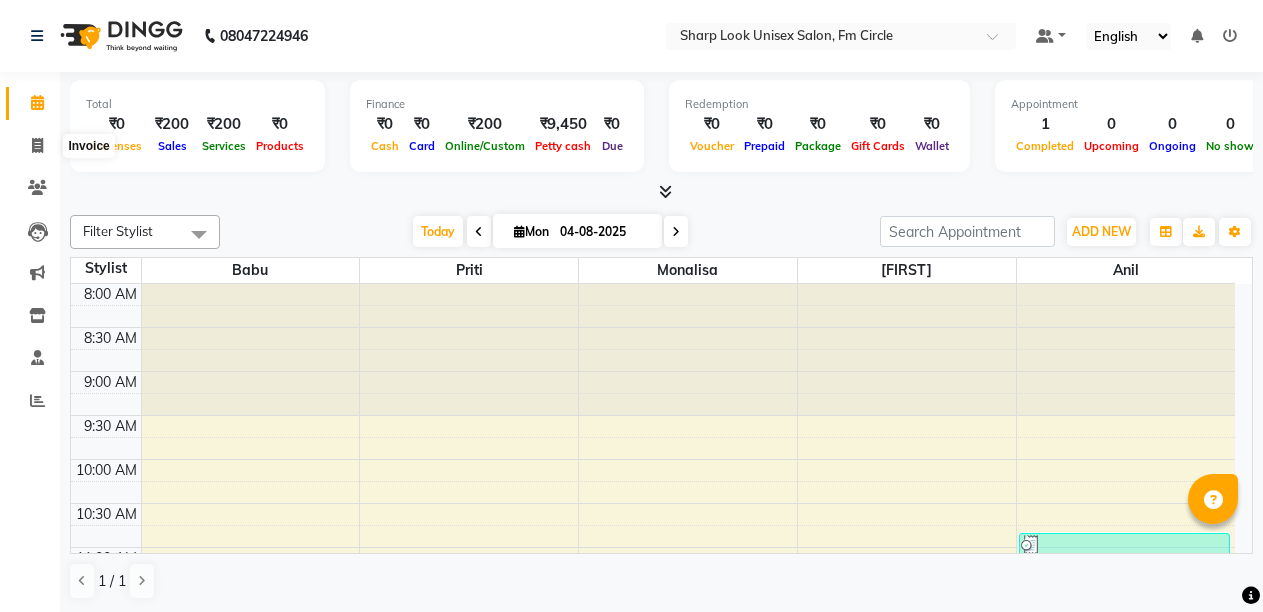 scroll, scrollTop: 0, scrollLeft: 0, axis: both 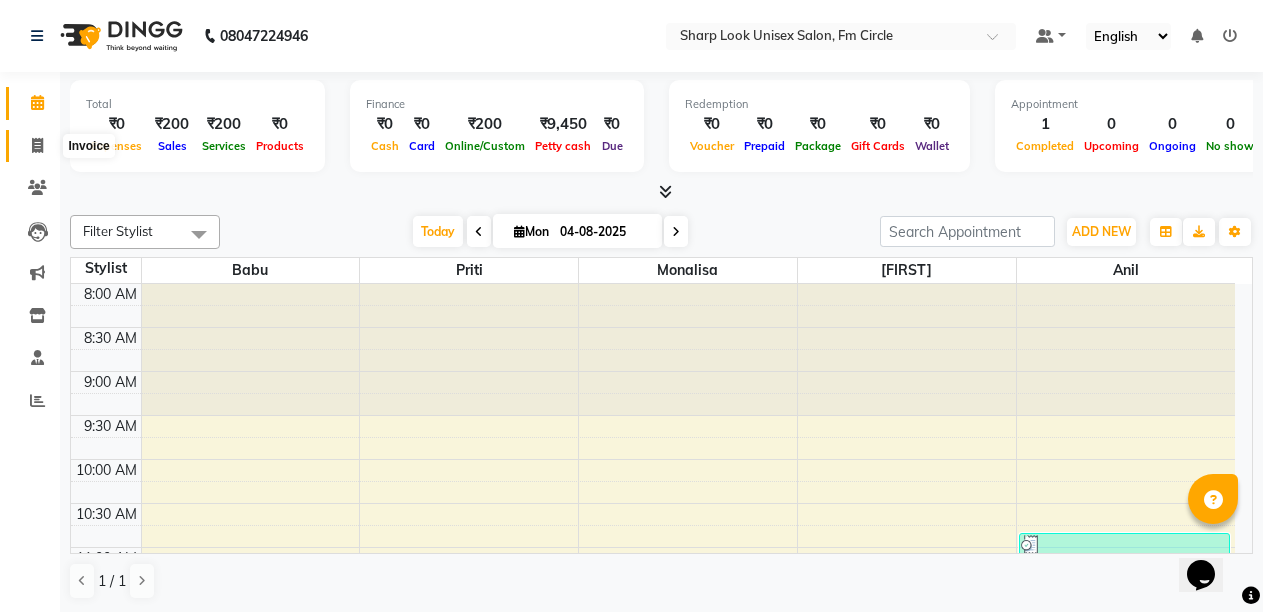 click 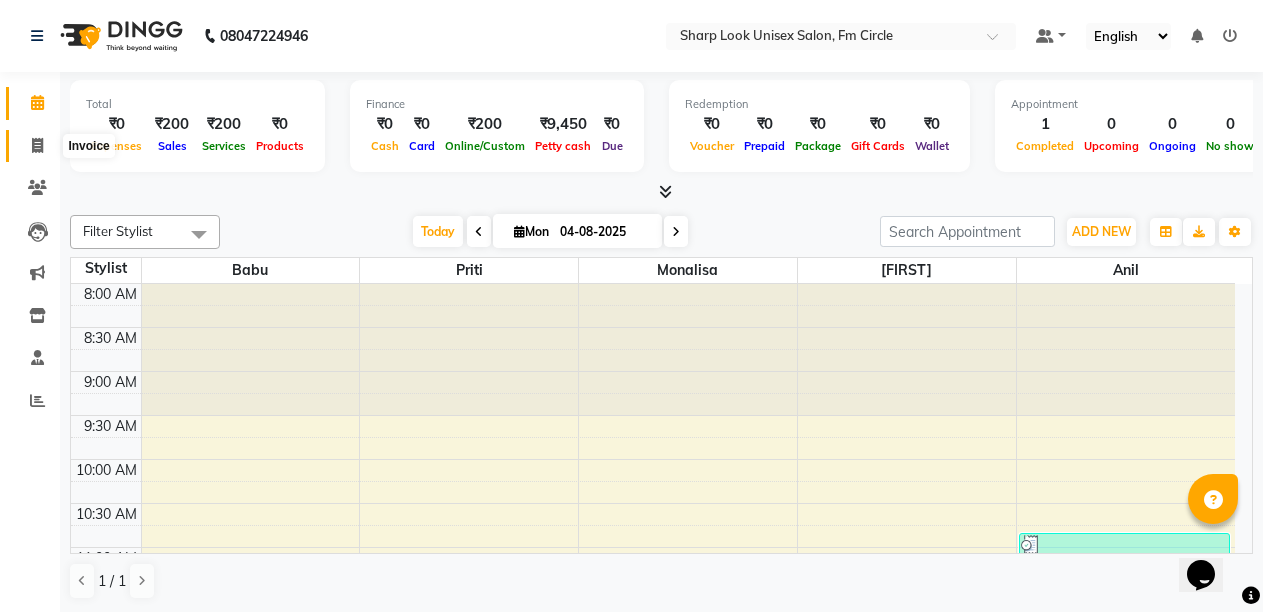 select on "service" 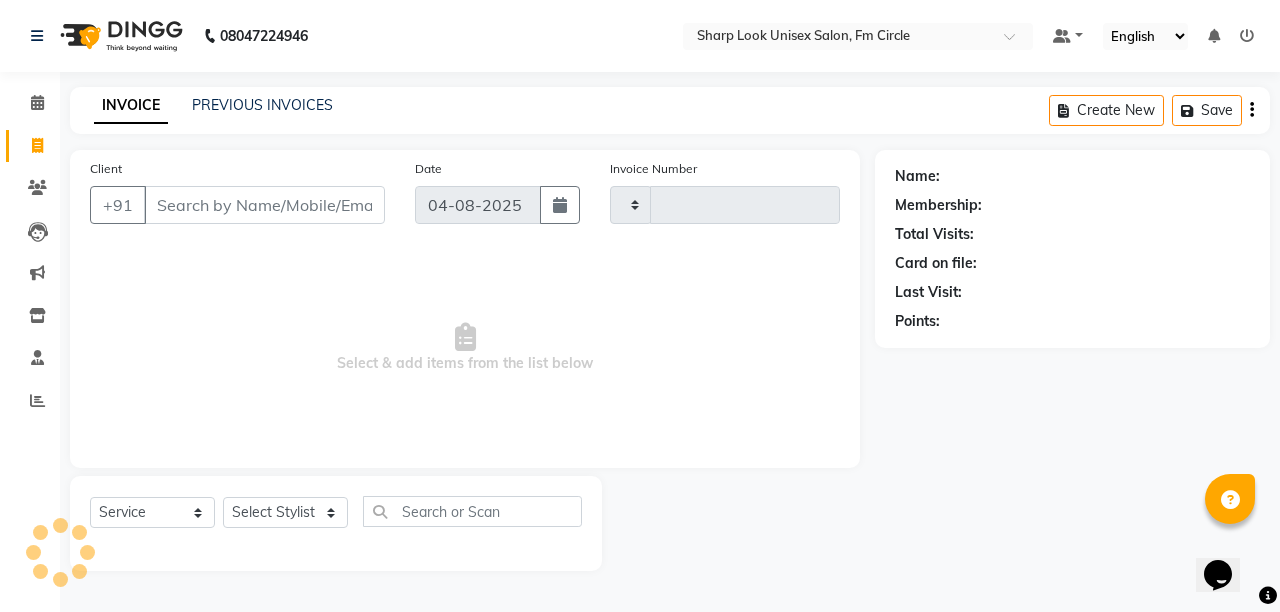 click on "Client" at bounding box center (264, 205) 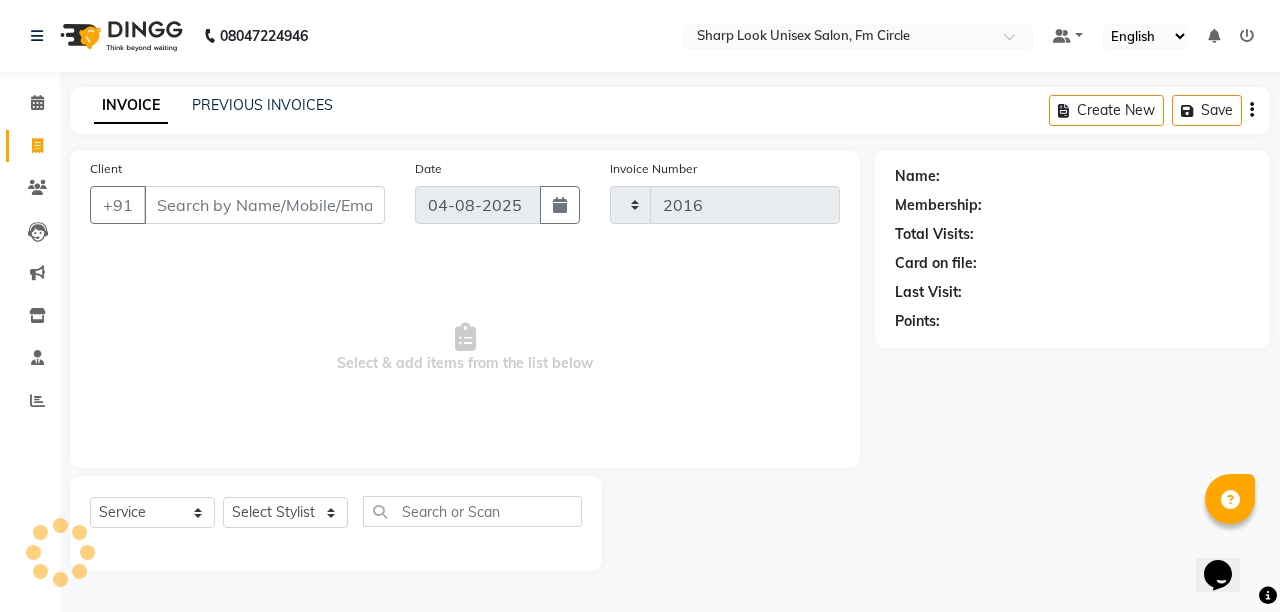 select on "804" 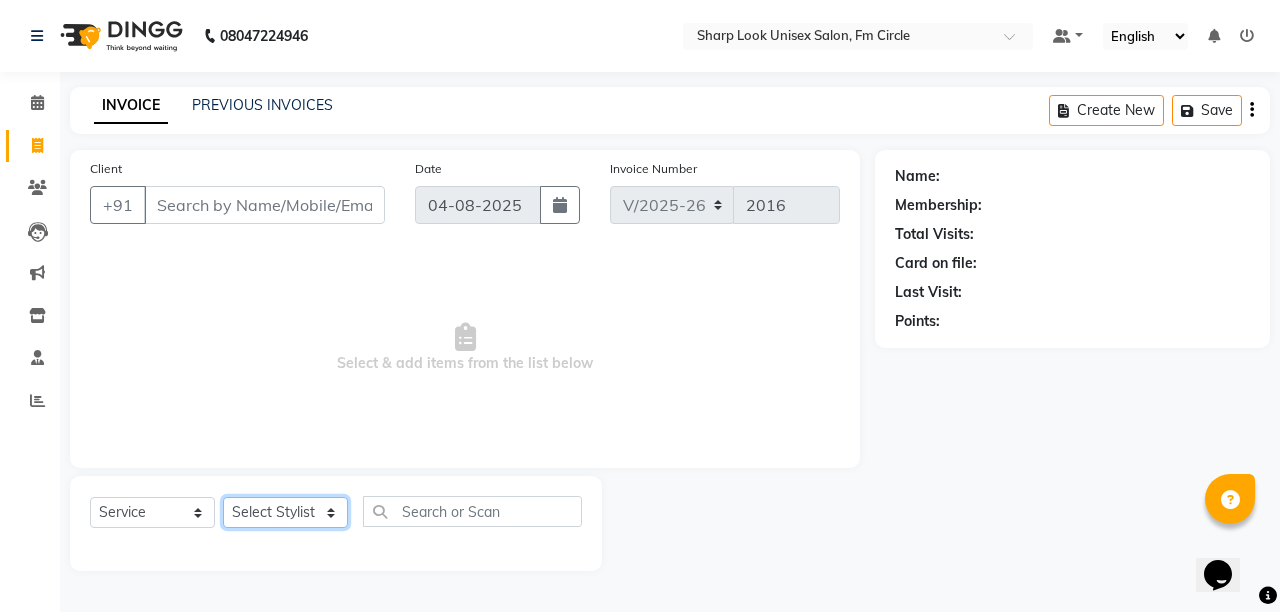 click on "Select Stylist Admin Anil Babu Budhia Monalisa  Nisha Priti" 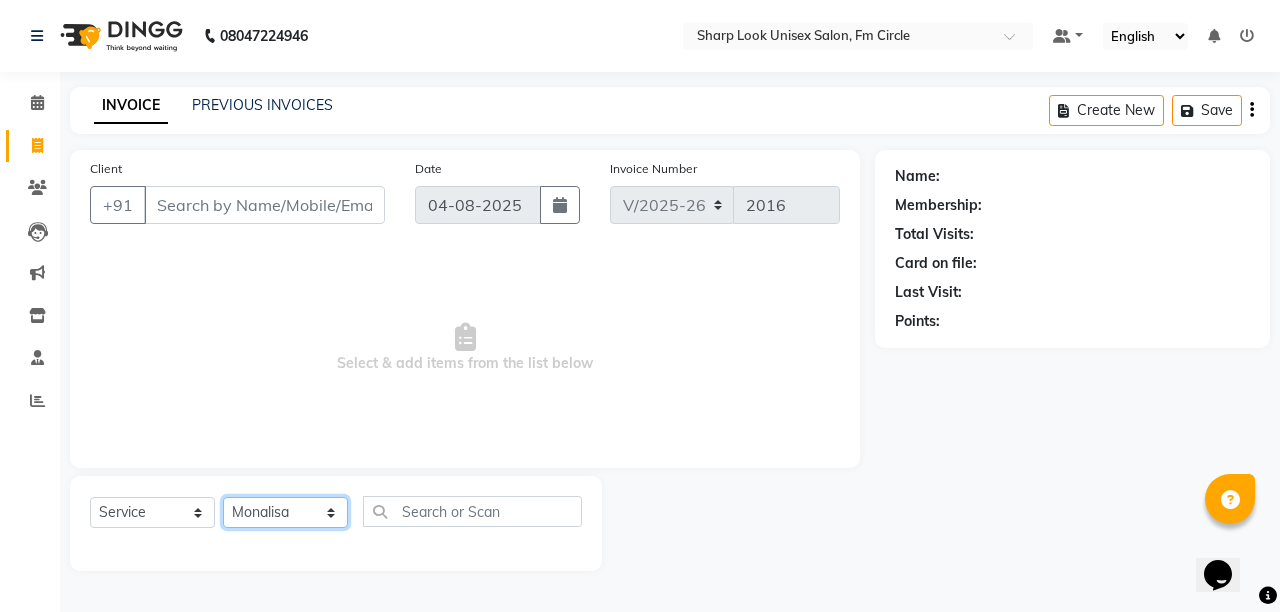 click on "Select Stylist Admin Anil Babu Budhia Monalisa  Nisha Priti" 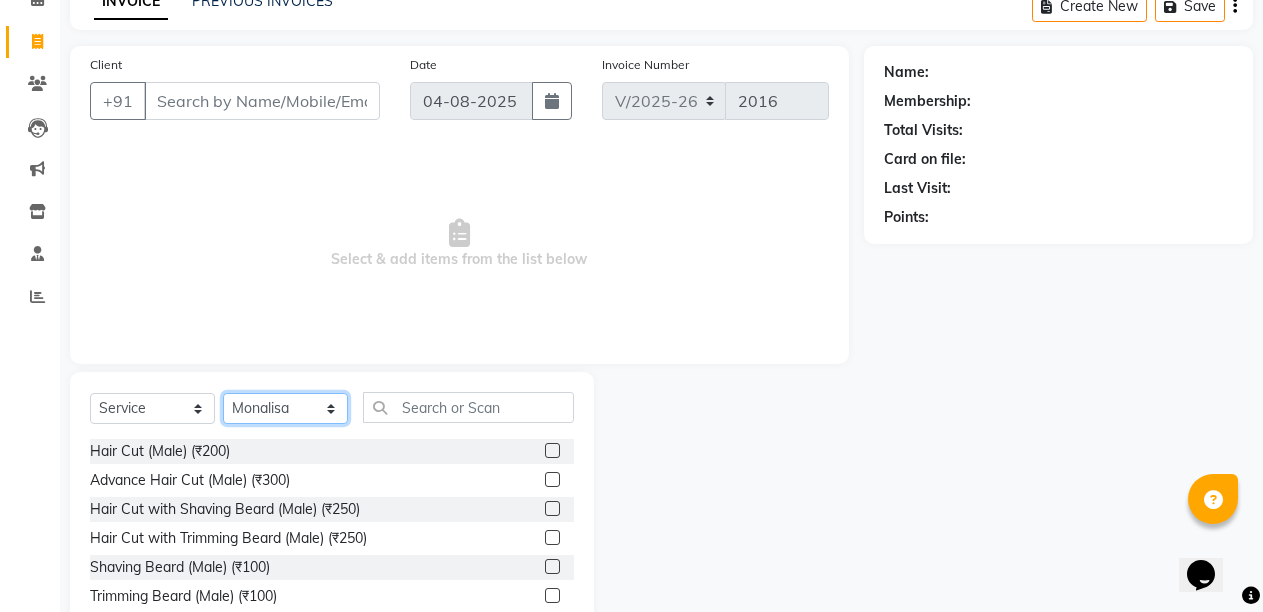 scroll, scrollTop: 189, scrollLeft: 0, axis: vertical 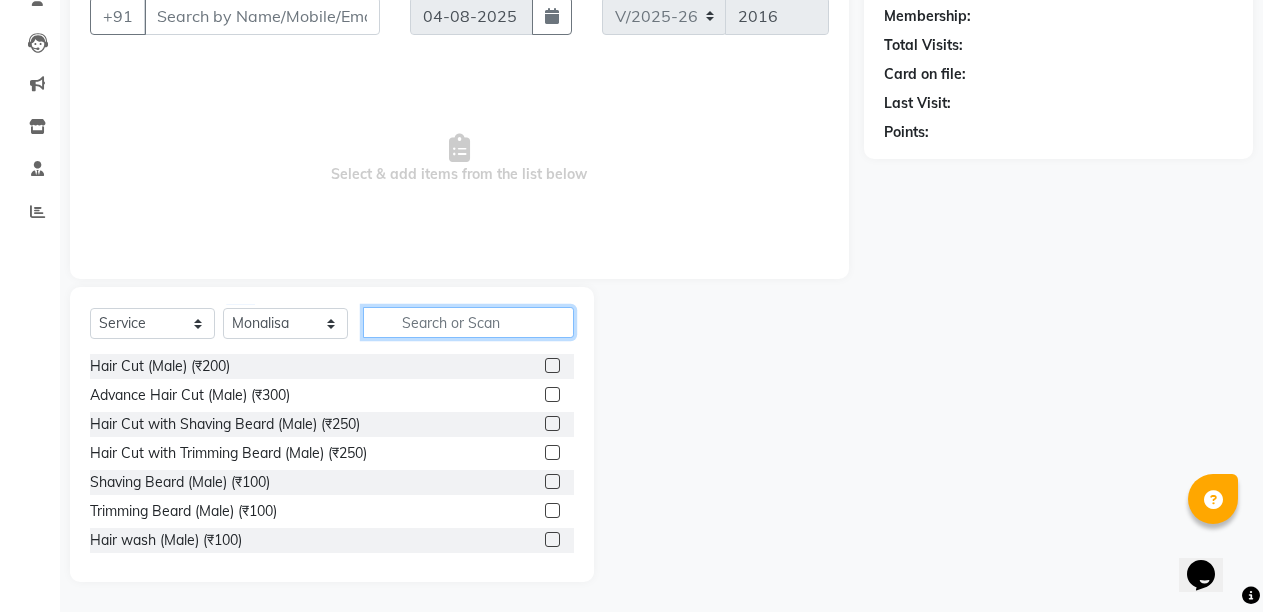 click 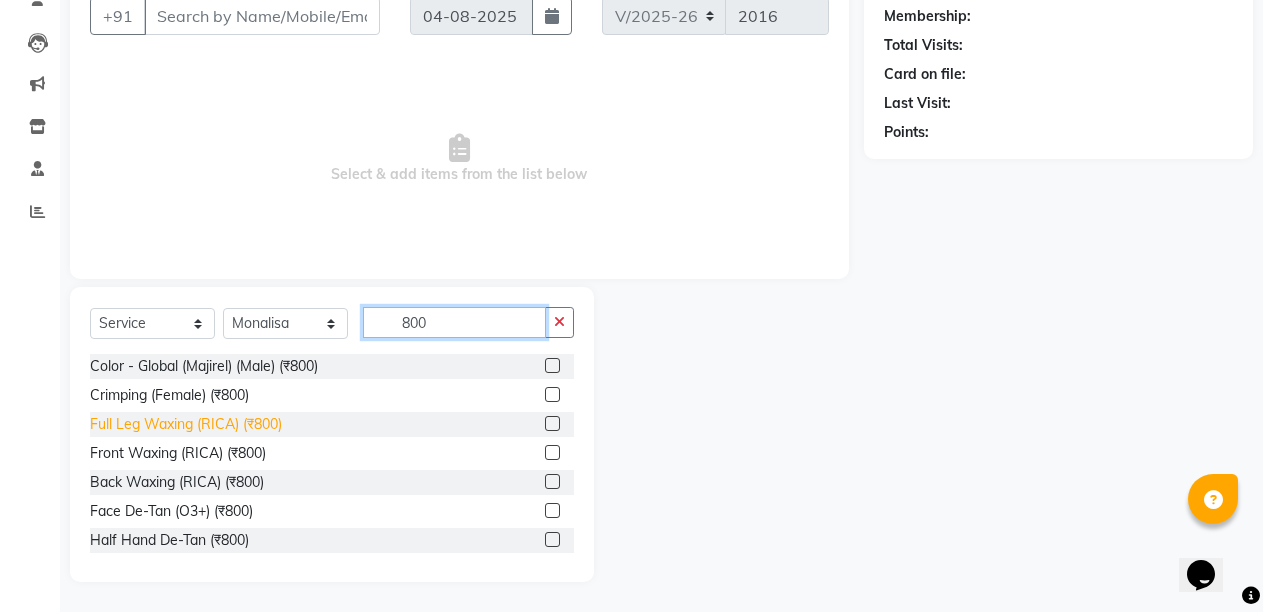 type on "800" 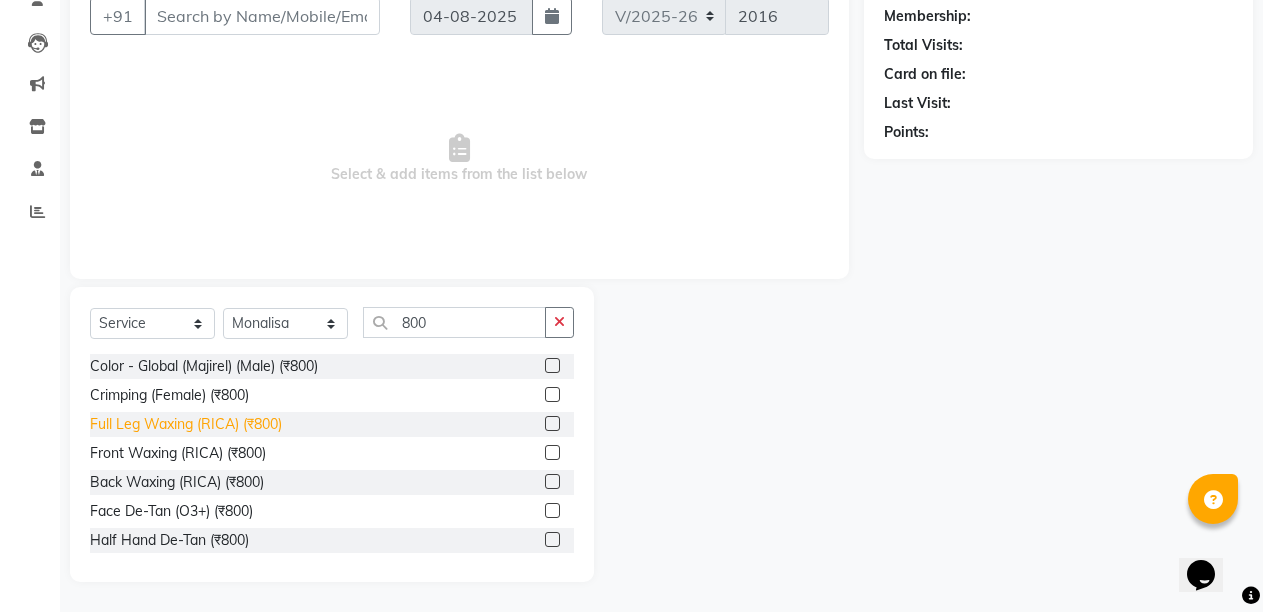 click on "Full Leg Waxing (RICA) (₹800)" 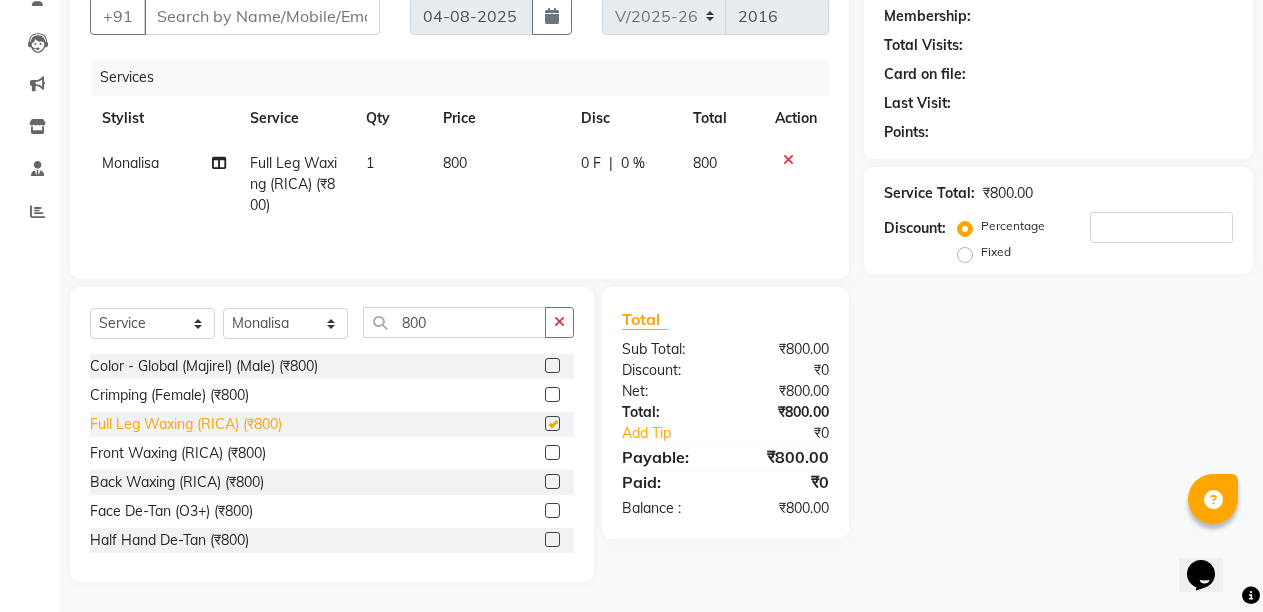 checkbox on "false" 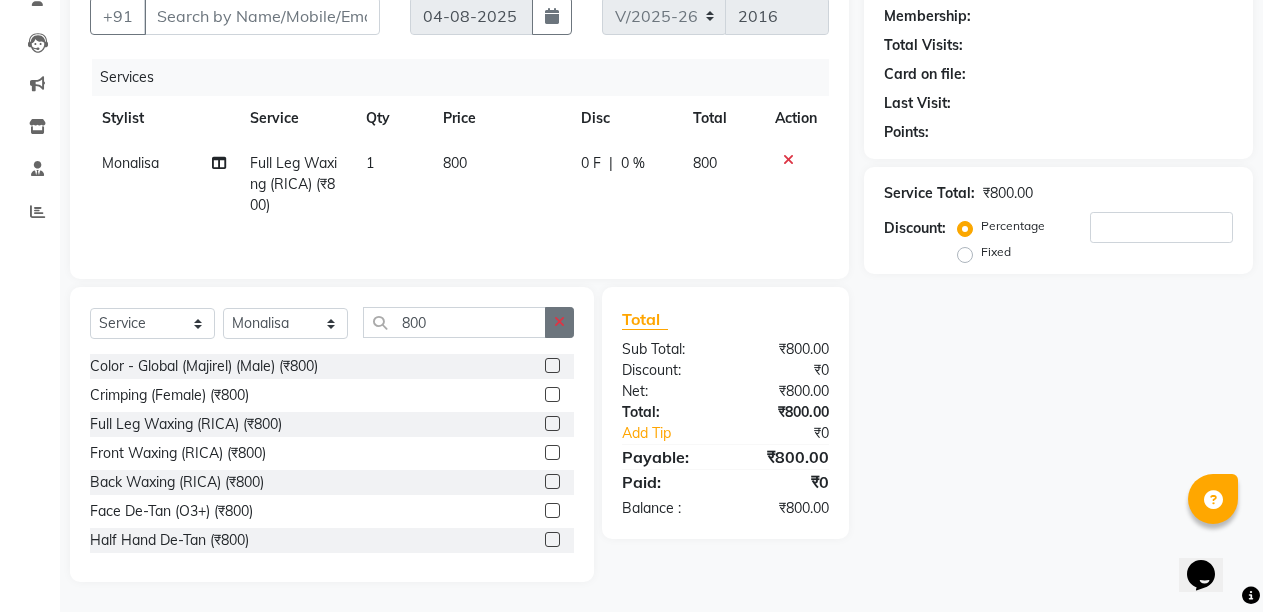 click 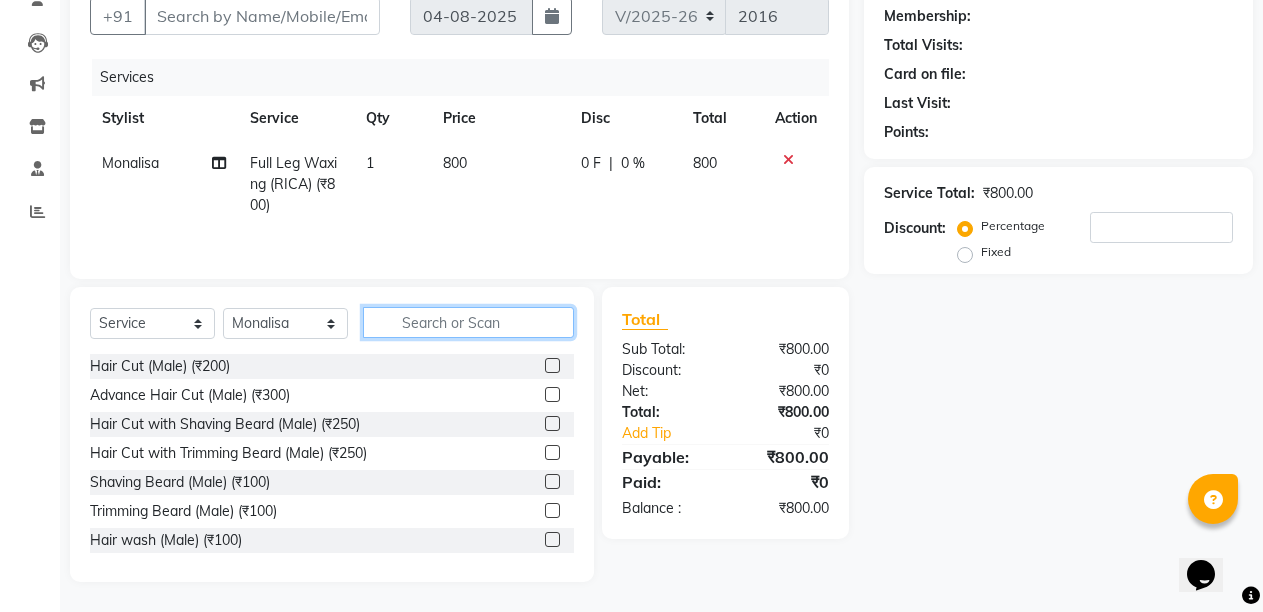 click 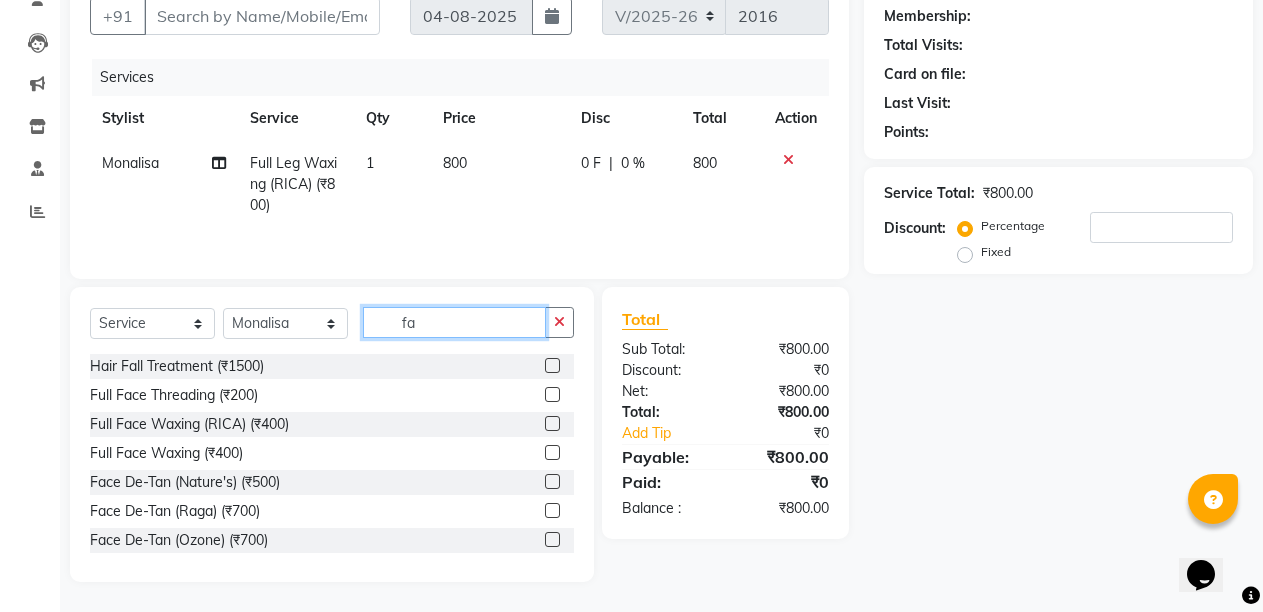 type on "f" 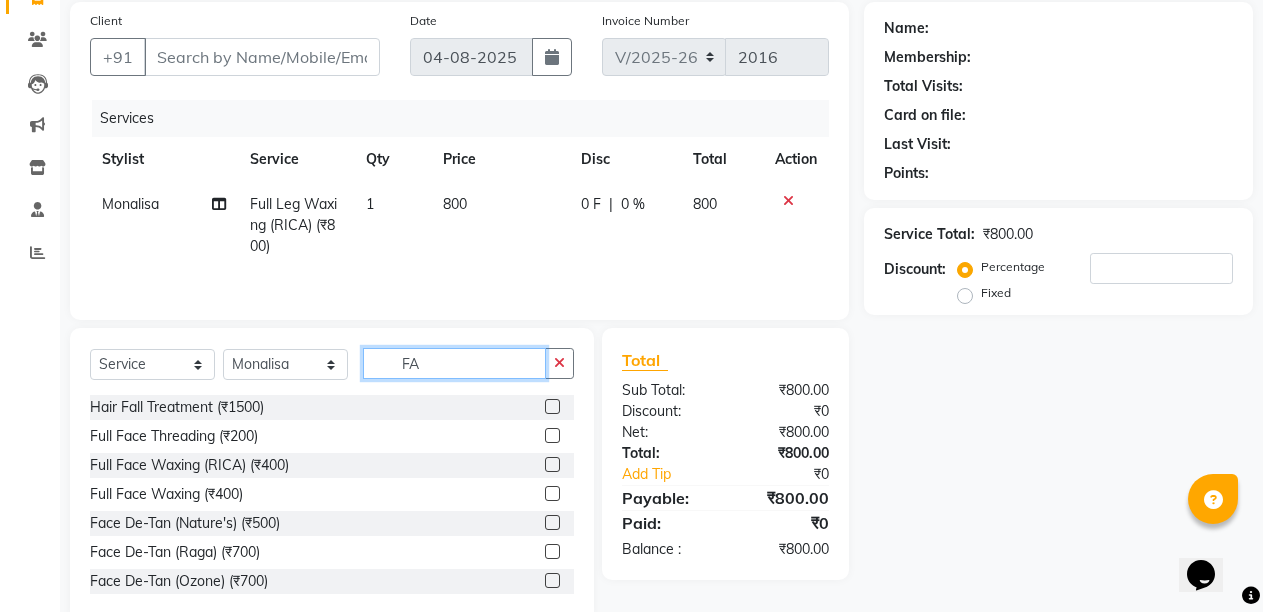 scroll, scrollTop: 189, scrollLeft: 0, axis: vertical 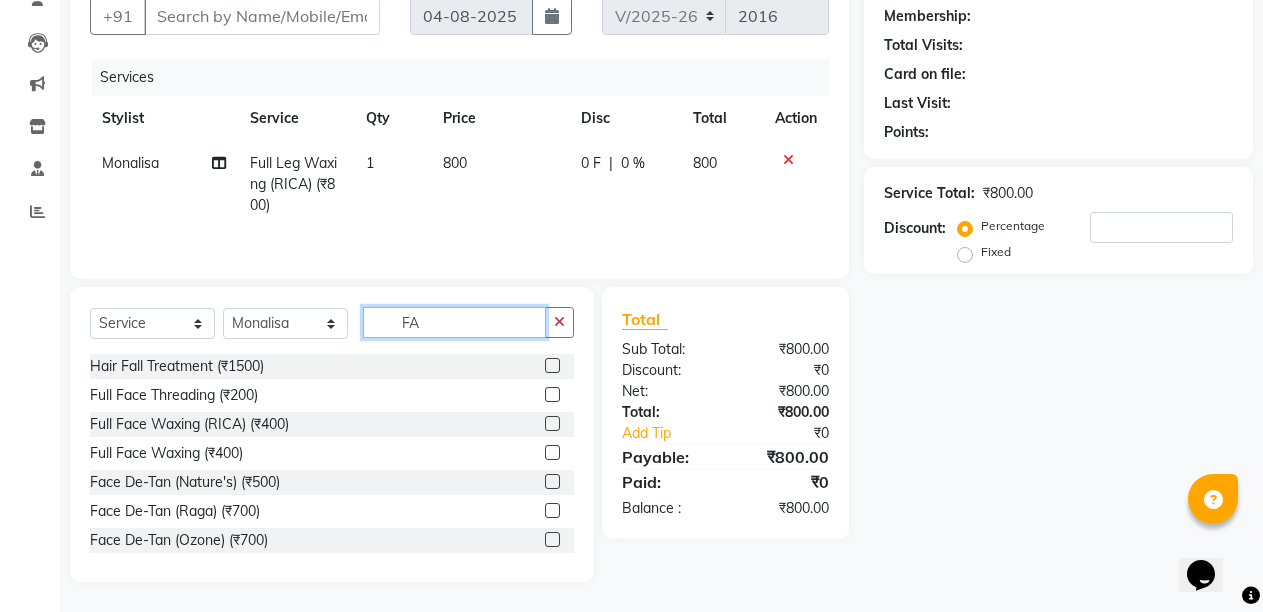 click on "FA" 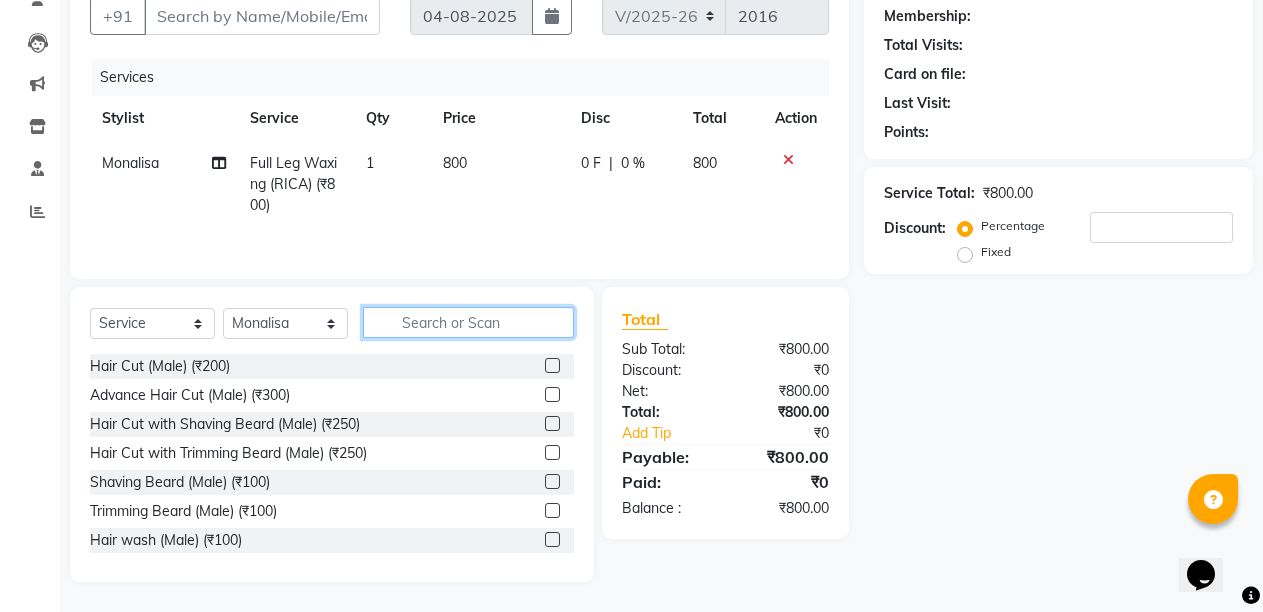click 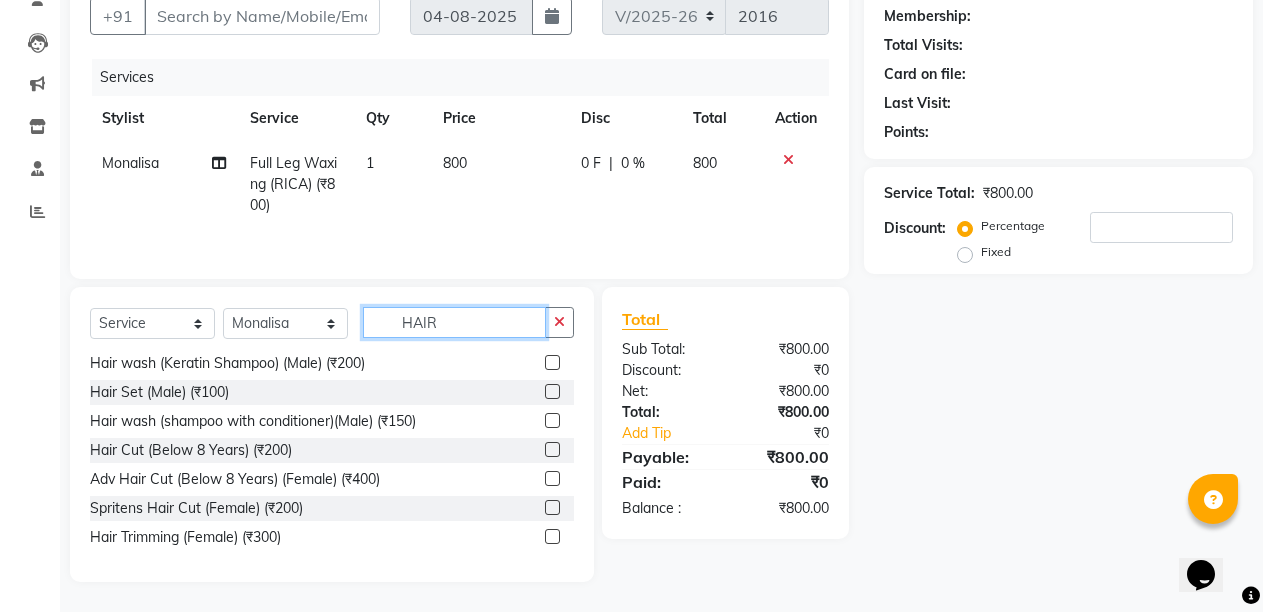 scroll, scrollTop: 160, scrollLeft: 0, axis: vertical 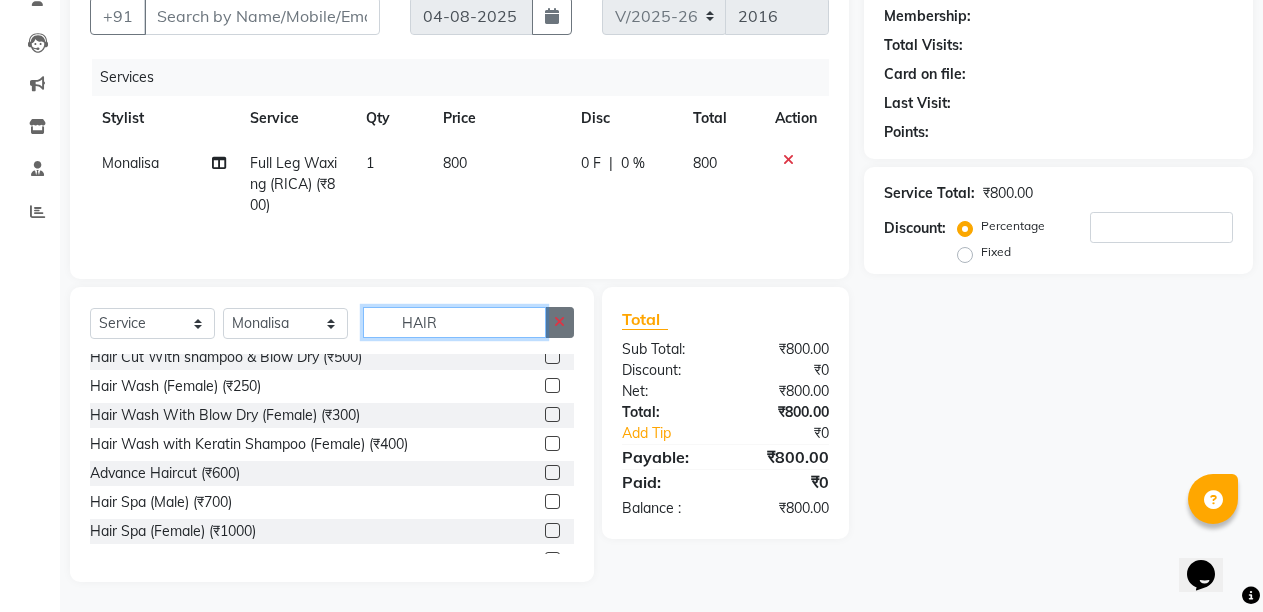type on "HAIR" 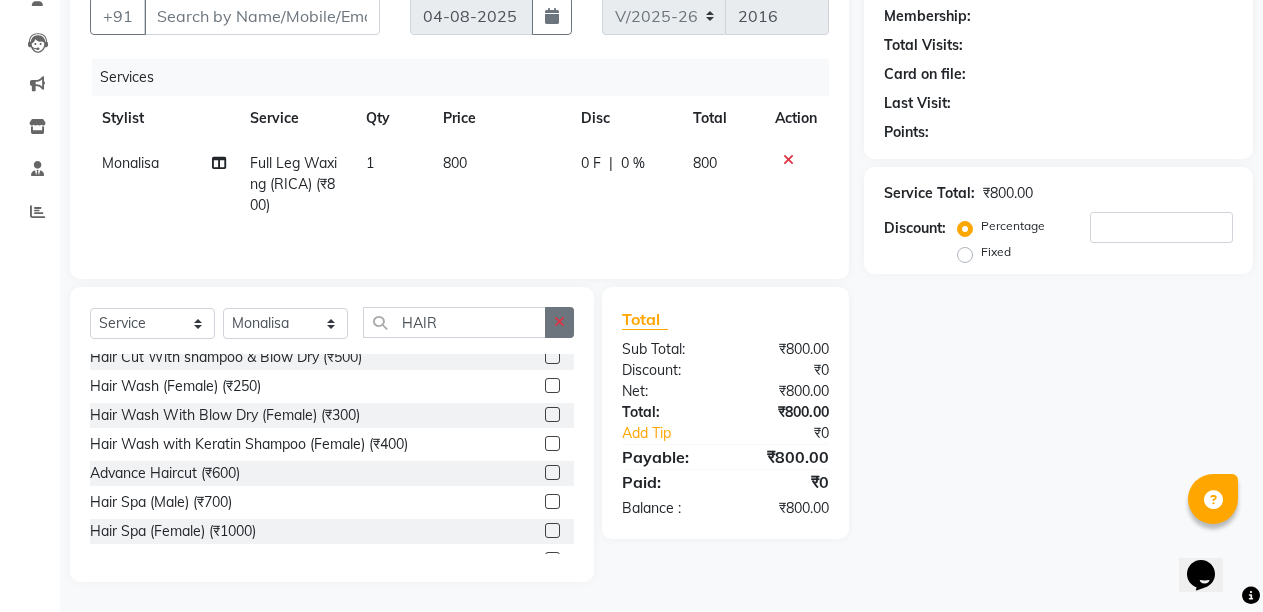 click 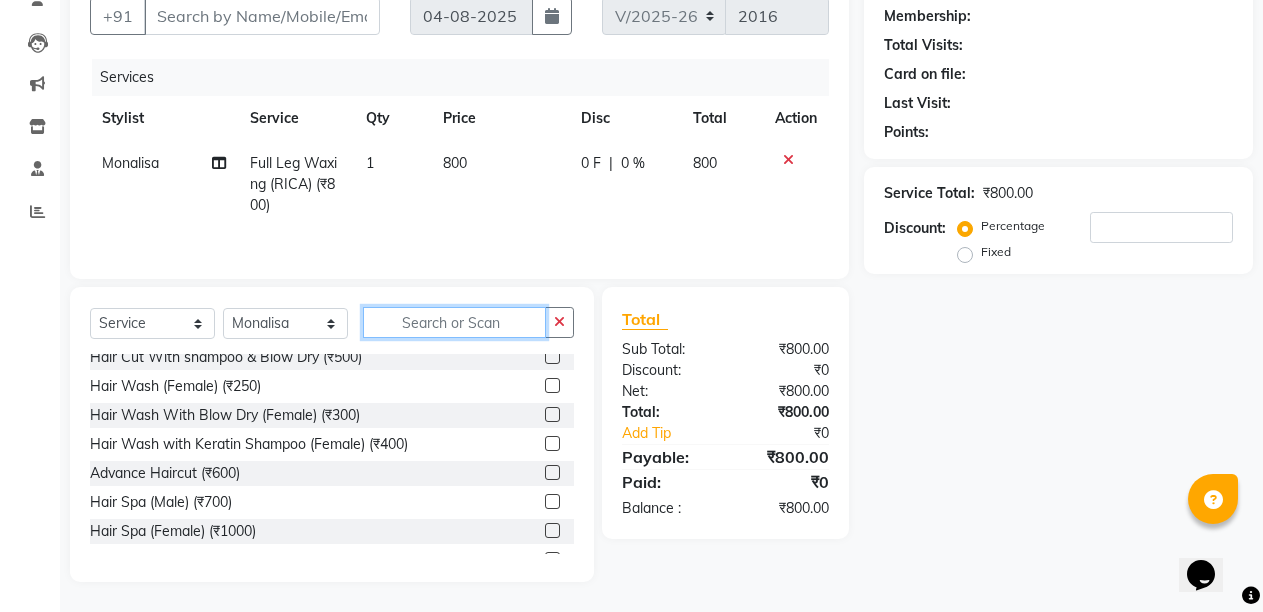scroll, scrollTop: 415, scrollLeft: 0, axis: vertical 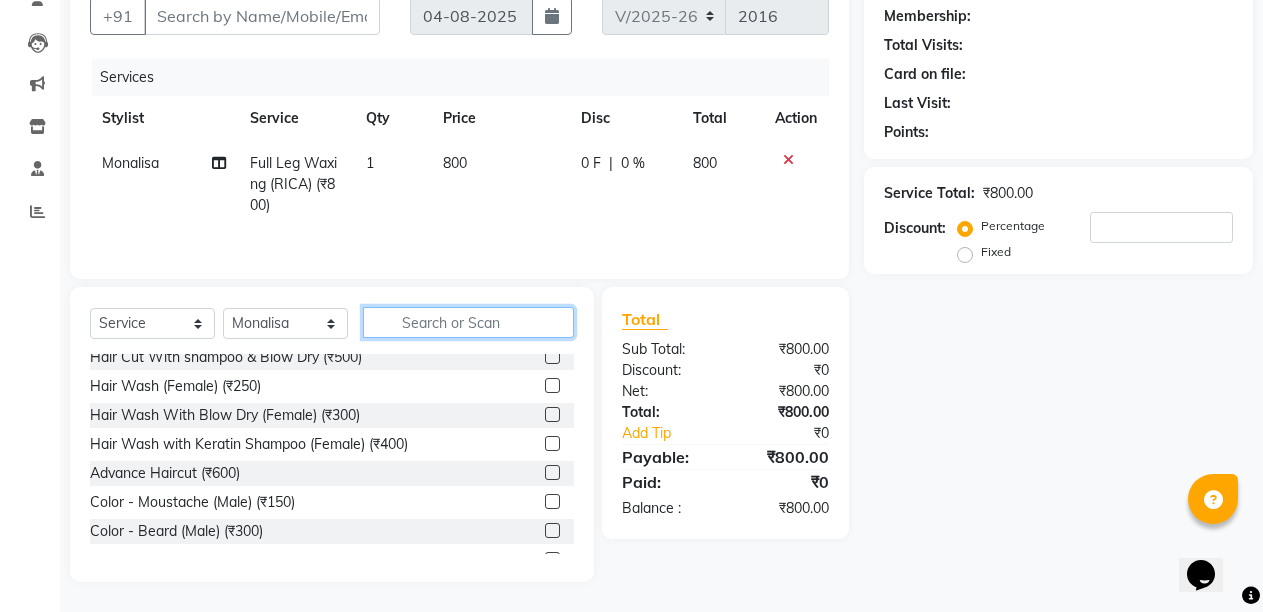 click 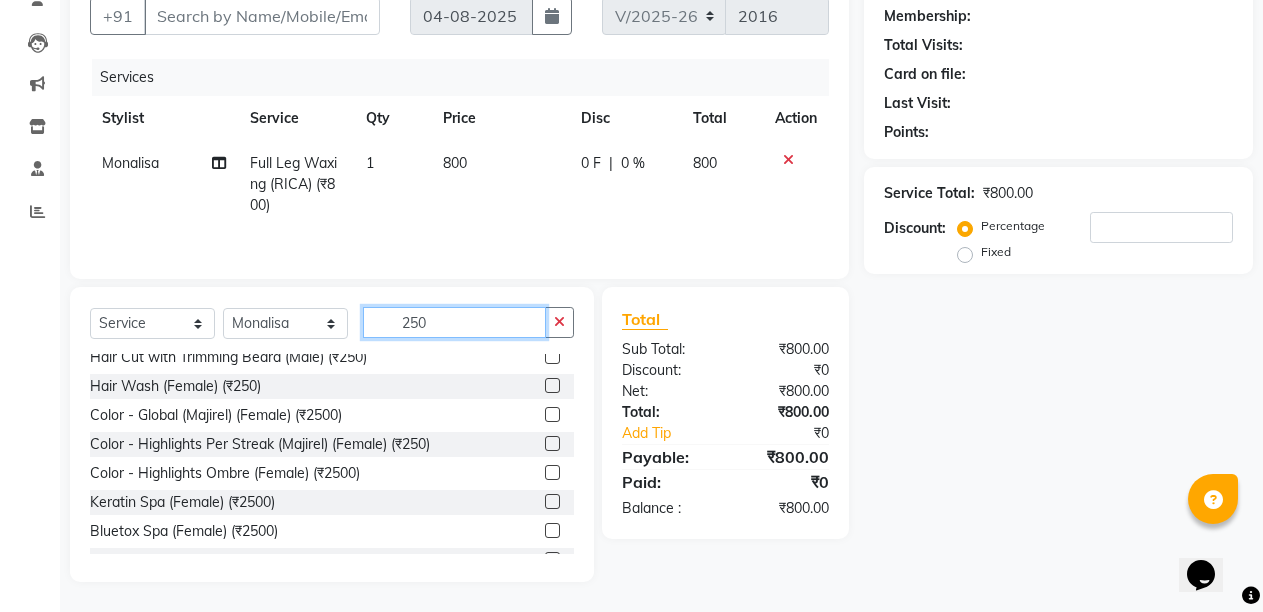 scroll, scrollTop: 0, scrollLeft: 0, axis: both 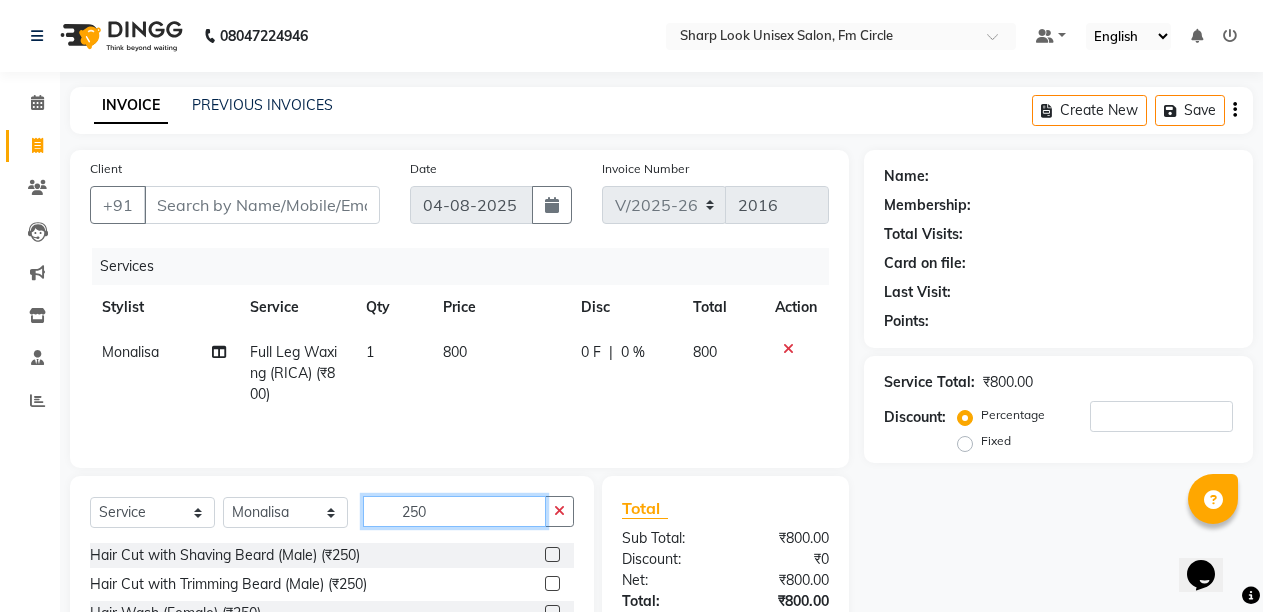 click on "250" 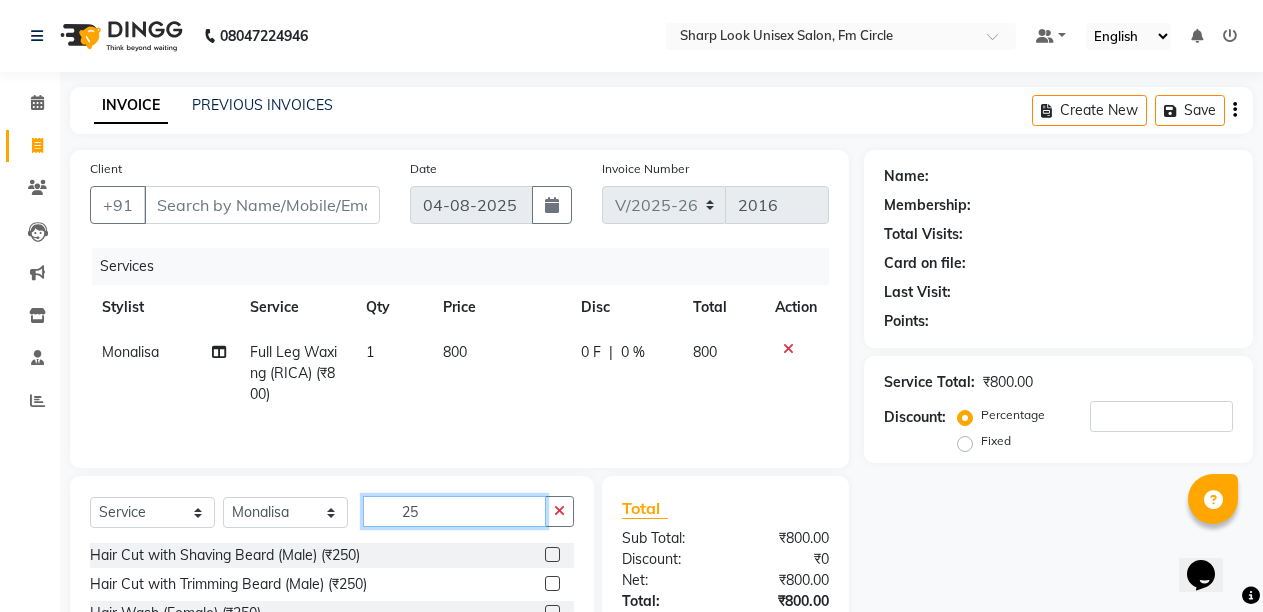 type on "2" 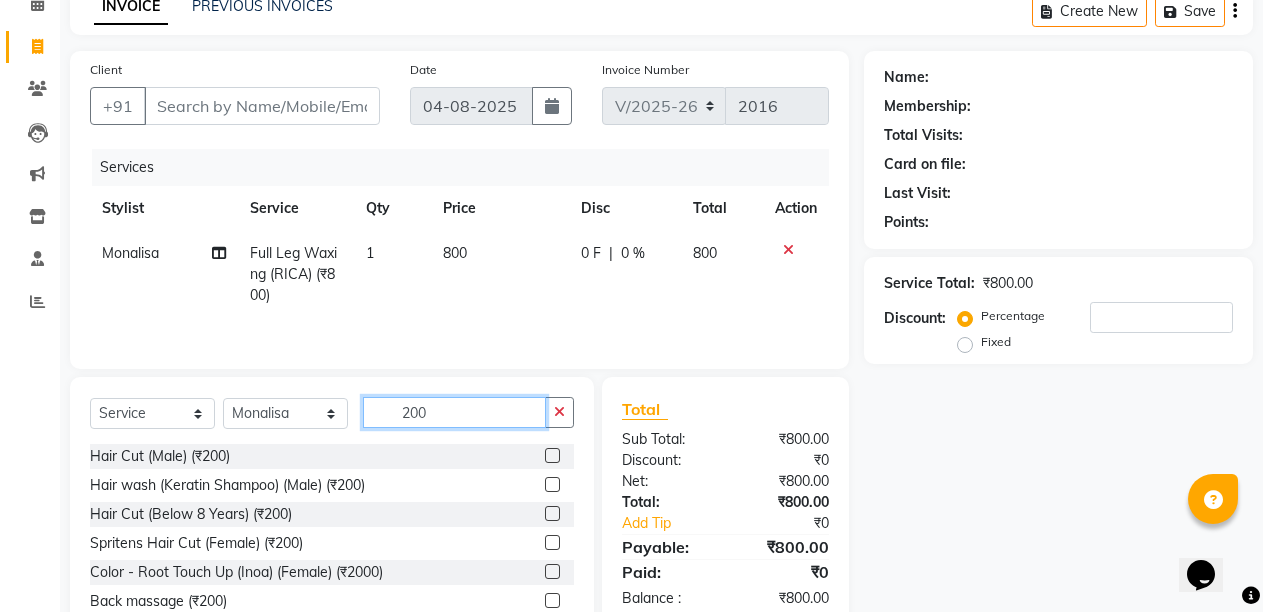 scroll, scrollTop: 191, scrollLeft: 0, axis: vertical 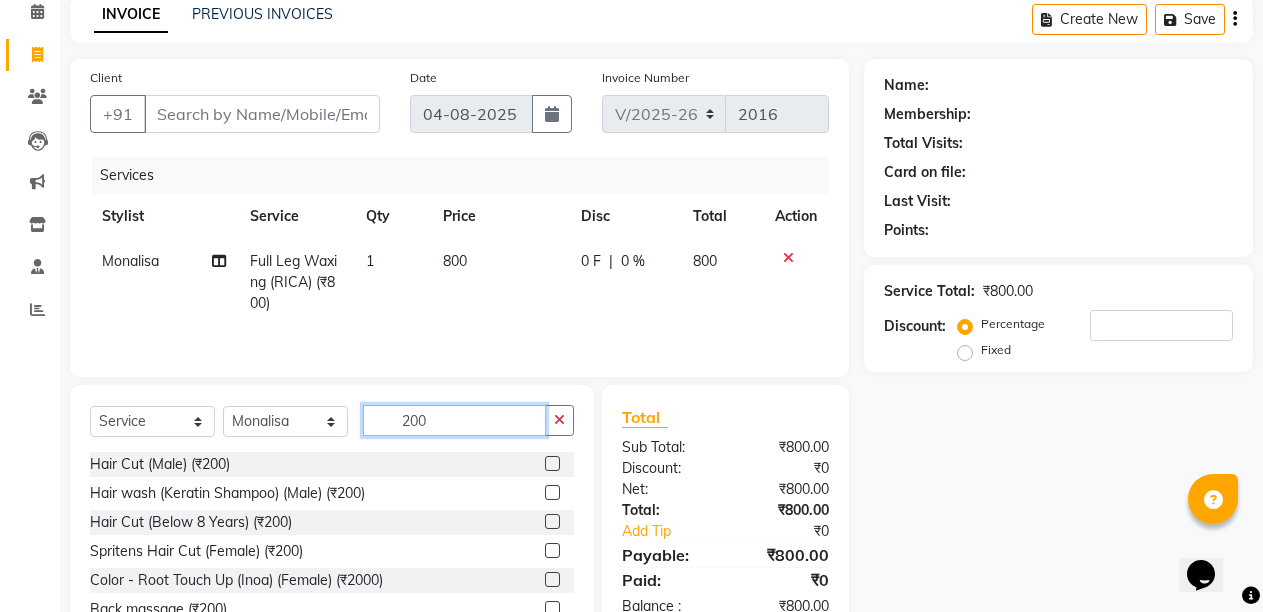 click on "200" 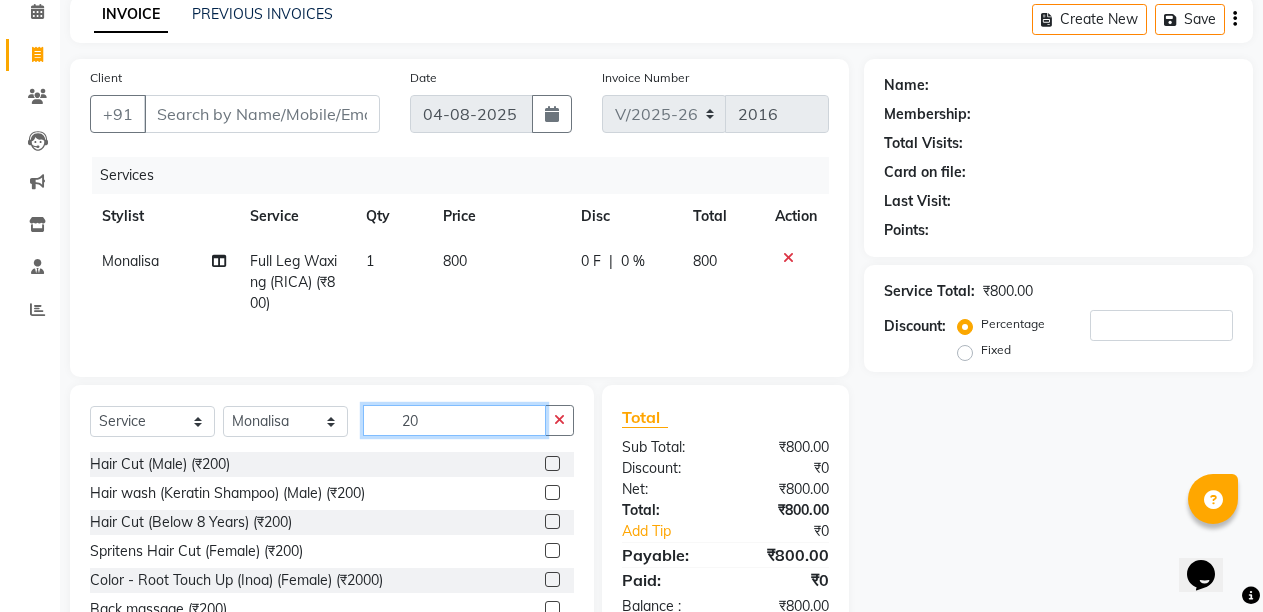 type on "2" 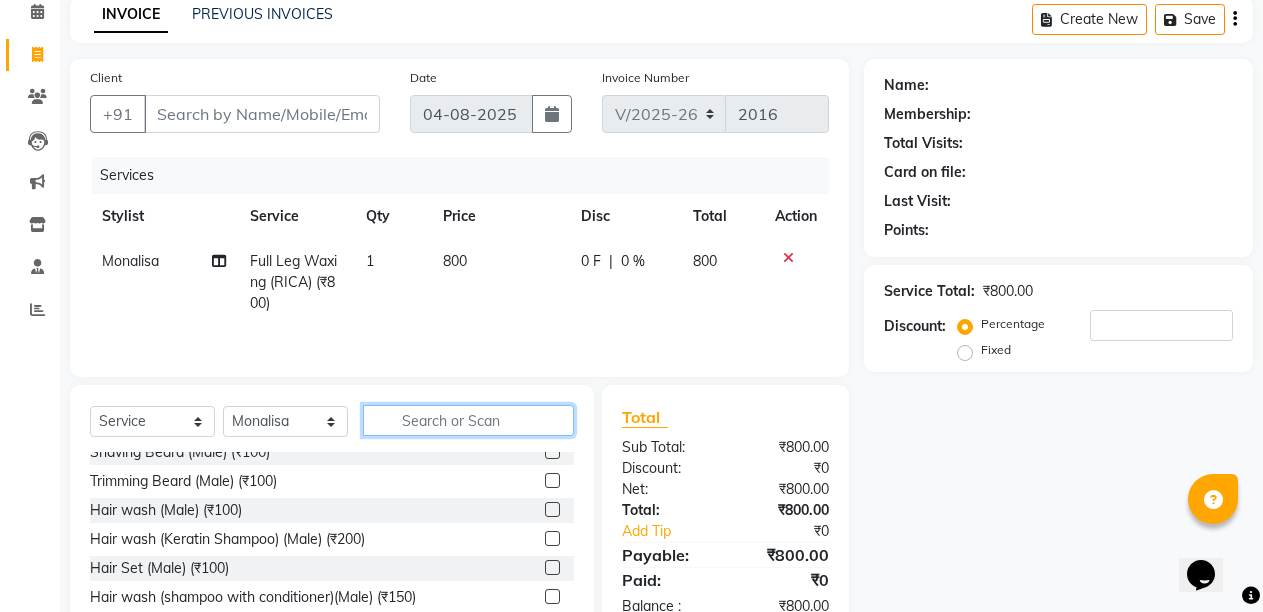 scroll, scrollTop: 0, scrollLeft: 0, axis: both 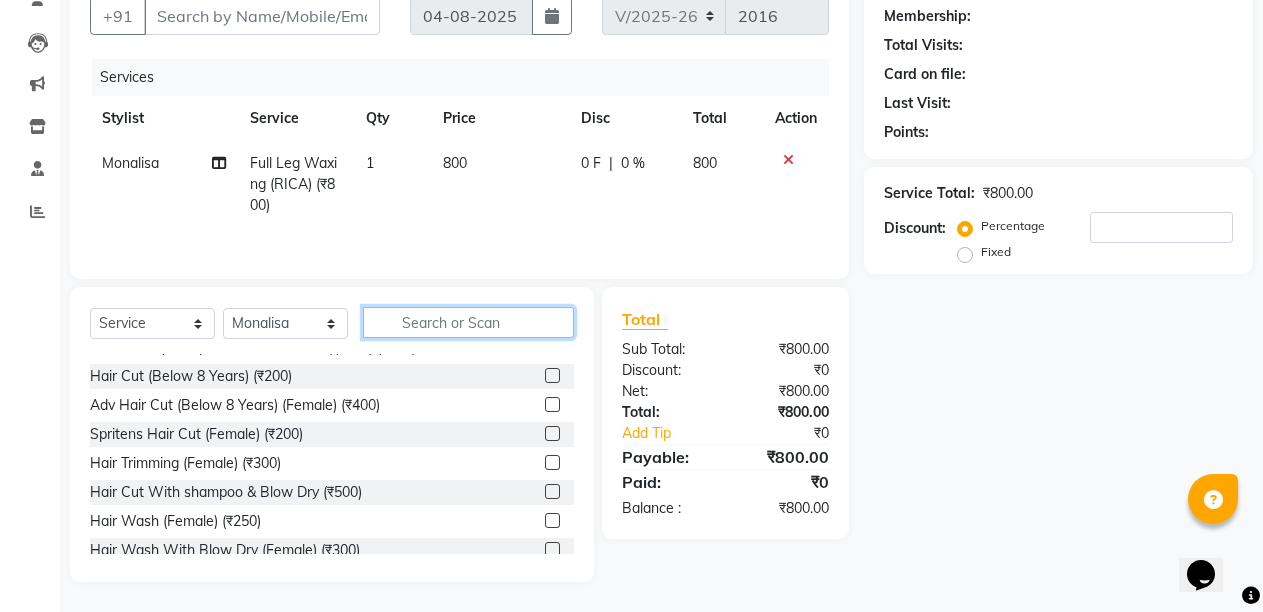 click 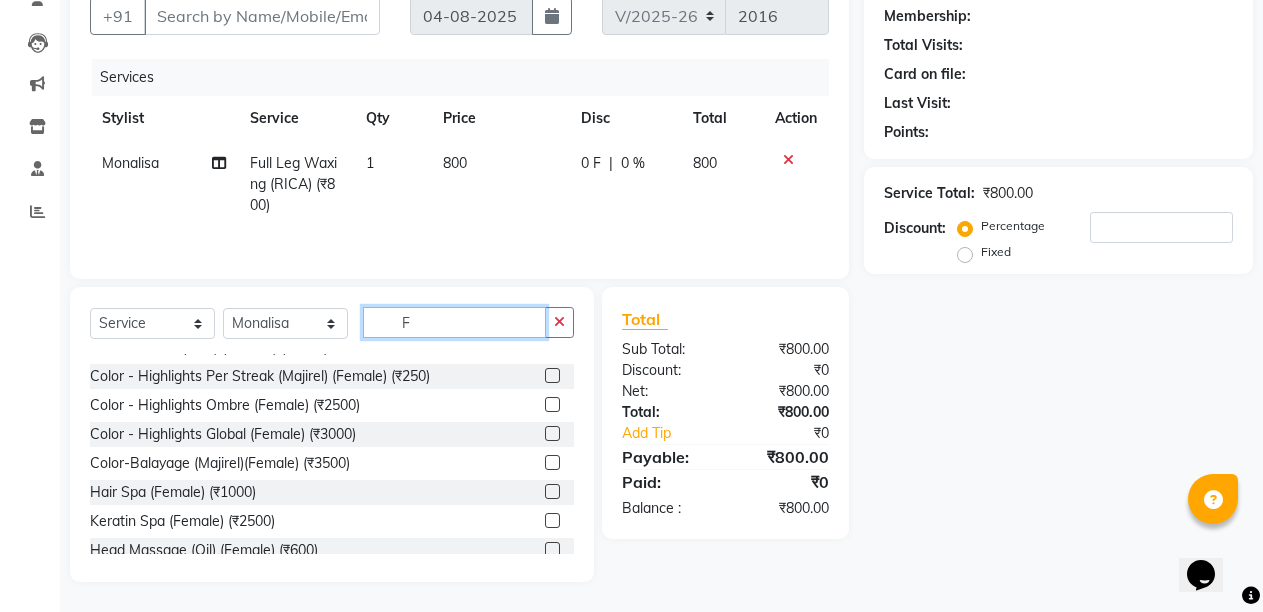 scroll, scrollTop: 0, scrollLeft: 0, axis: both 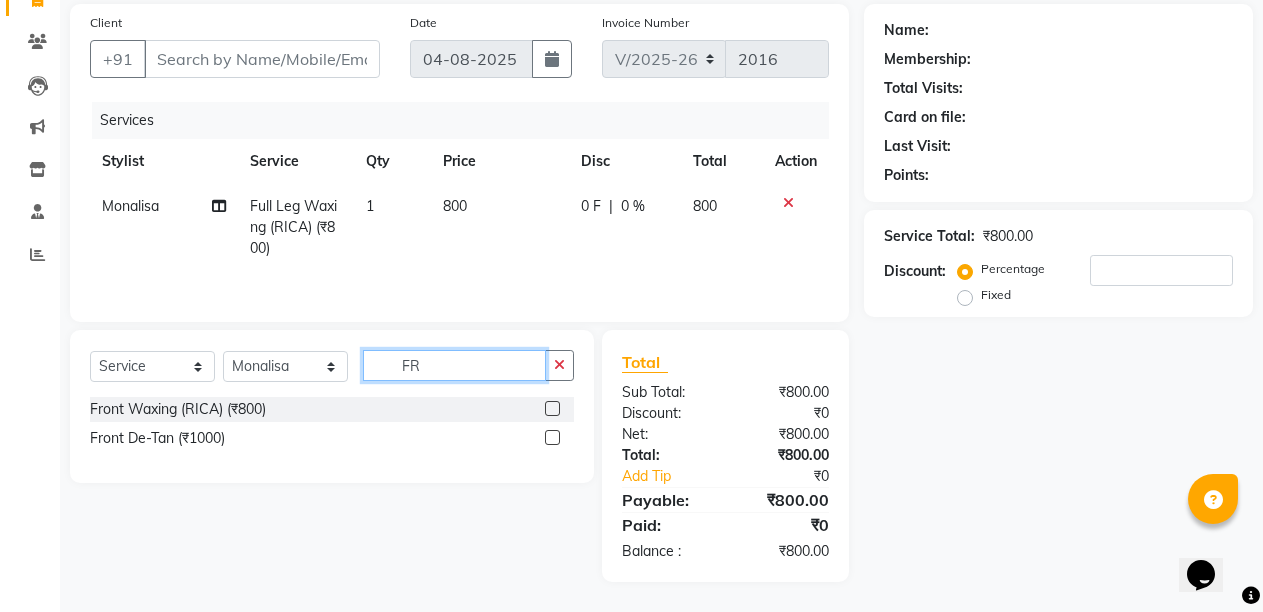 type on "F" 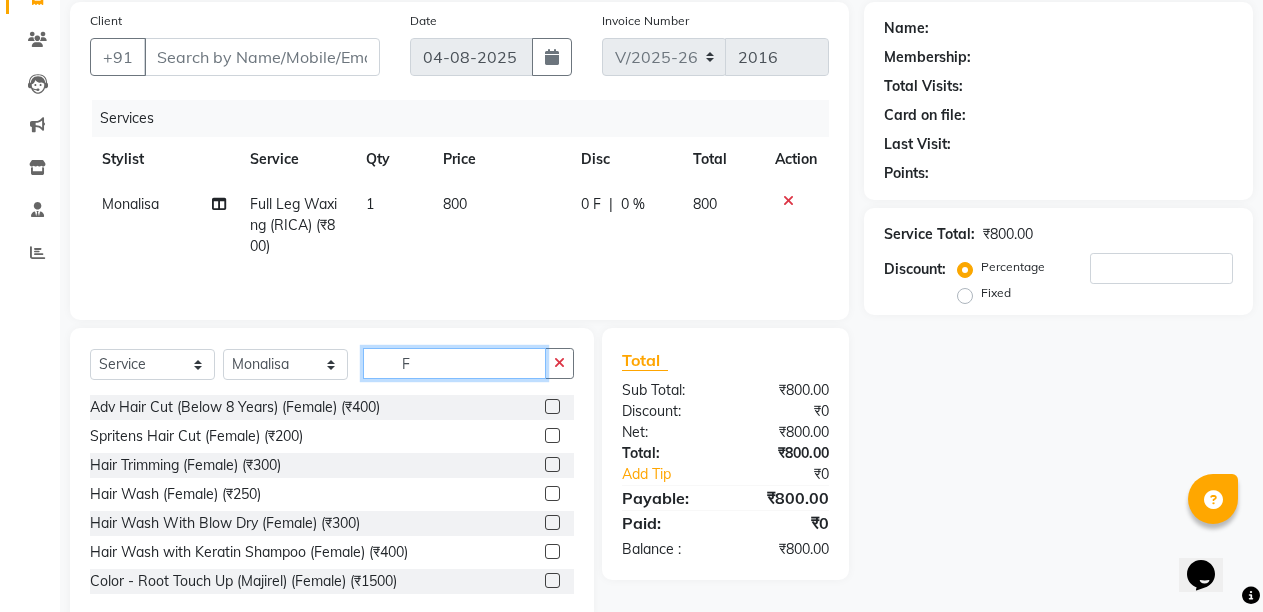 scroll, scrollTop: 191, scrollLeft: 0, axis: vertical 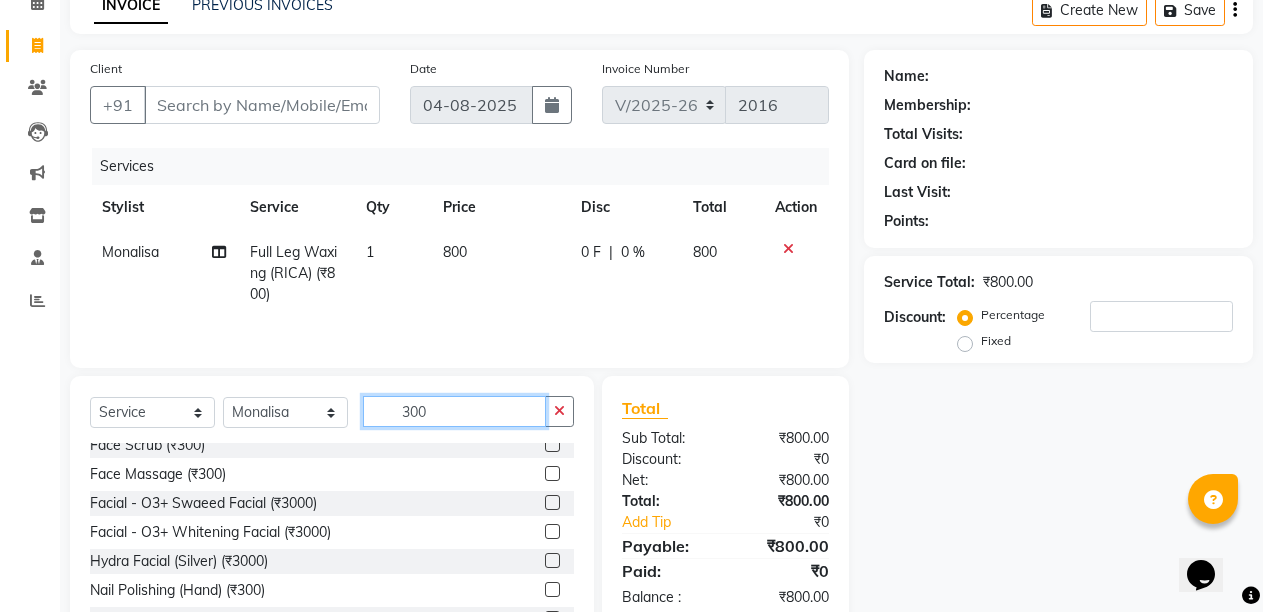 type on "300" 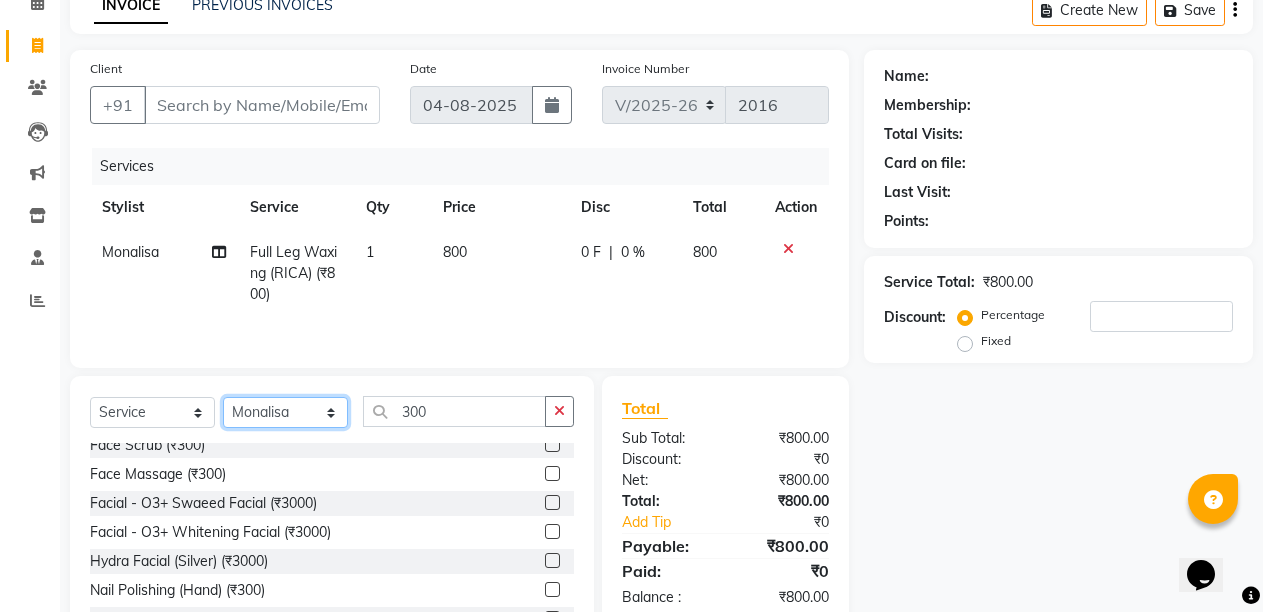 click on "Select Stylist Admin Anil Babu Budhia Monalisa  Nisha Priti" 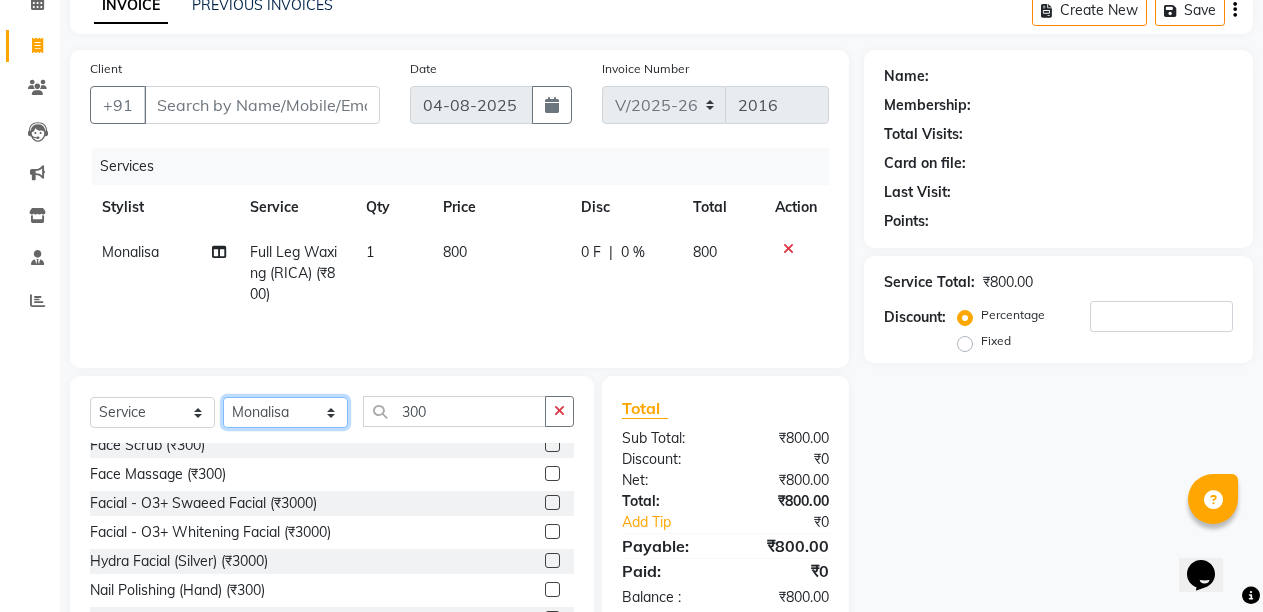 select on "21228" 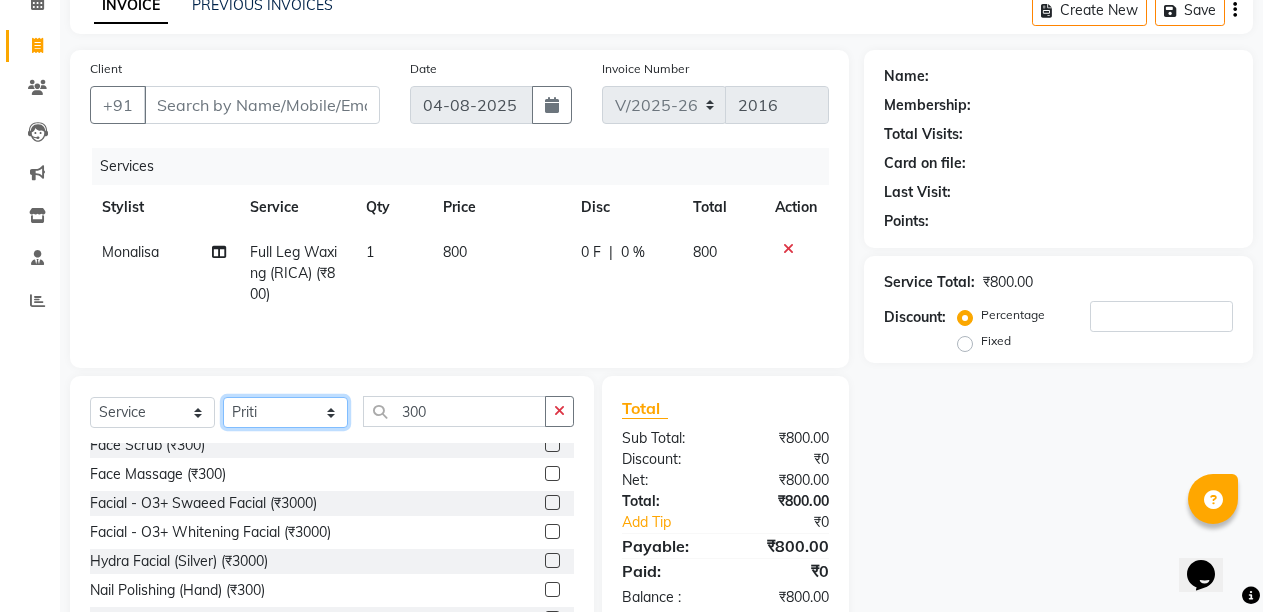 click on "Select Stylist Admin Anil Babu Budhia Monalisa  Nisha Priti" 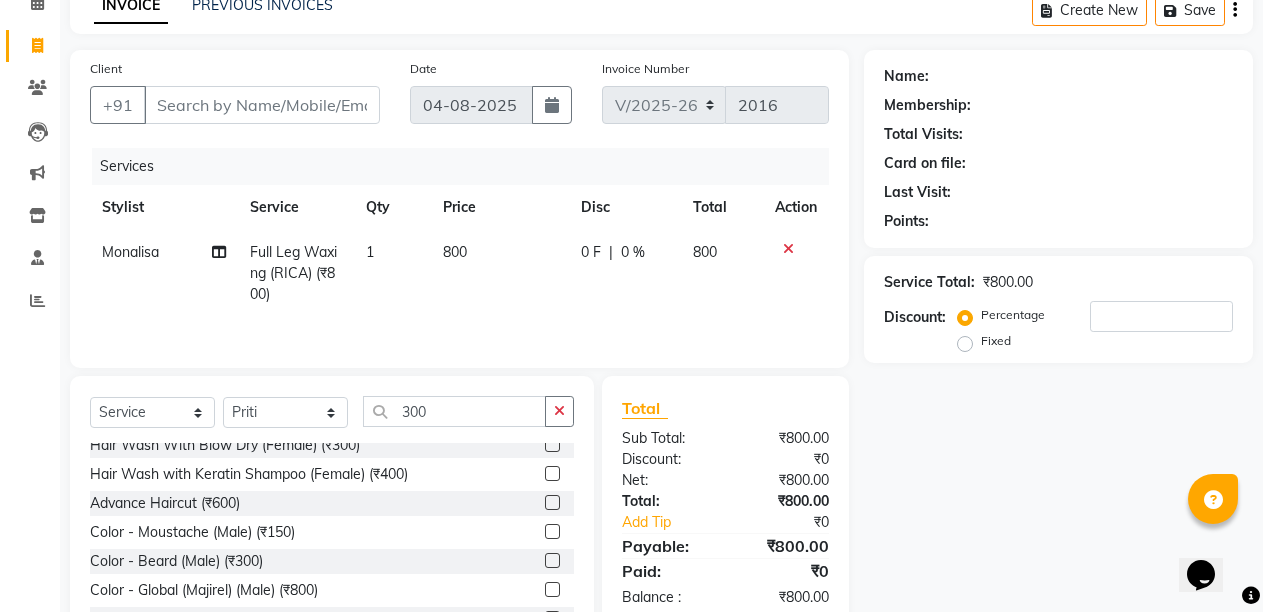 click on "Select Service Product Membership Package Voucher Prepaid Gift Card Select Stylist Admin Anil Babu [NAME] Monalisa Nisha Priti 300 Hair wash (Male) (₹100) Hair wash (Keratin Shampoo) (Male) (₹200) Hair Set (Male) (₹100) Hair wash (shampoo with conditioner)(Male) (₹150) Hair Cut (Below 8 Years) (₹200) Adv Hair Cut (Below 8 Years) (Female) (₹400) Spritens Hair Cut (Female) (₹200) Hair Trimming (Female) (₹300) Hair Cut With shampoo & Blow Dry (₹500) Hair Wash (Female) (₹250) Hair Wash With Blow Dry (Female) (₹300) Hair Wash with Keratin Shampoo (Female) (₹400) Advance Haircut (₹600) Color - Moustache (Male) (₹150) Color - Beard (Male) (₹300) Color - Global (Majirel) (Male) (₹800) Color - Global (inoa) (Male) (₹1000) Color - Root Touch Up (Majirel) (Female) (₹1500) Color - Root Touch Up (Inoa) (Female) (₹2000) Color - Global (Majirel) (Female) (₹2500) Color - Global (Inoa) (Female) (₹3000) Color - Highlights Ombre (Female) (₹2500)" 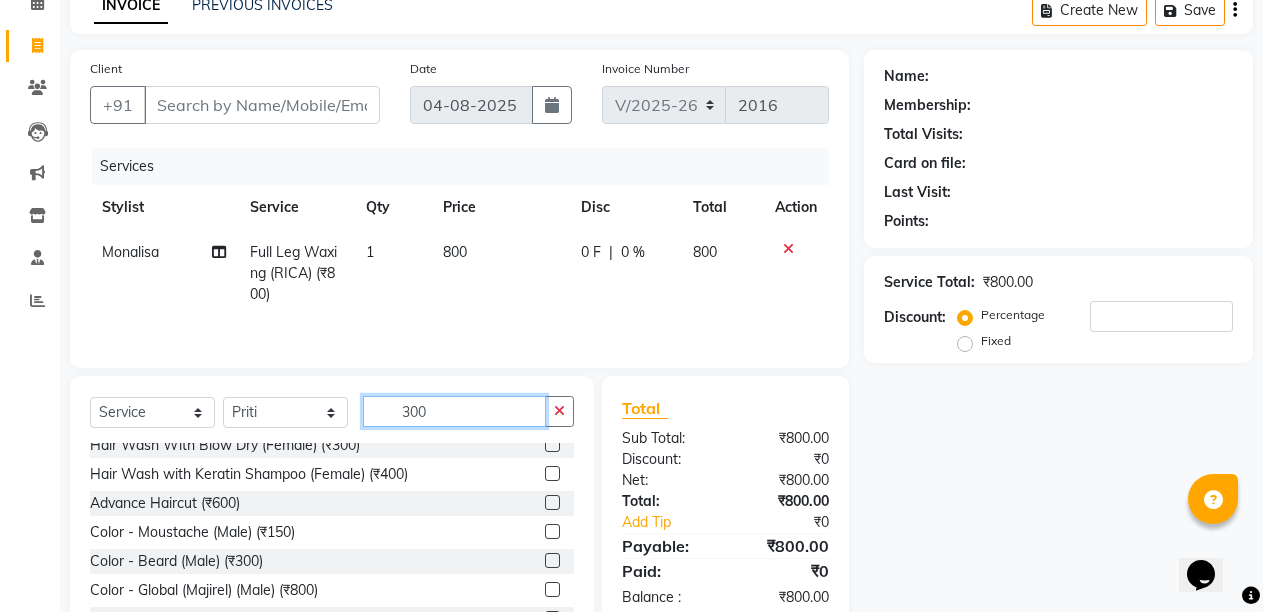 click on "300" 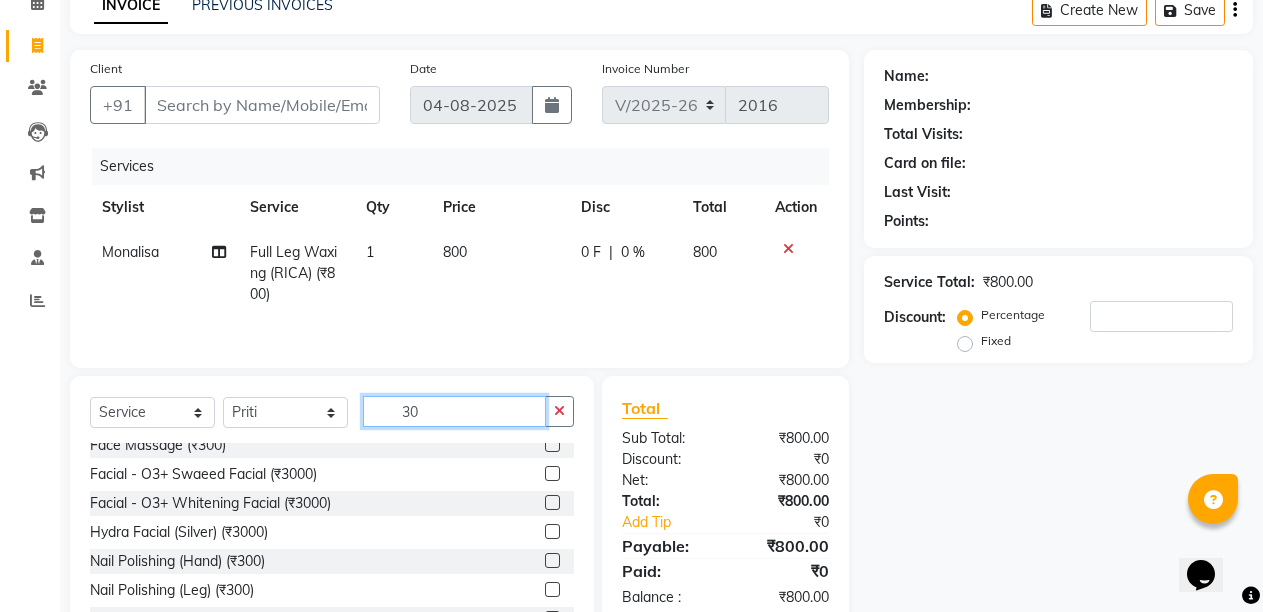 type on "3" 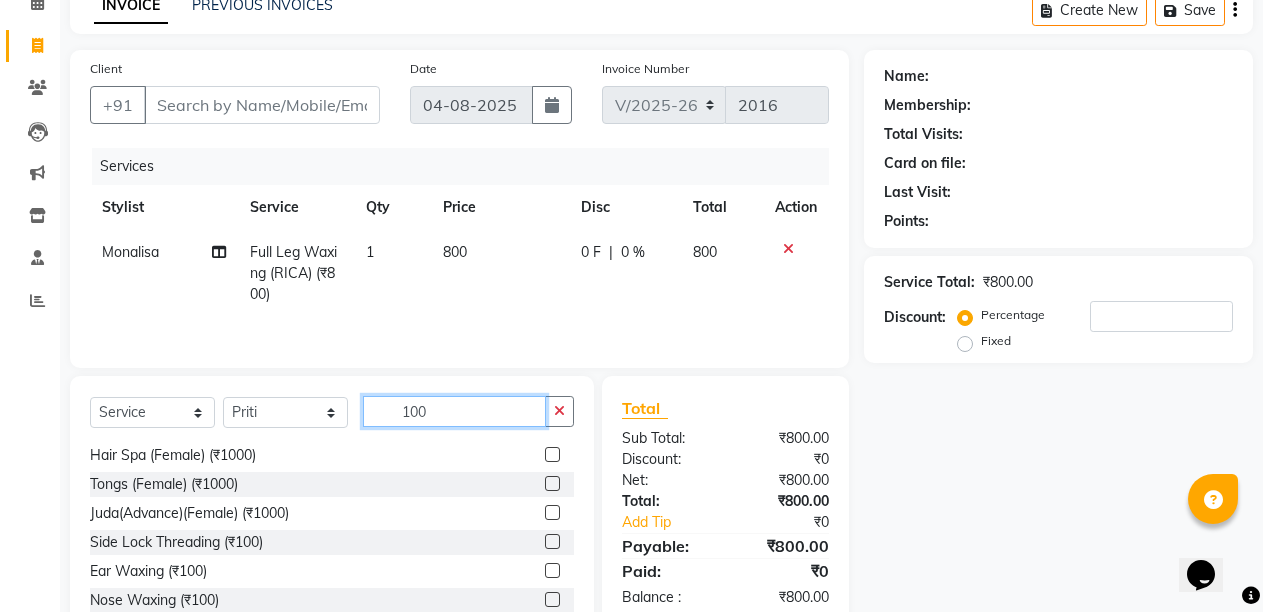 scroll, scrollTop: 0, scrollLeft: 0, axis: both 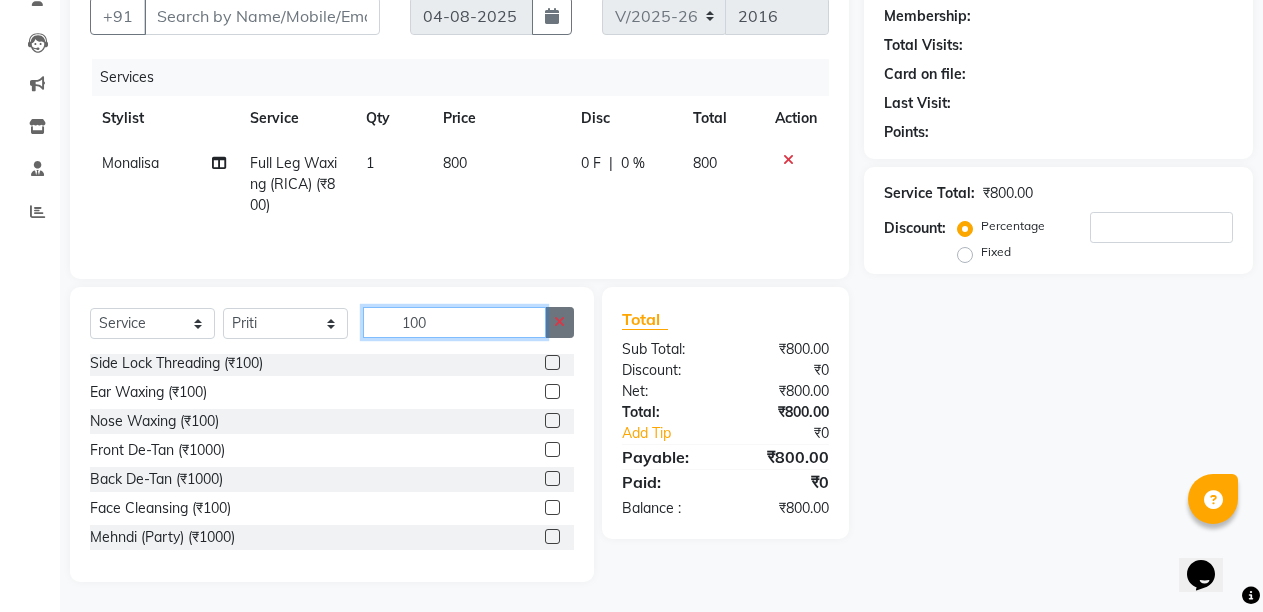 type on "100" 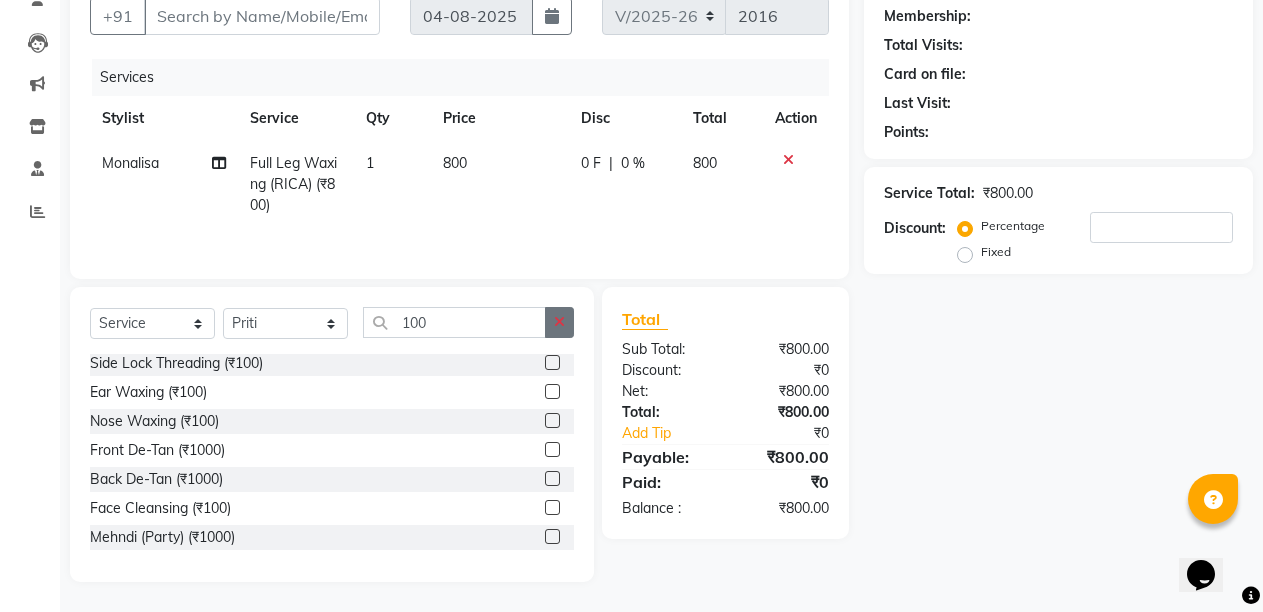 click 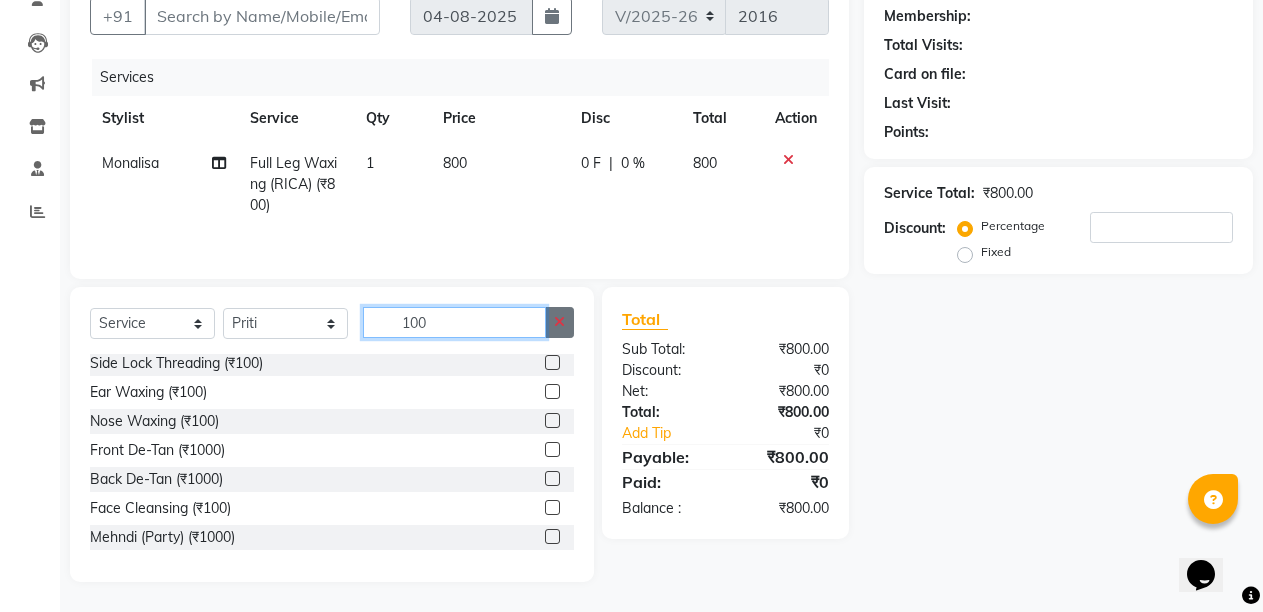 type 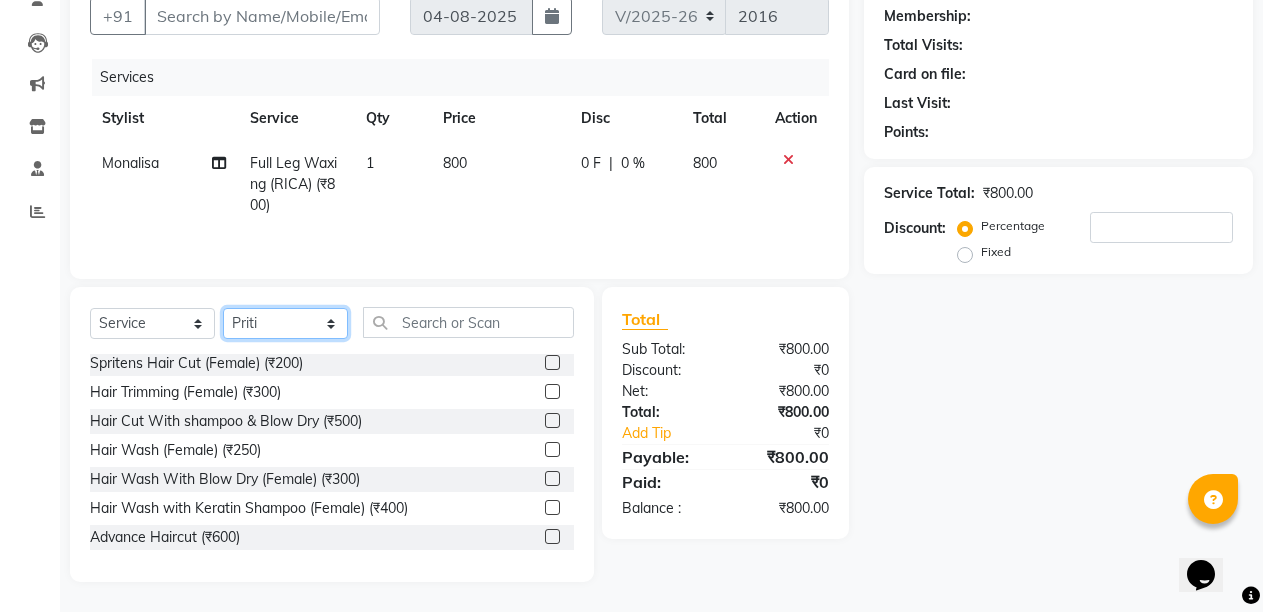 click on "Select Stylist Admin Anil Babu Budhia Monalisa  Nisha Priti" 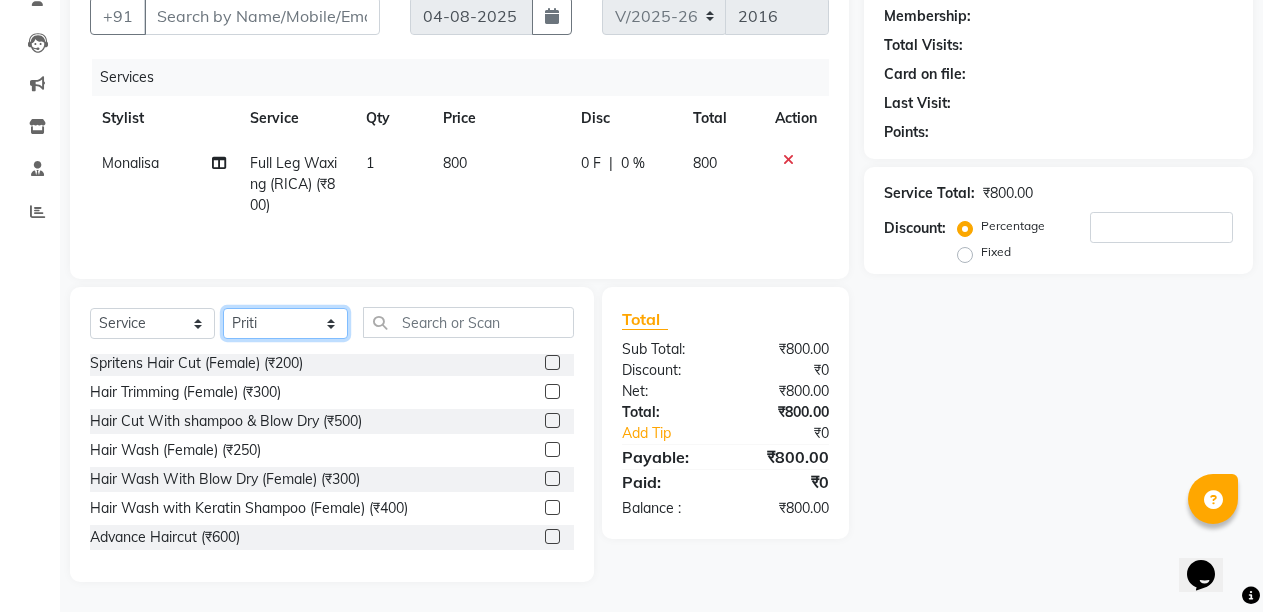 select on "80321" 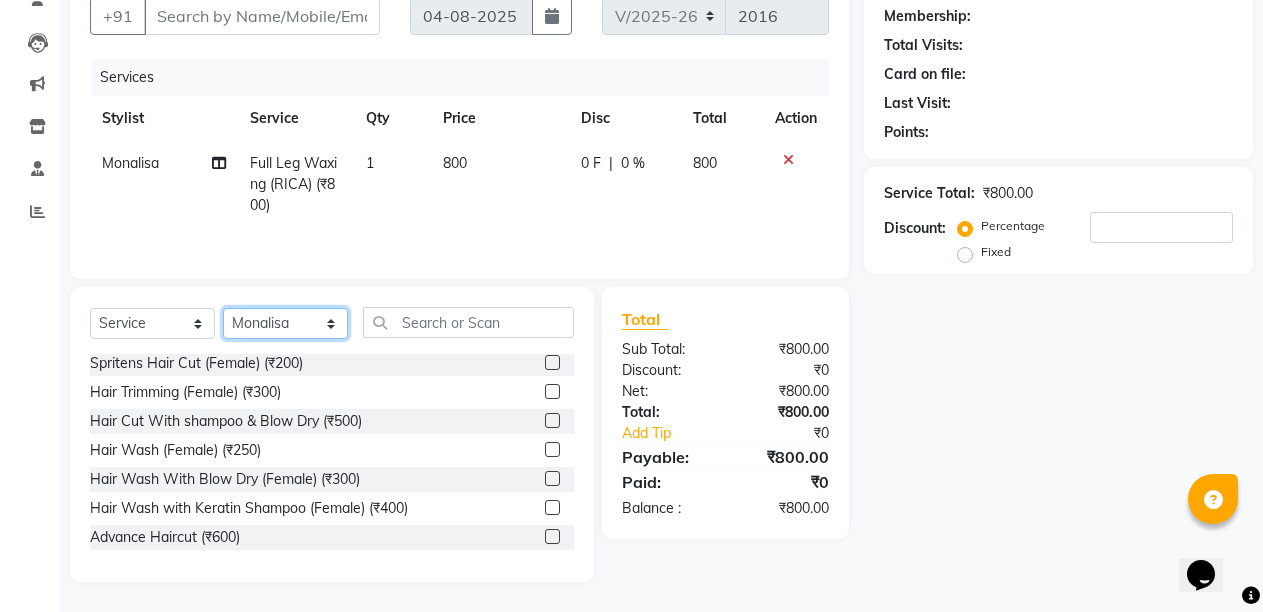 click on "Select Stylist Admin Anil Babu Budhia Monalisa  Nisha Priti" 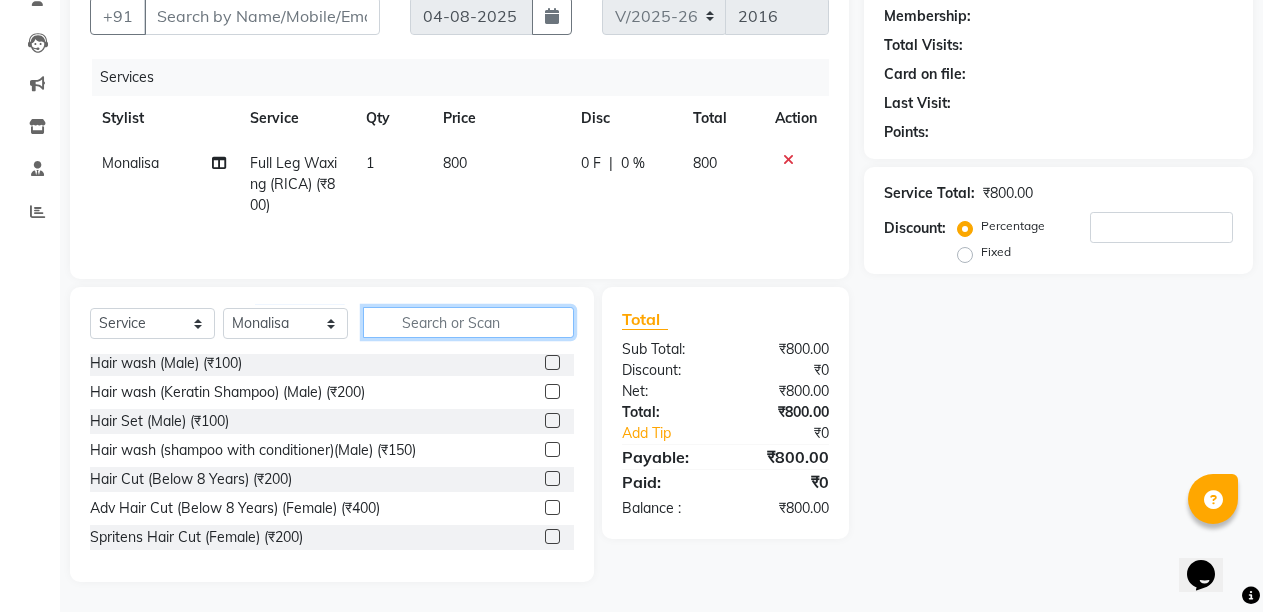 click 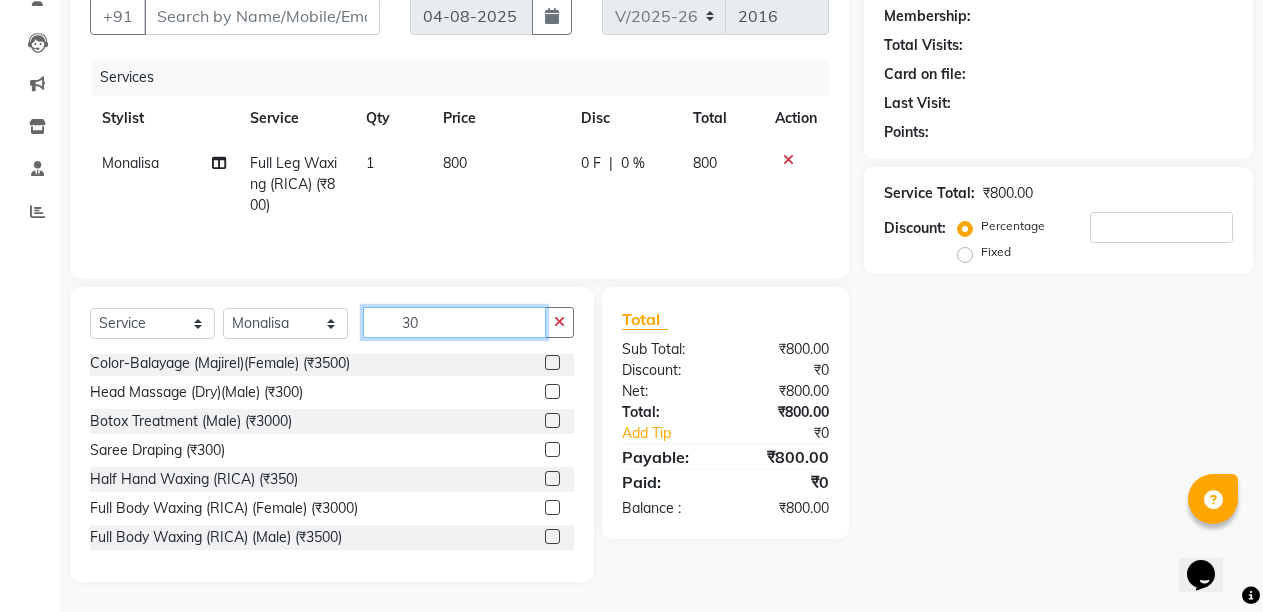 scroll, scrollTop: 148, scrollLeft: 0, axis: vertical 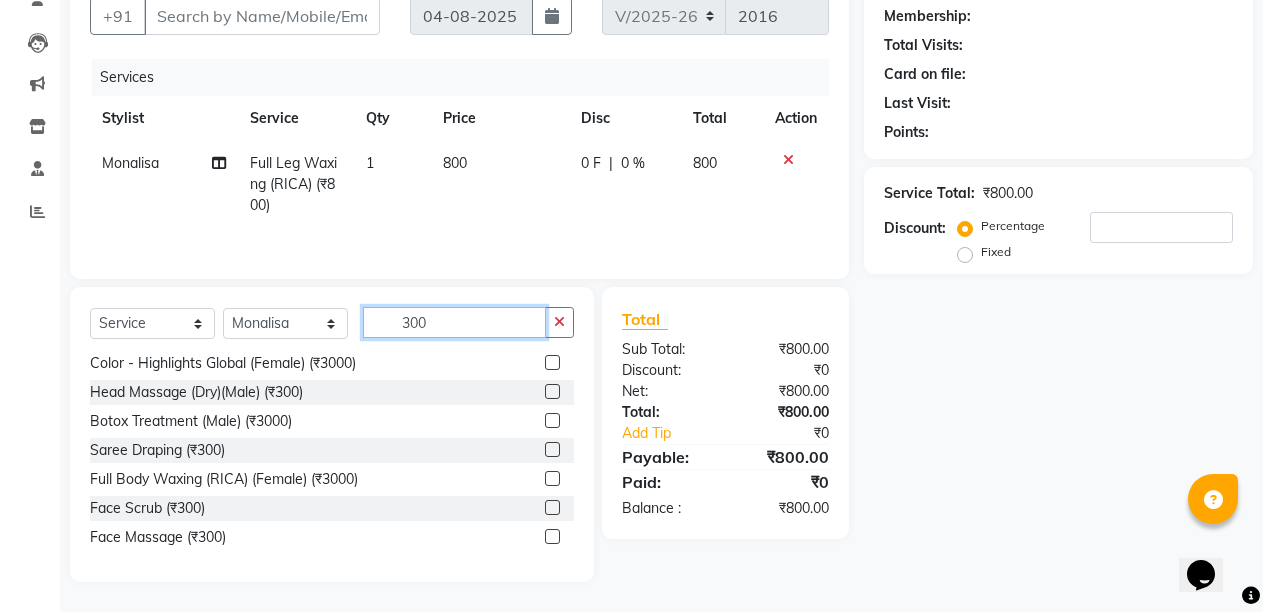 click on "300" 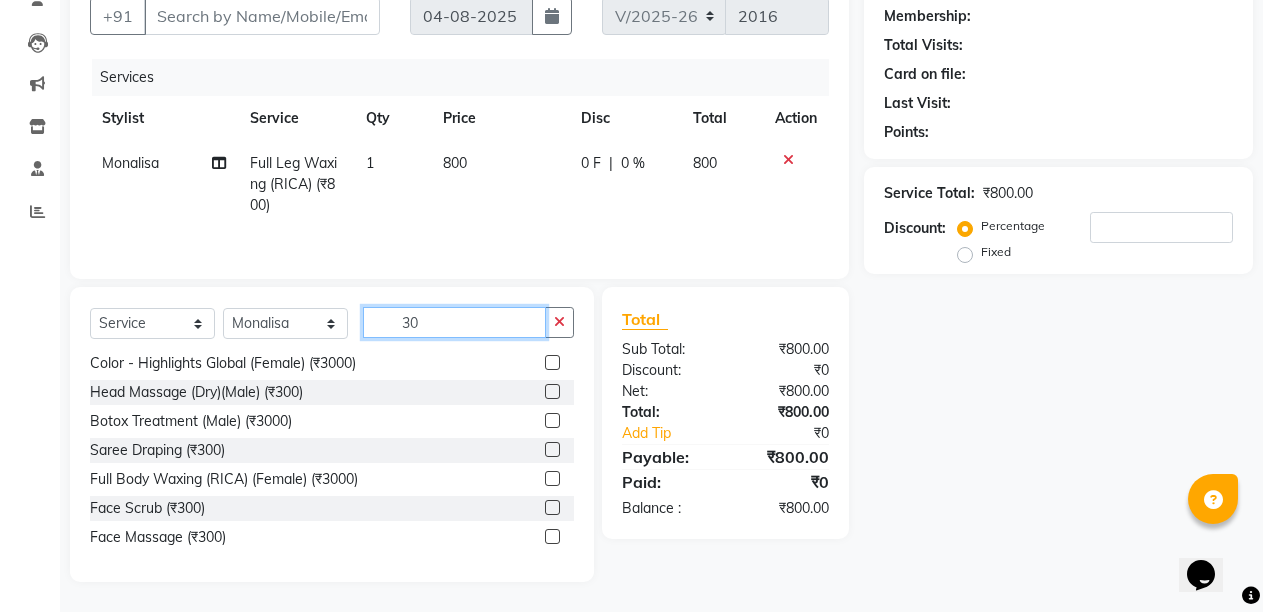 type on "3" 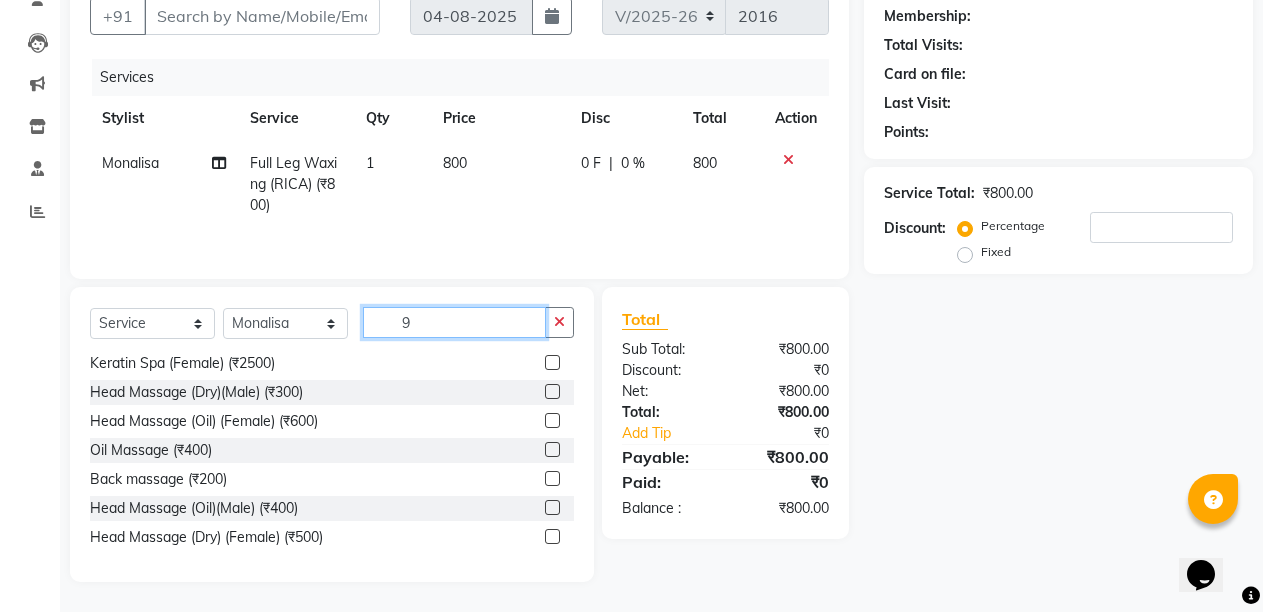 scroll, scrollTop: 0, scrollLeft: 0, axis: both 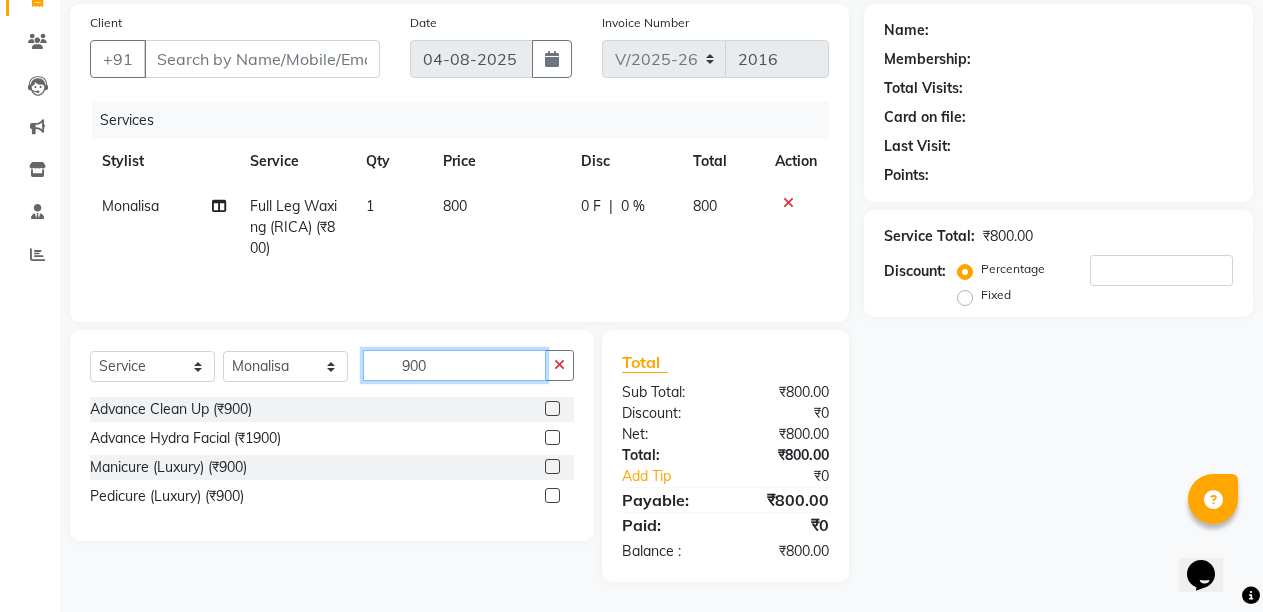 click on "900" 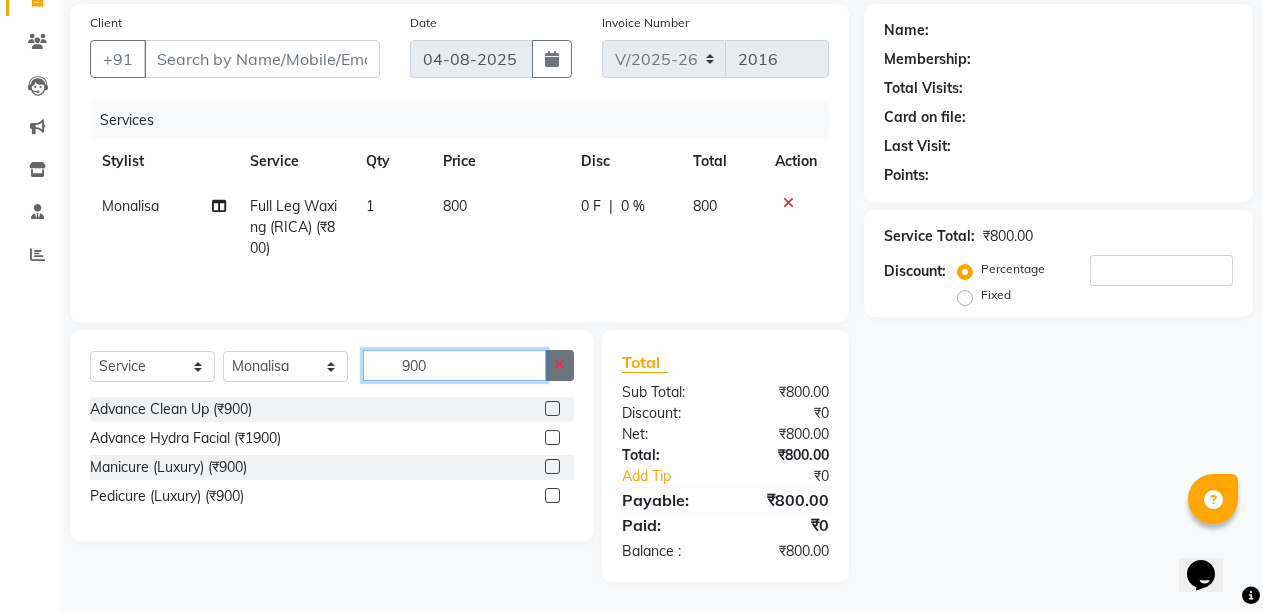 type on "900" 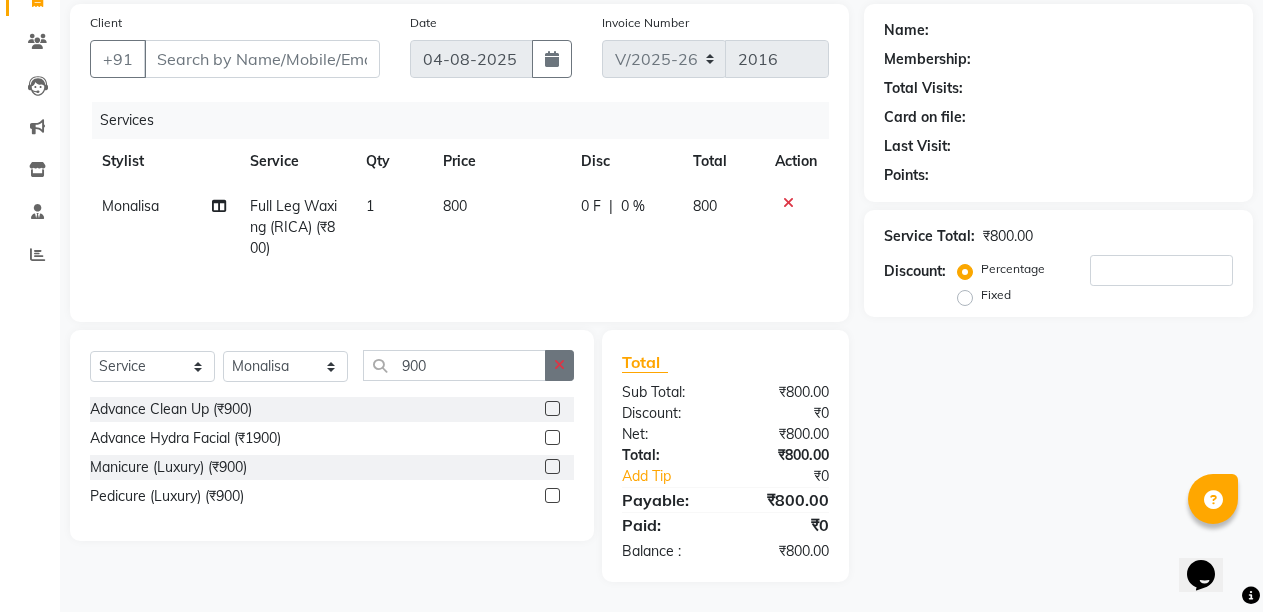 click 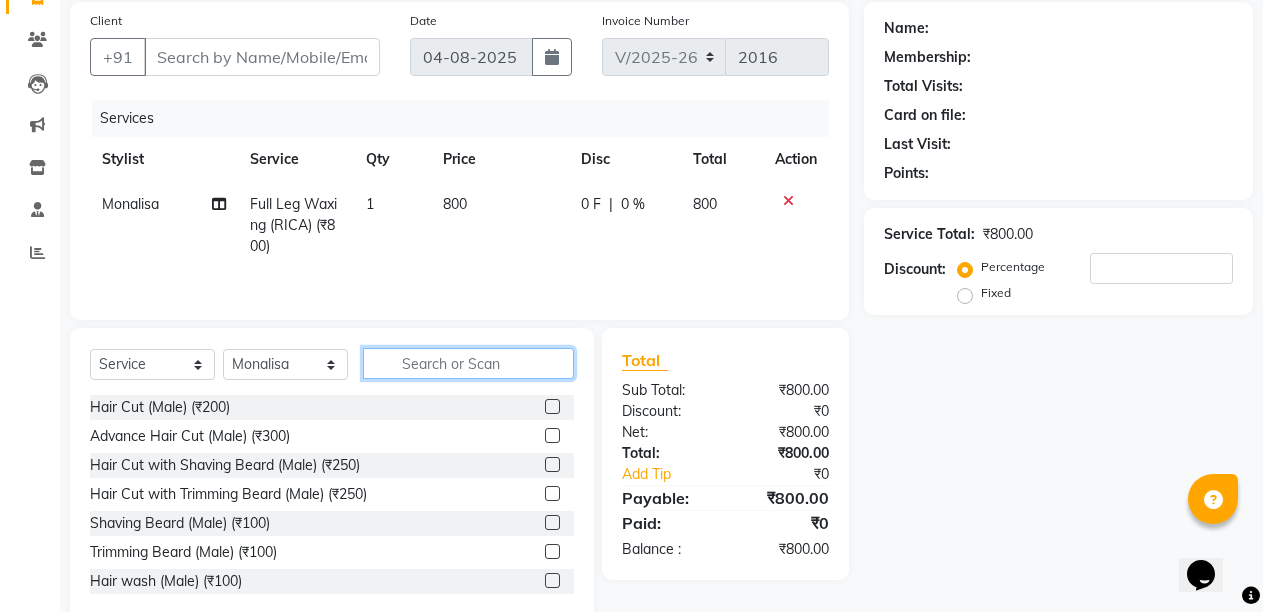click 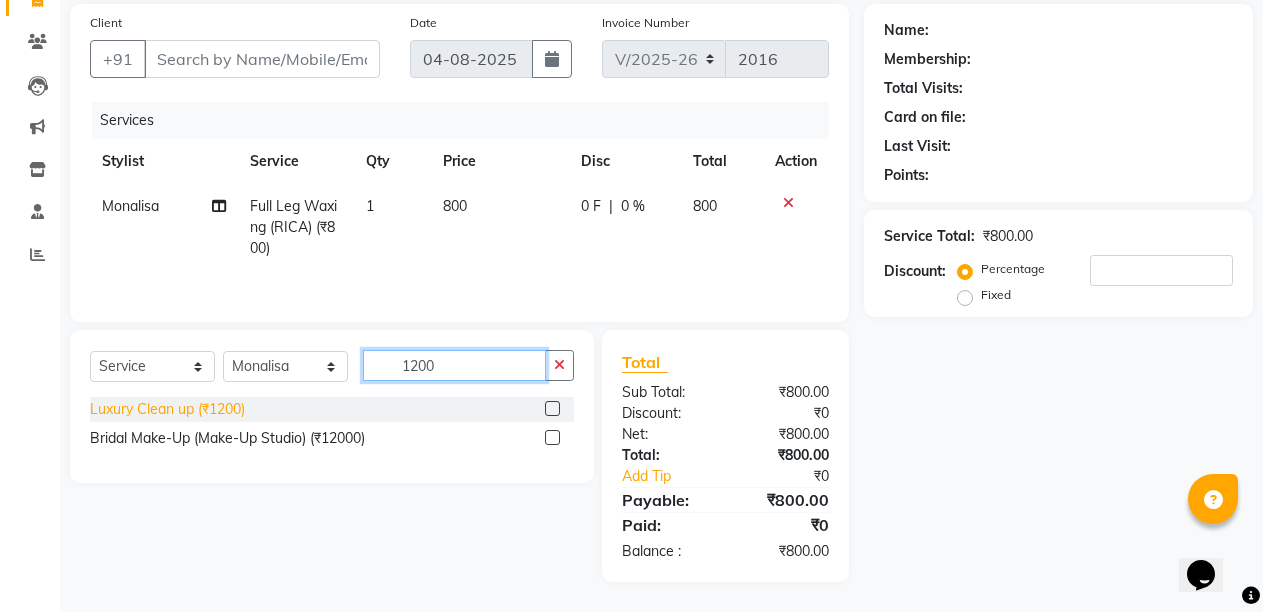 type on "1200" 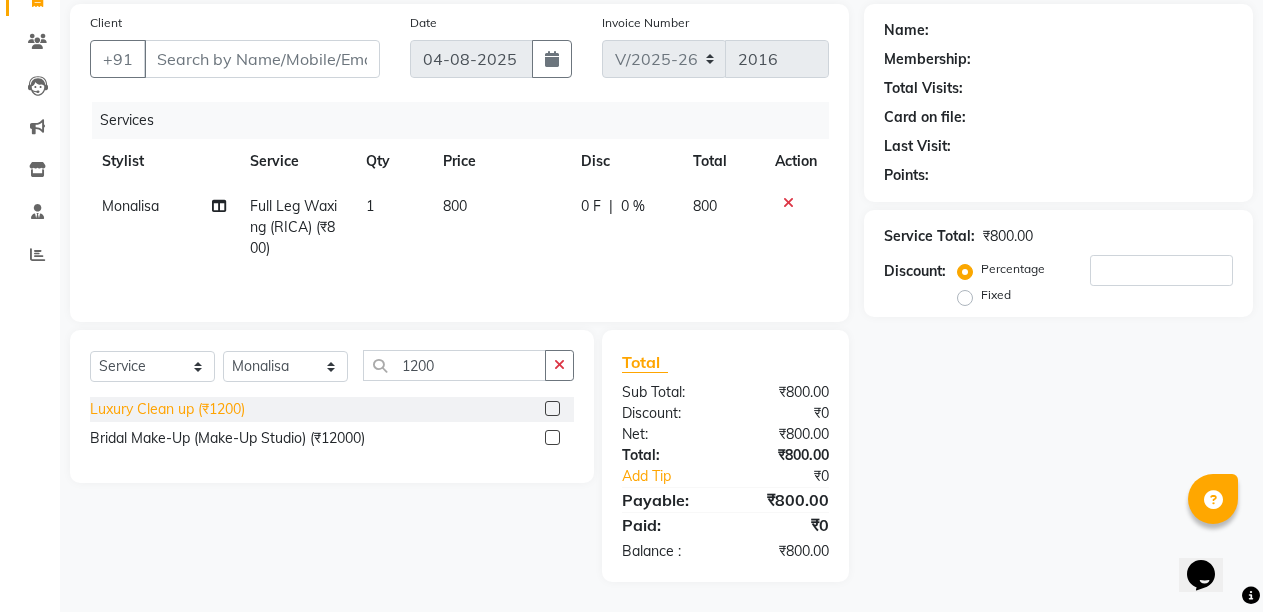 click on "Luxury Clean up (₹1200)" 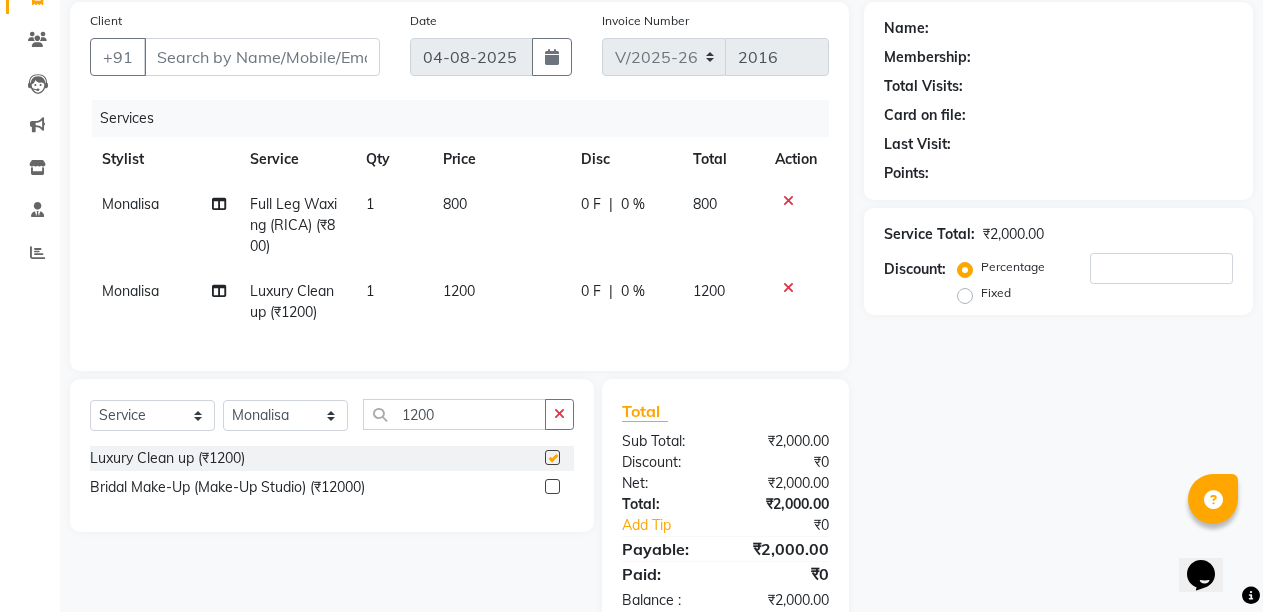 checkbox on "false" 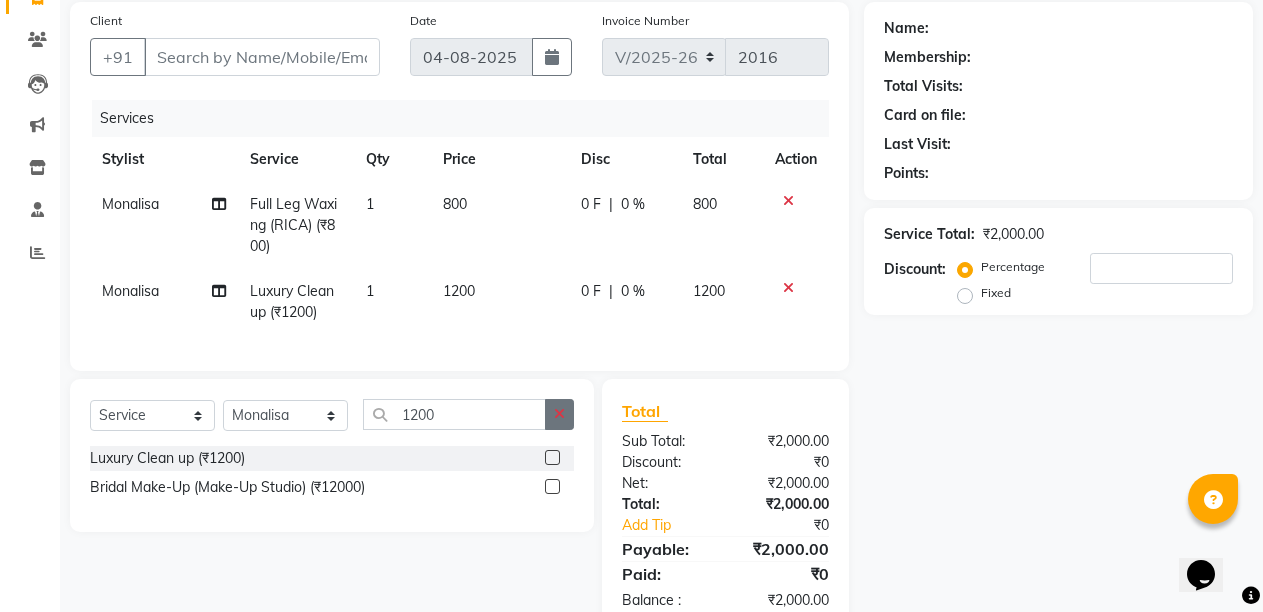click 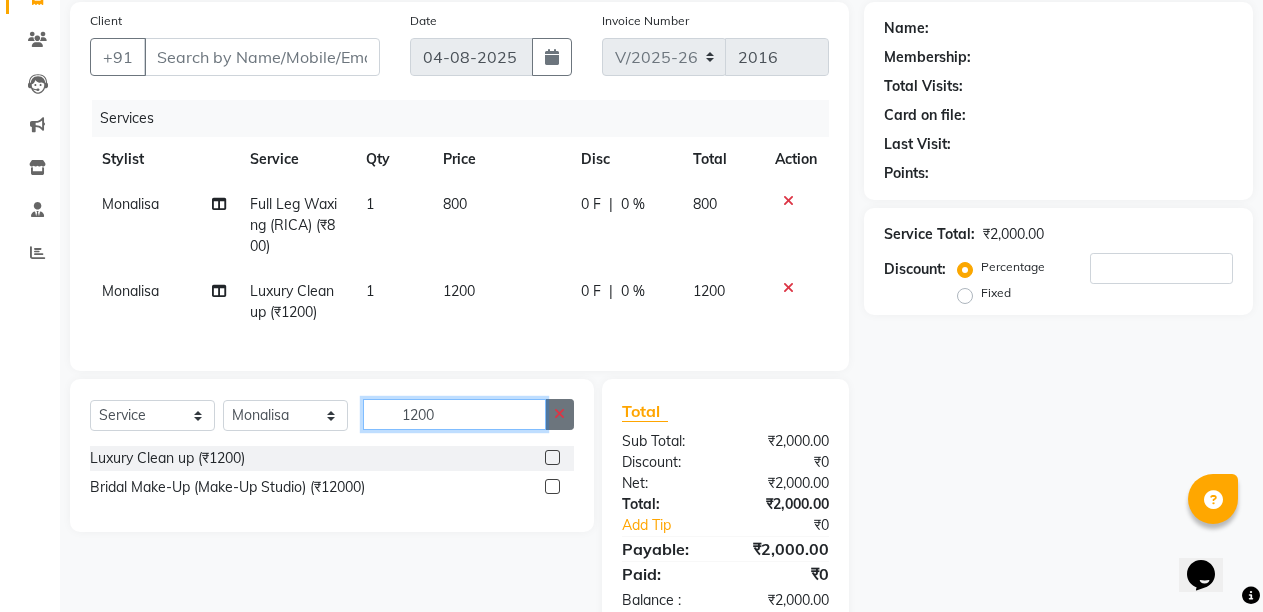 type 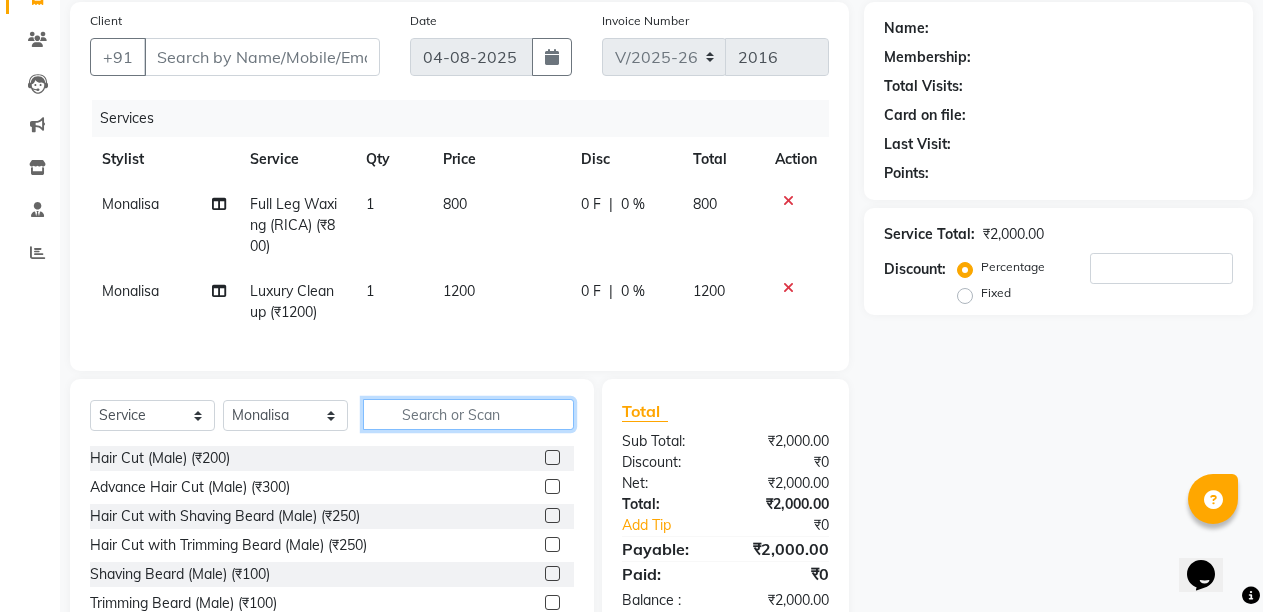 click 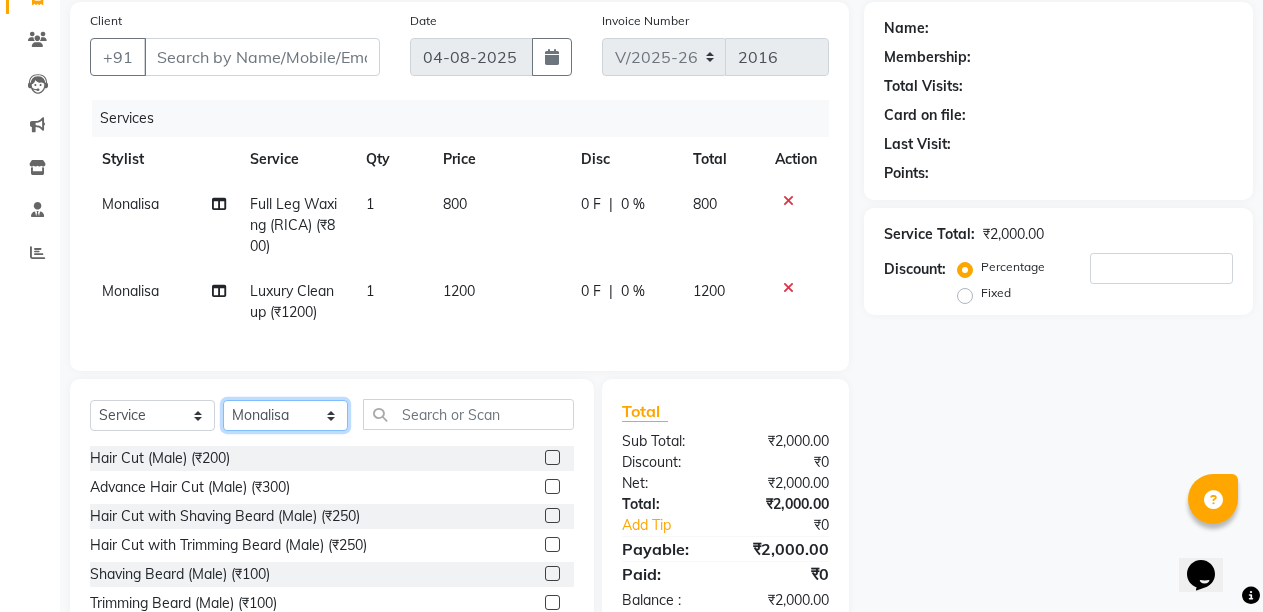 click on "Select Stylist Admin Anil Babu Budhia Monalisa  Nisha Priti" 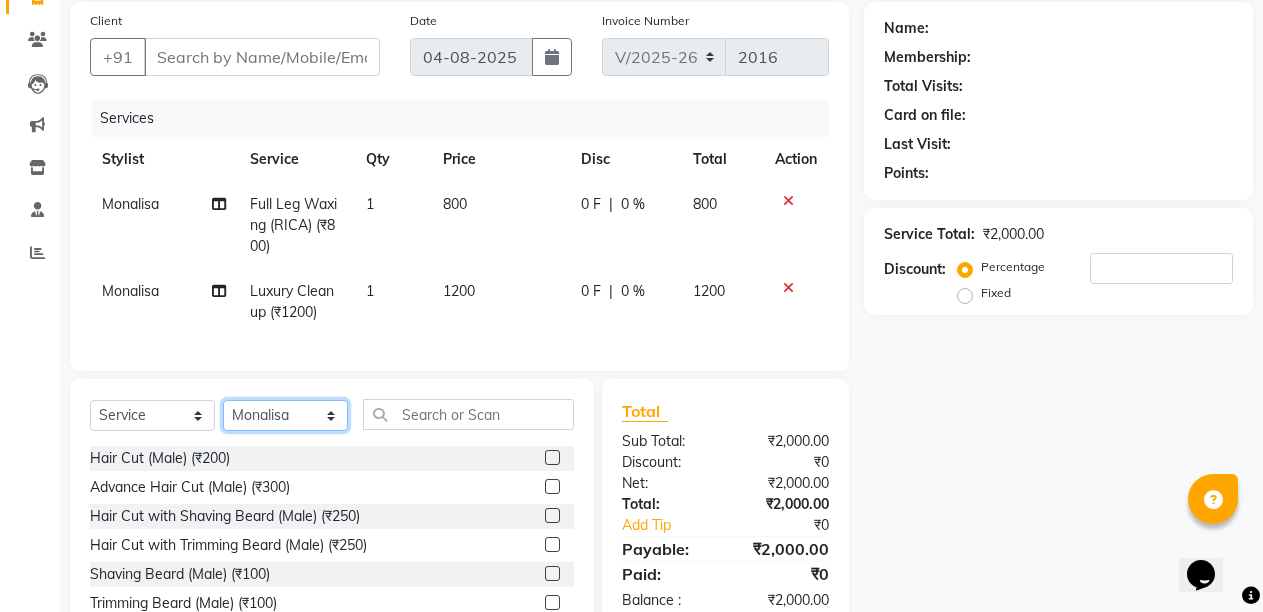 select on "21228" 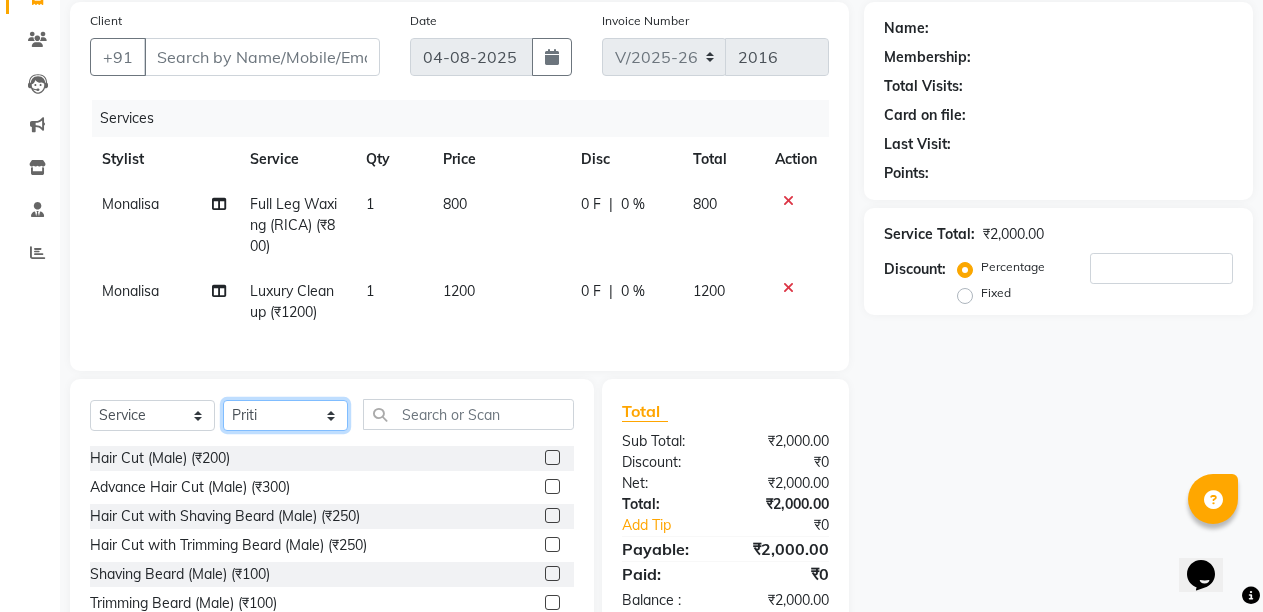 click on "Select Stylist Admin Anil Babu Budhia Monalisa  Nisha Priti" 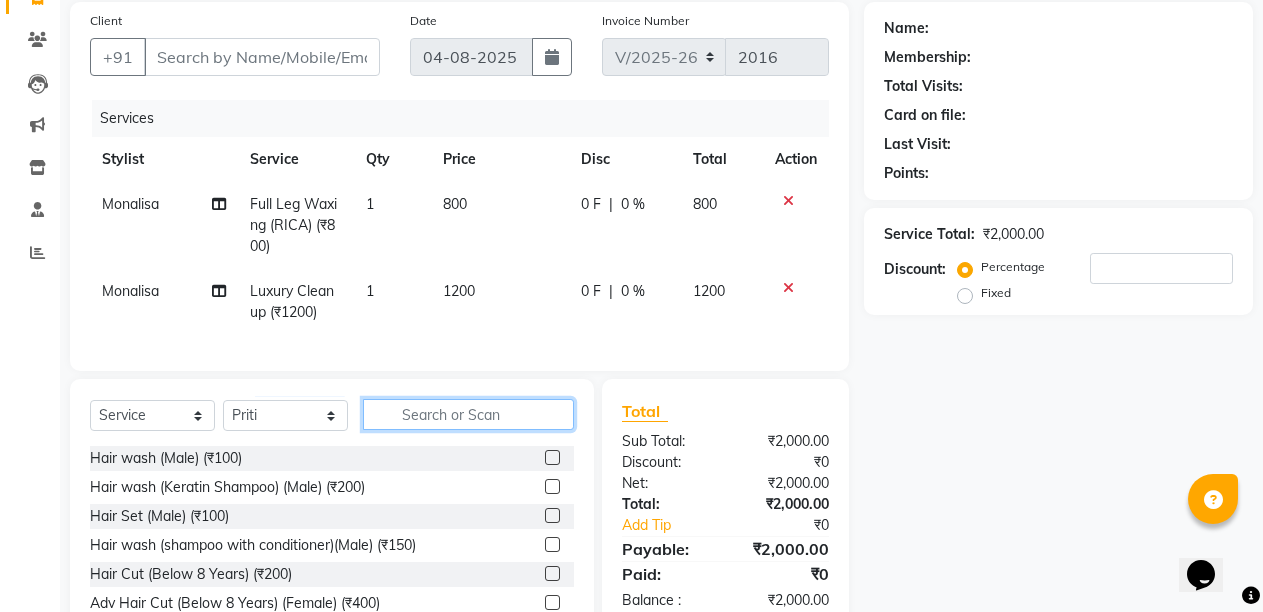 click 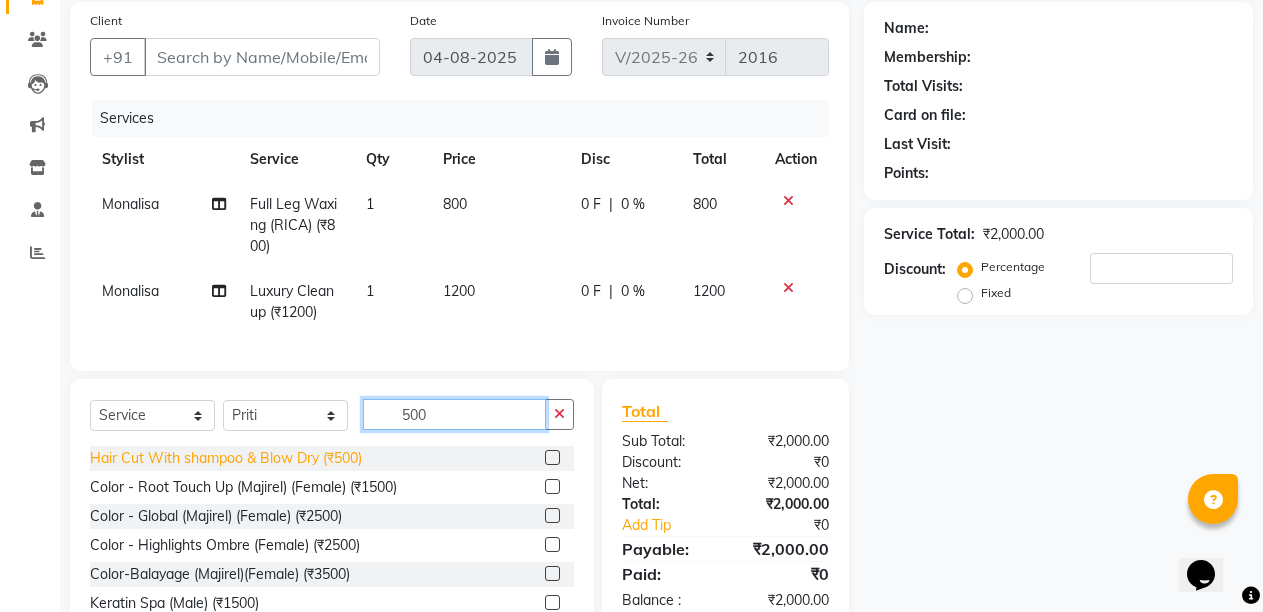 type on "500" 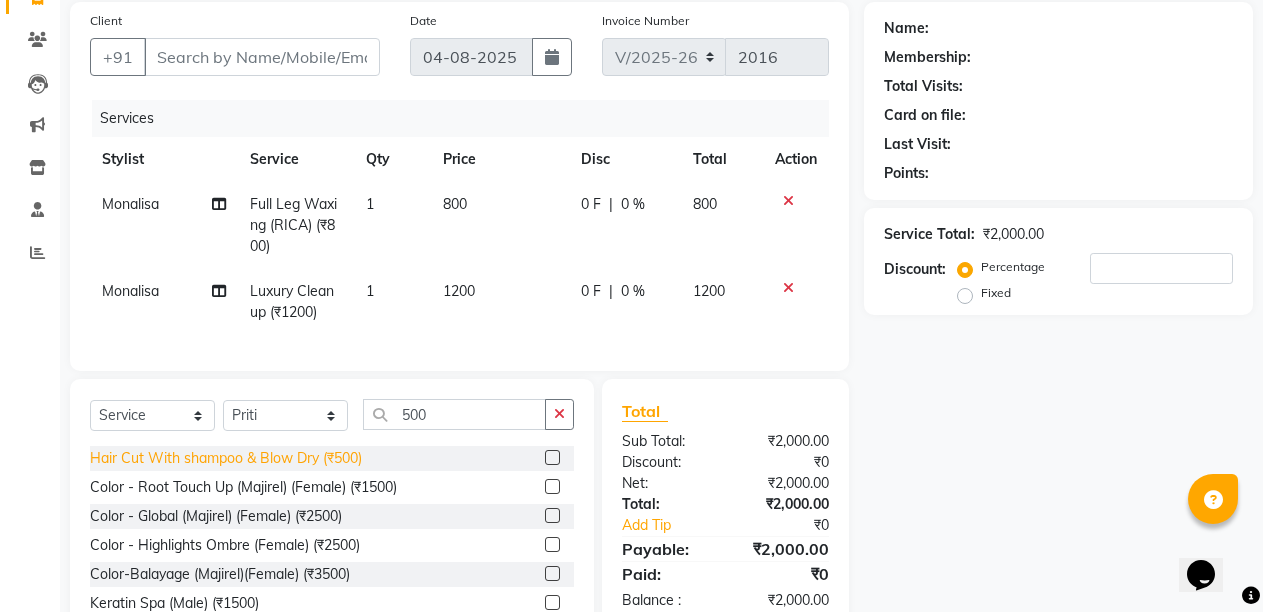 click on "Hair Cut With shampoo & Blow Dry (₹500)" 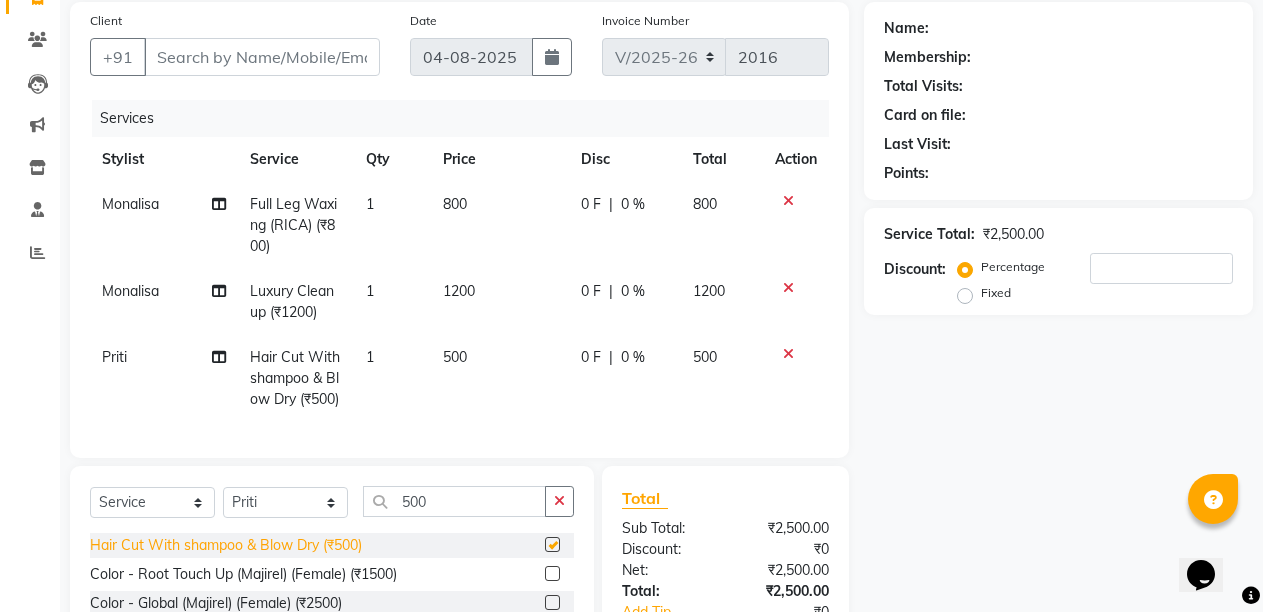 checkbox on "false" 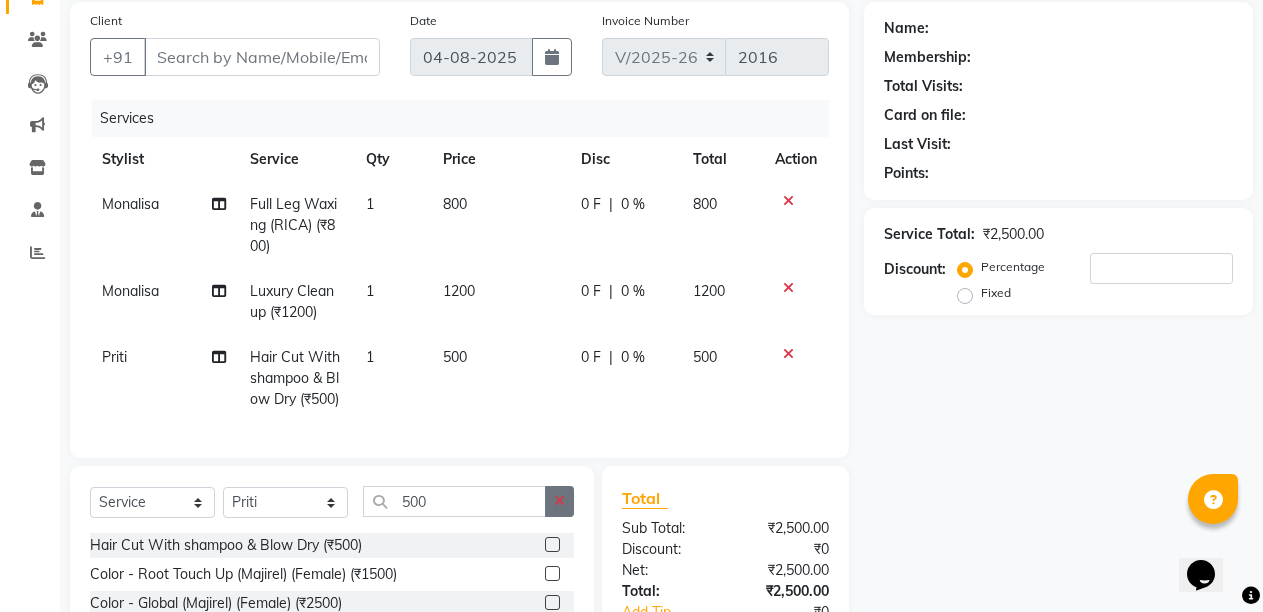 click 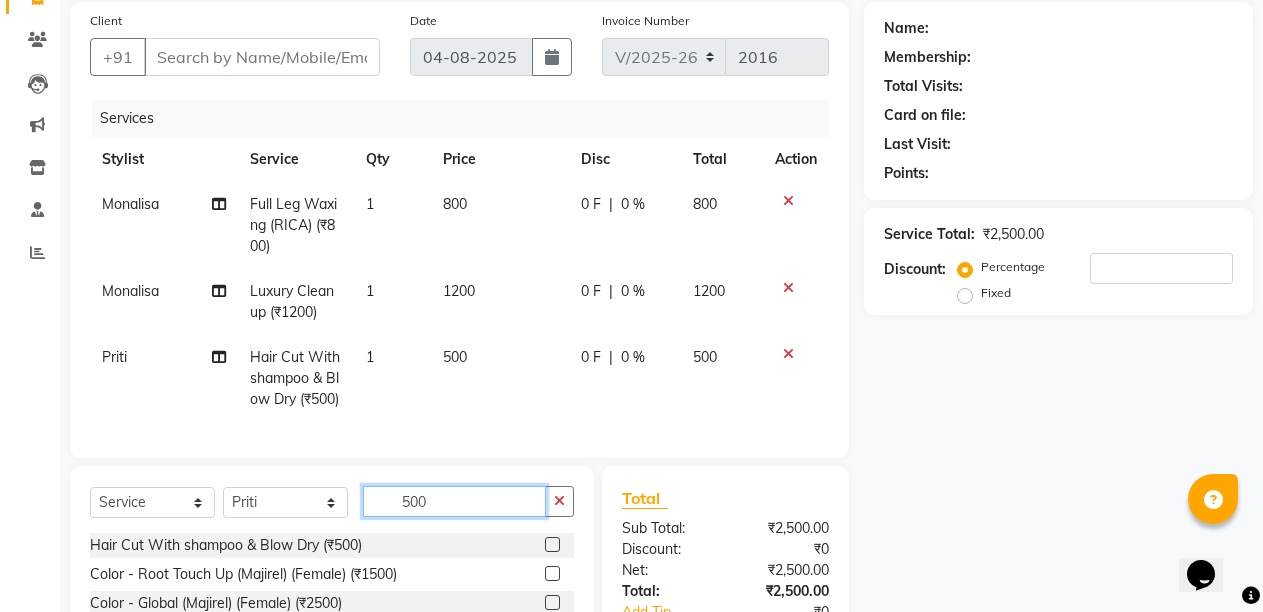 type 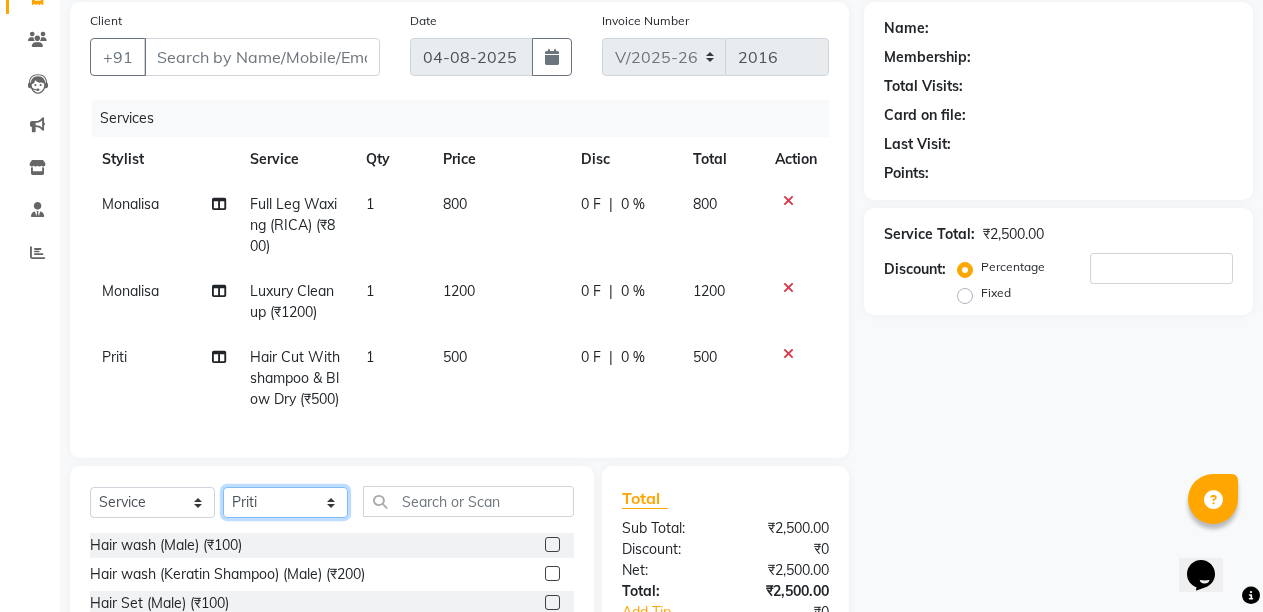click on "Select Stylist Admin Anil Babu Budhia Monalisa  Nisha Priti" 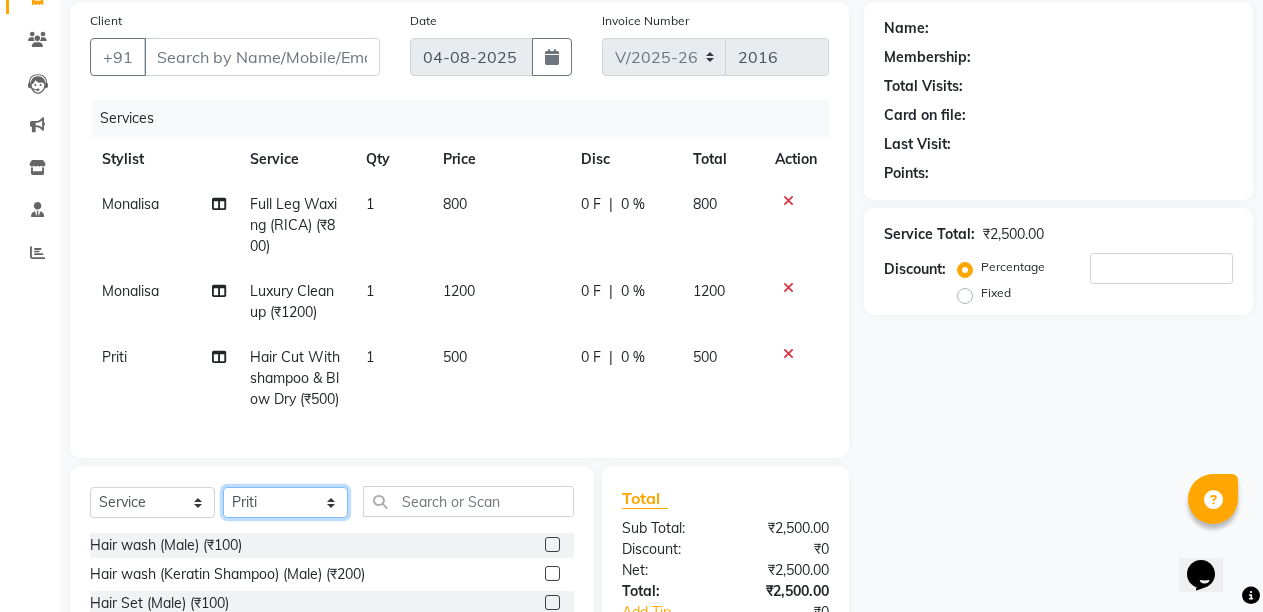 select on "80321" 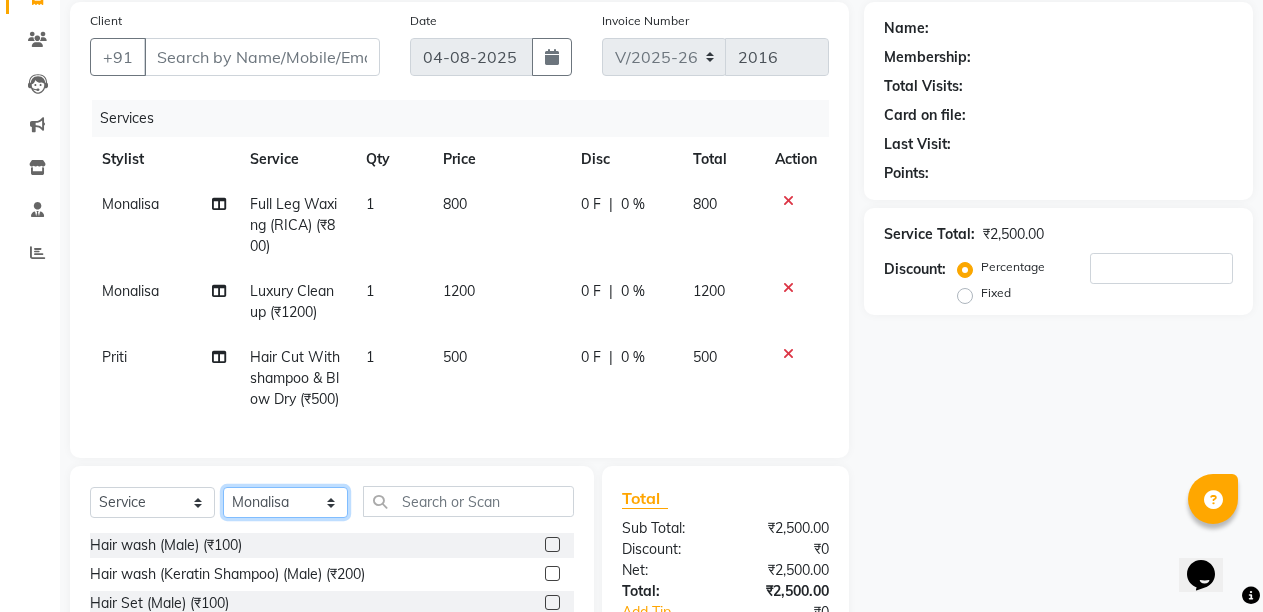click on "Select Stylist Admin Anil Babu Budhia Monalisa  Nisha Priti" 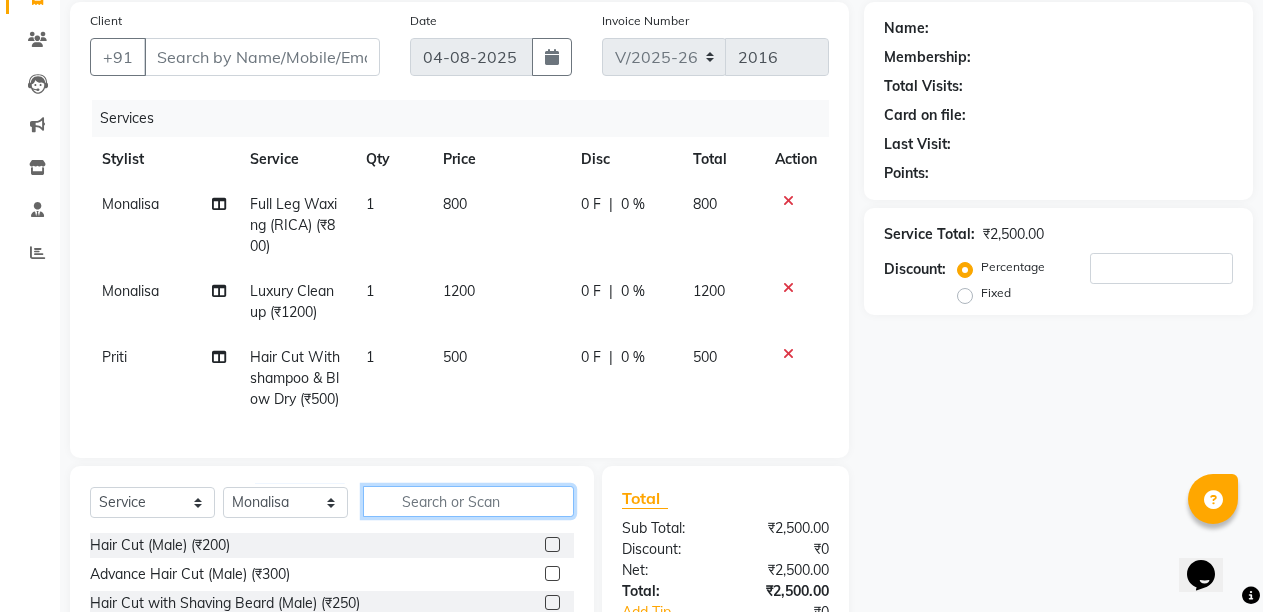 click 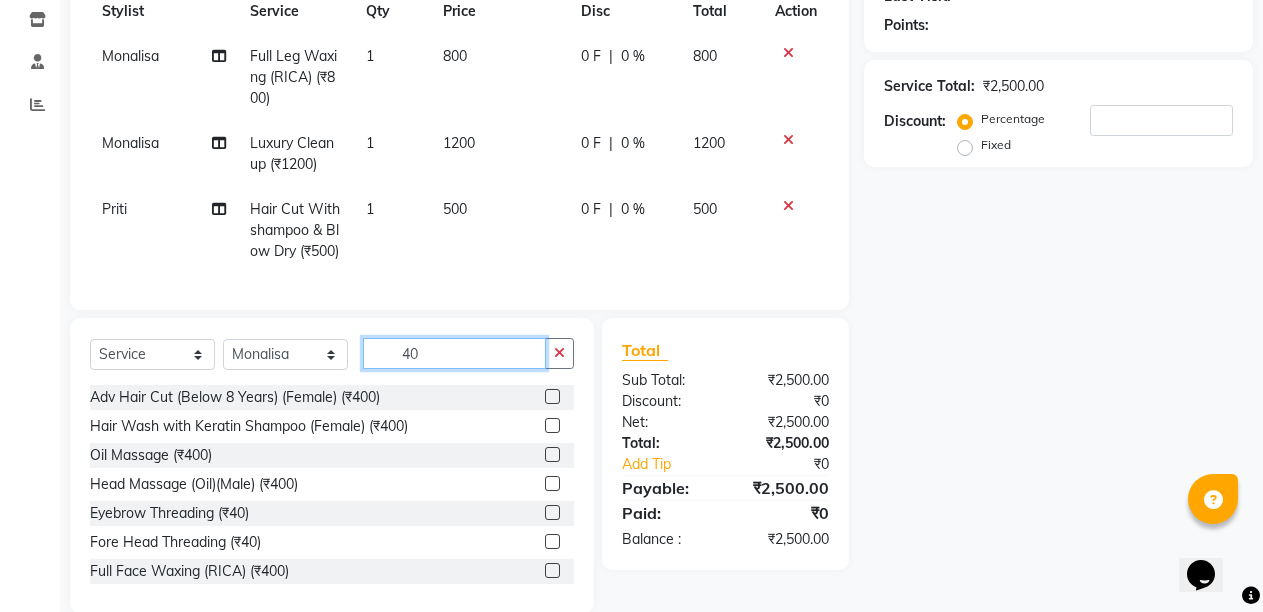 scroll, scrollTop: 344, scrollLeft: 0, axis: vertical 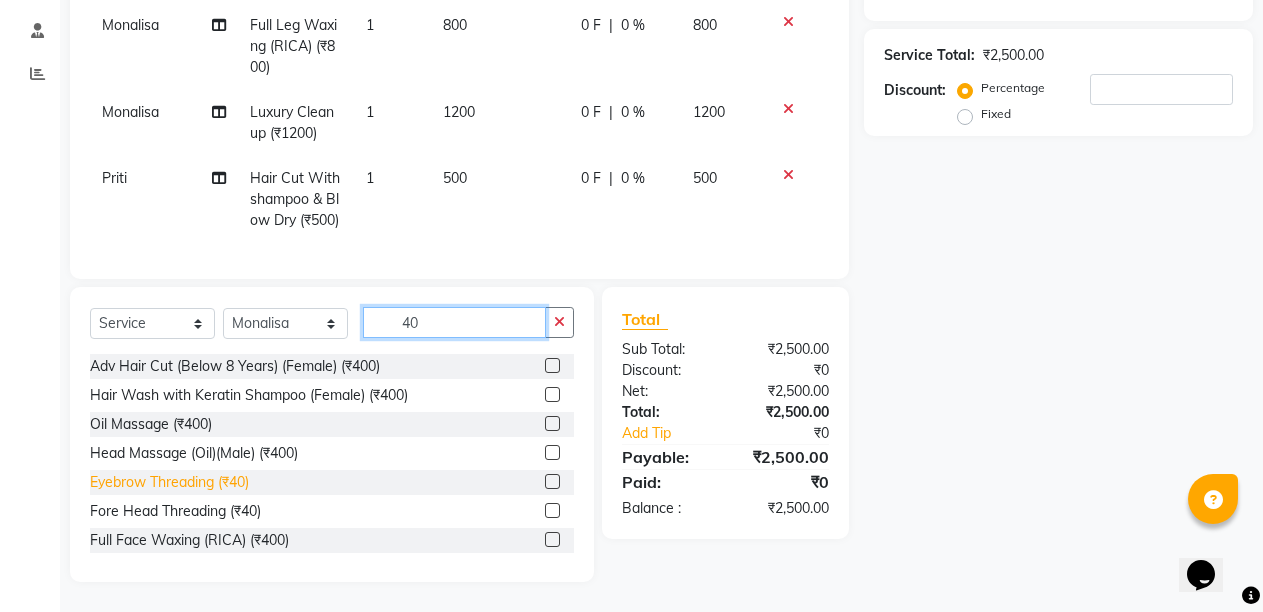 type on "40" 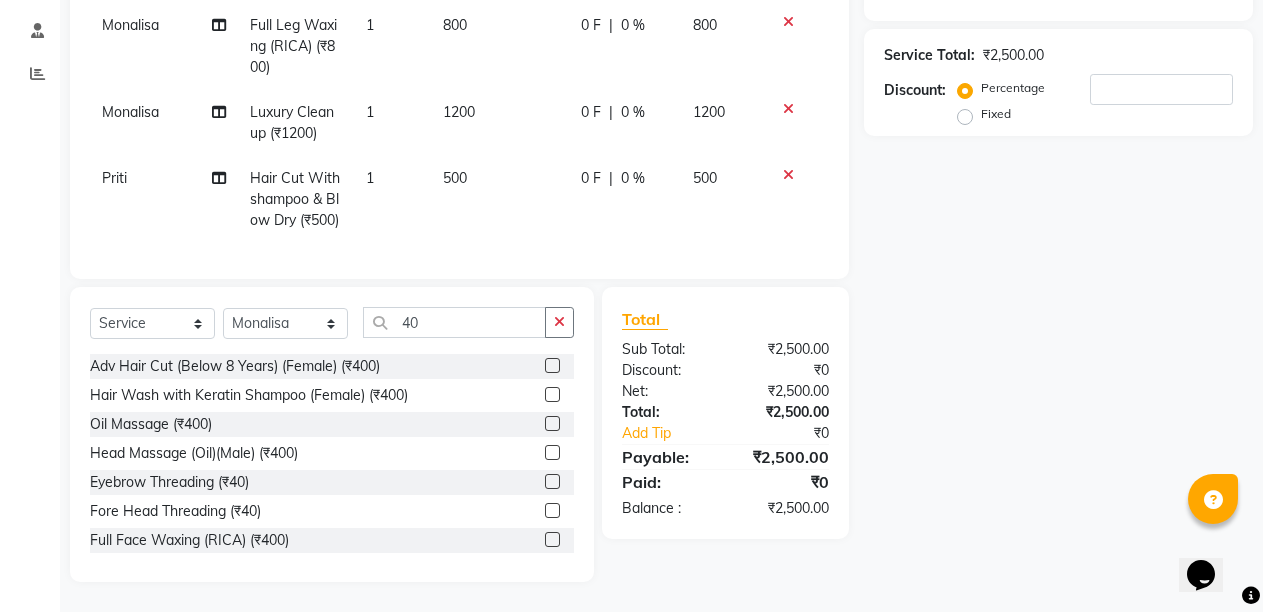 drag, startPoint x: 187, startPoint y: 481, endPoint x: 264, endPoint y: 477, distance: 77.10383 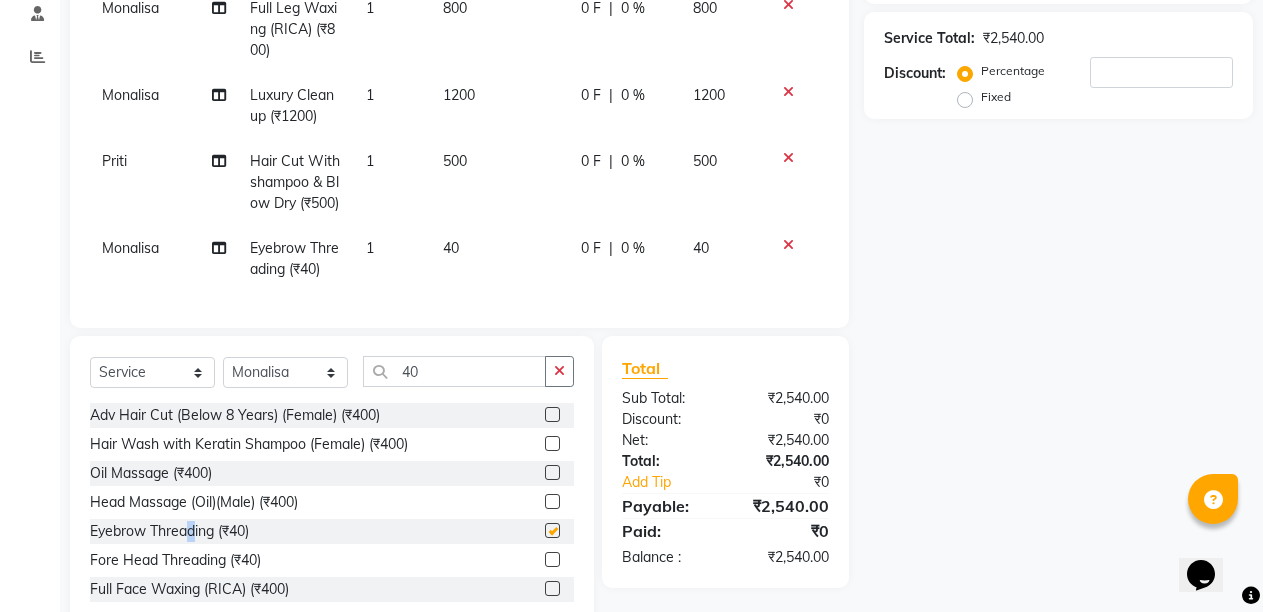 checkbox on "false" 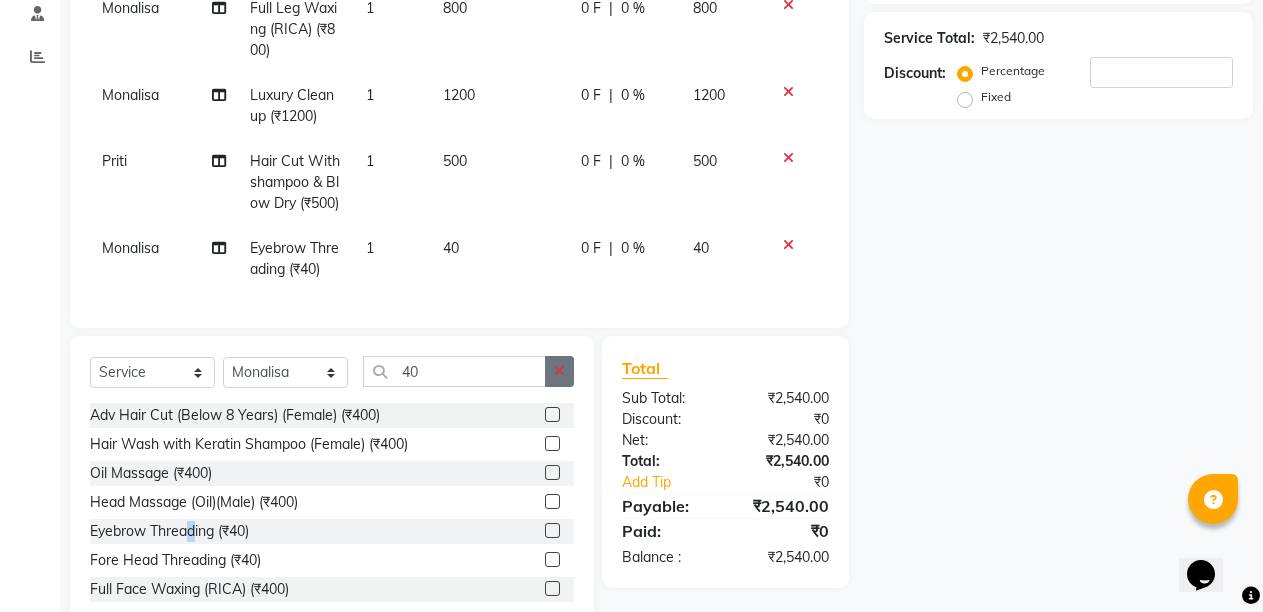 click 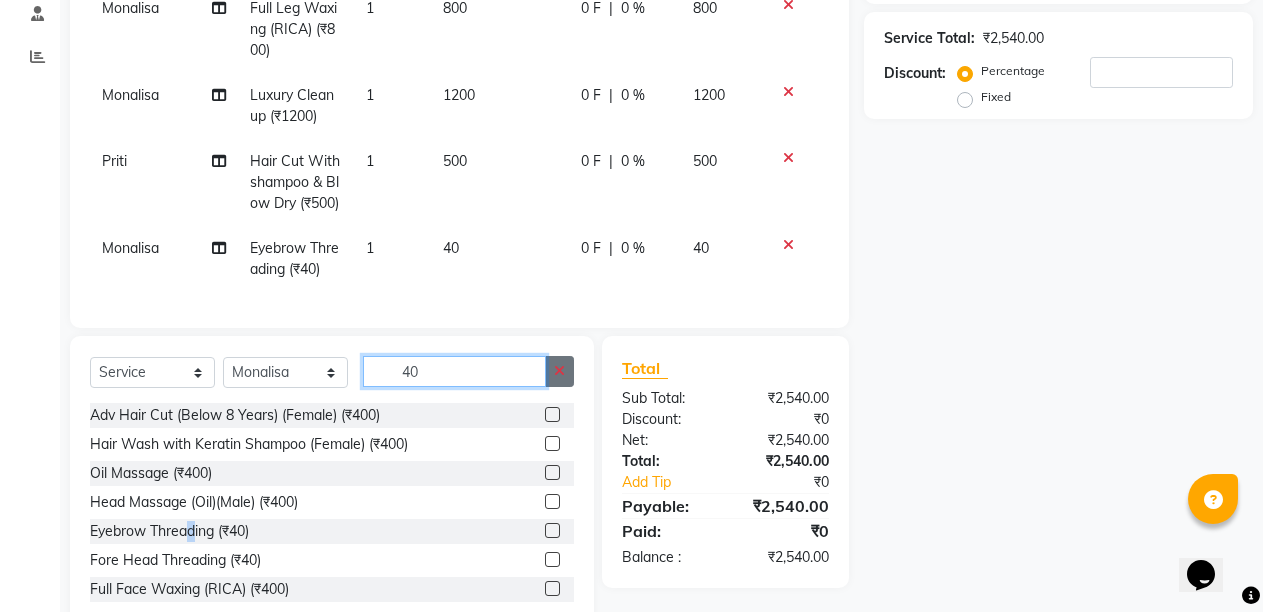 type 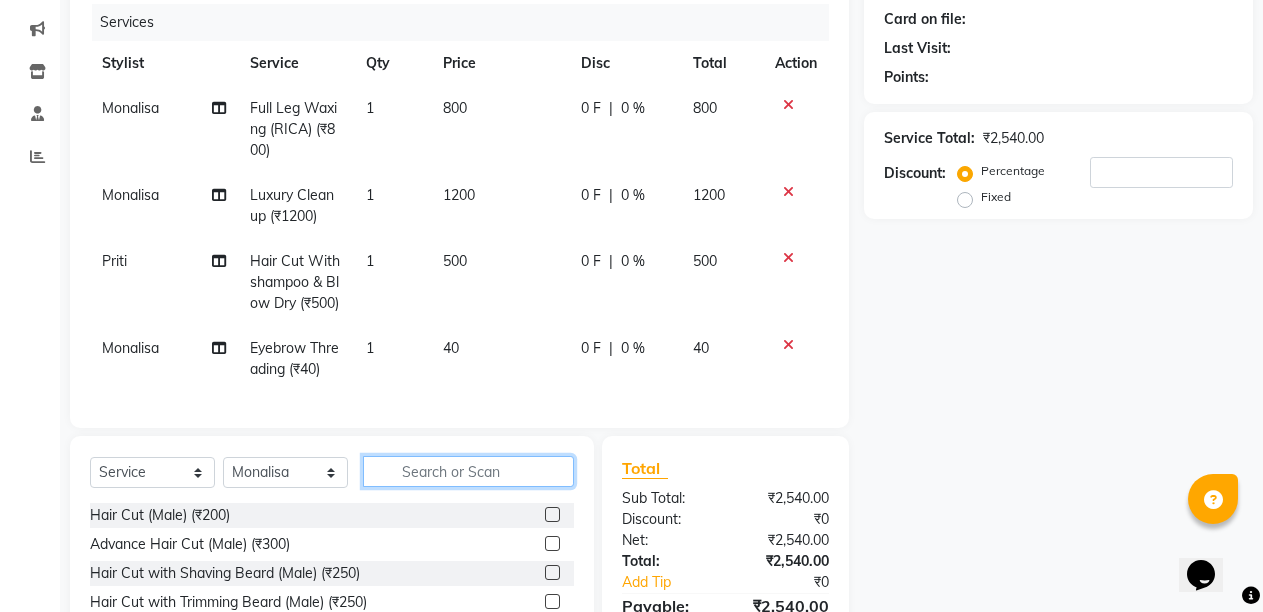scroll, scrollTop: 144, scrollLeft: 0, axis: vertical 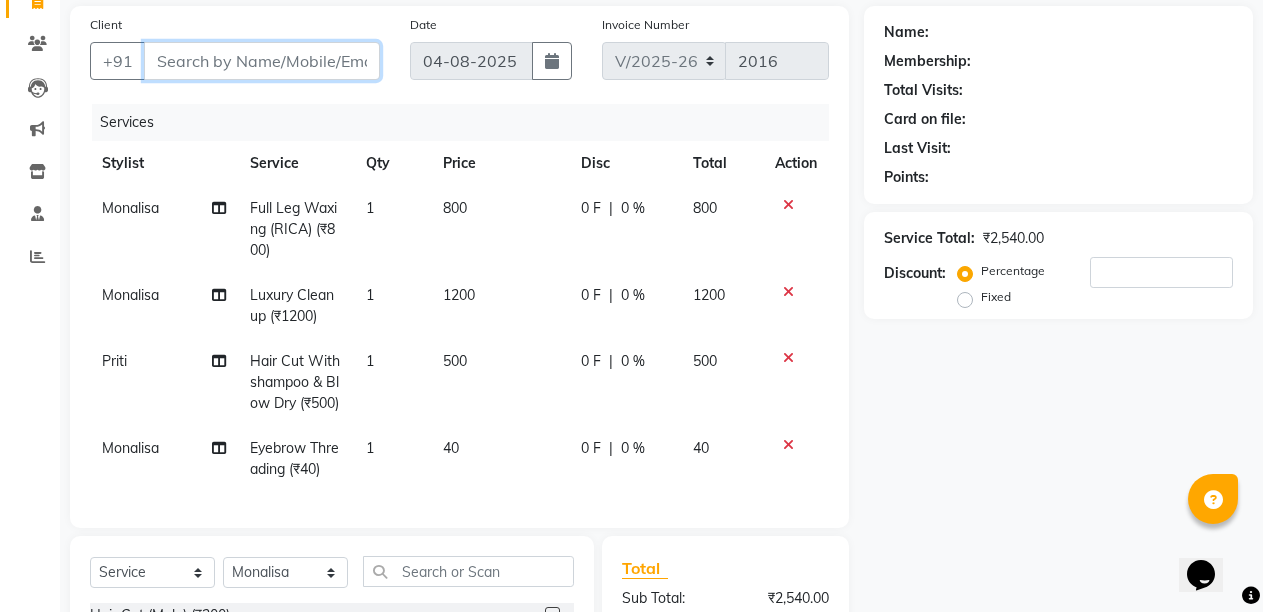 click on "Client" at bounding box center (262, 61) 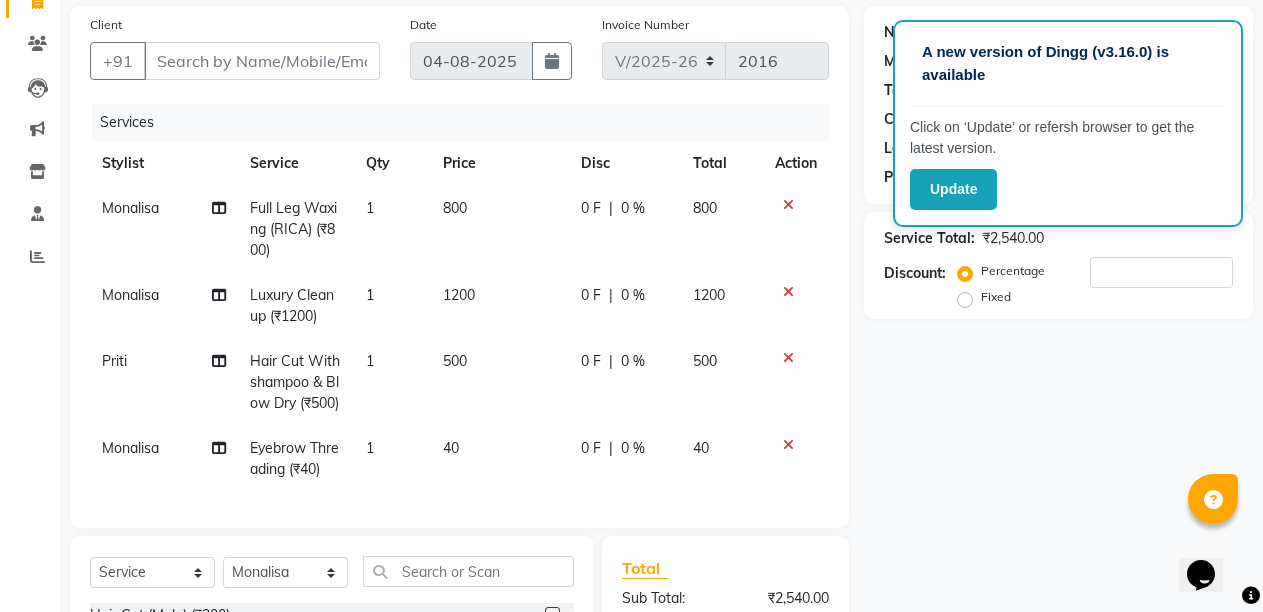click on "Name: Membership: Total Visits: Card on file: Last Visit:  Points:  Service Total:  ₹2,540.00  Discount:  Percentage   Fixed" 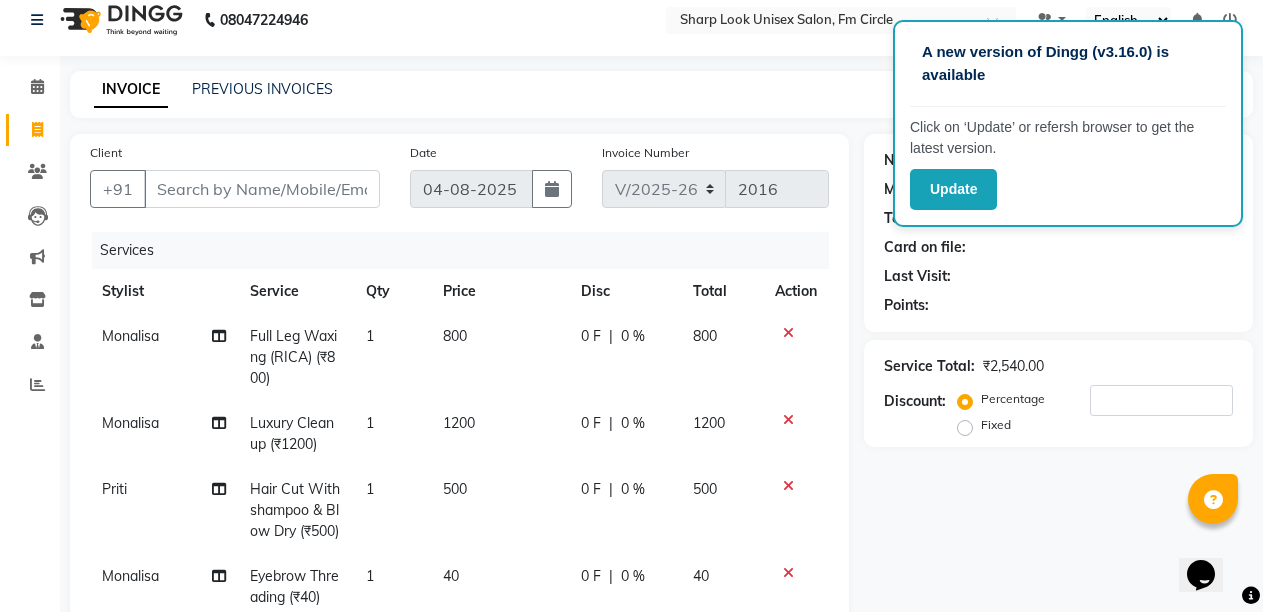 scroll, scrollTop: 0, scrollLeft: 0, axis: both 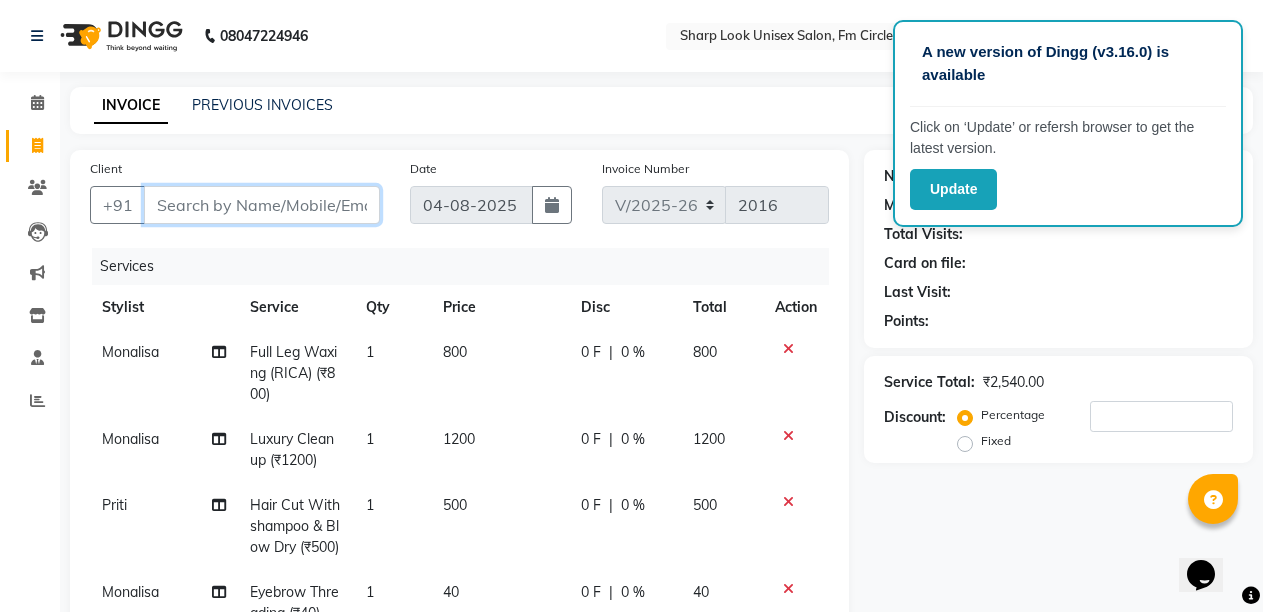 click on "Client" at bounding box center [262, 205] 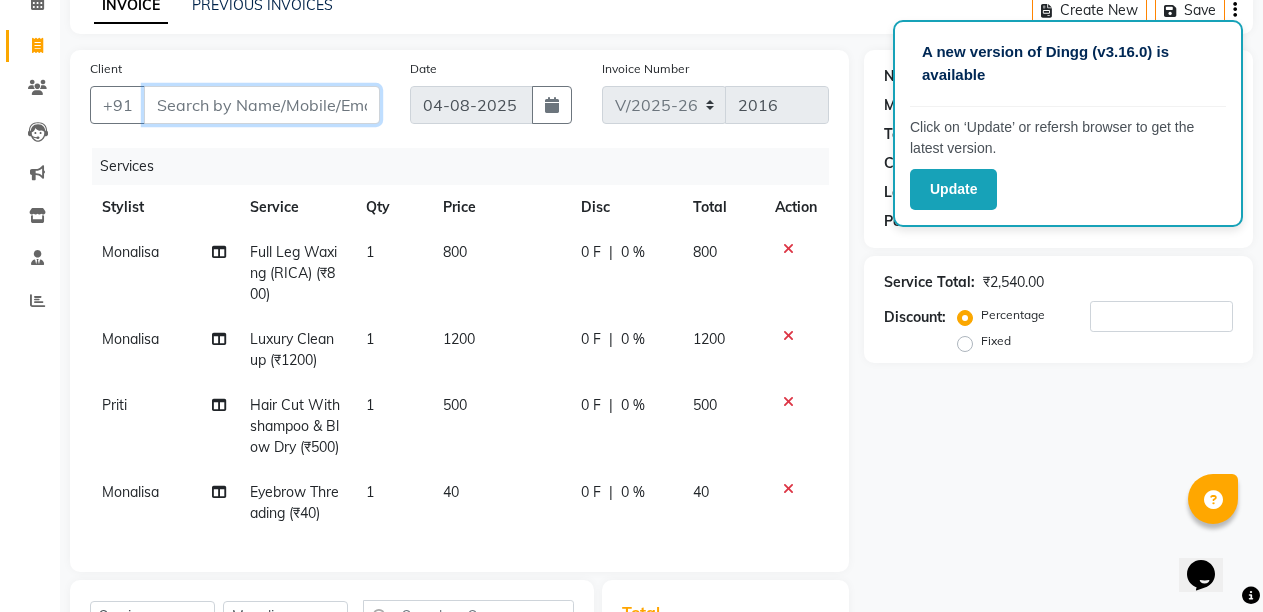 scroll, scrollTop: 0, scrollLeft: 0, axis: both 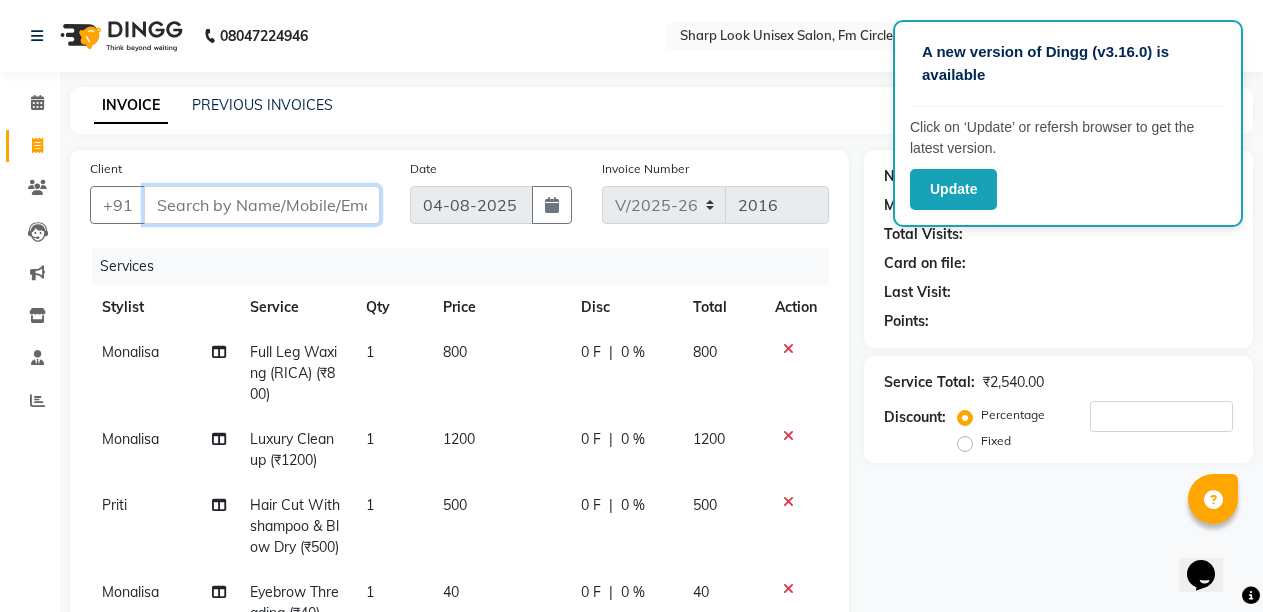 click on "Client" at bounding box center (262, 205) 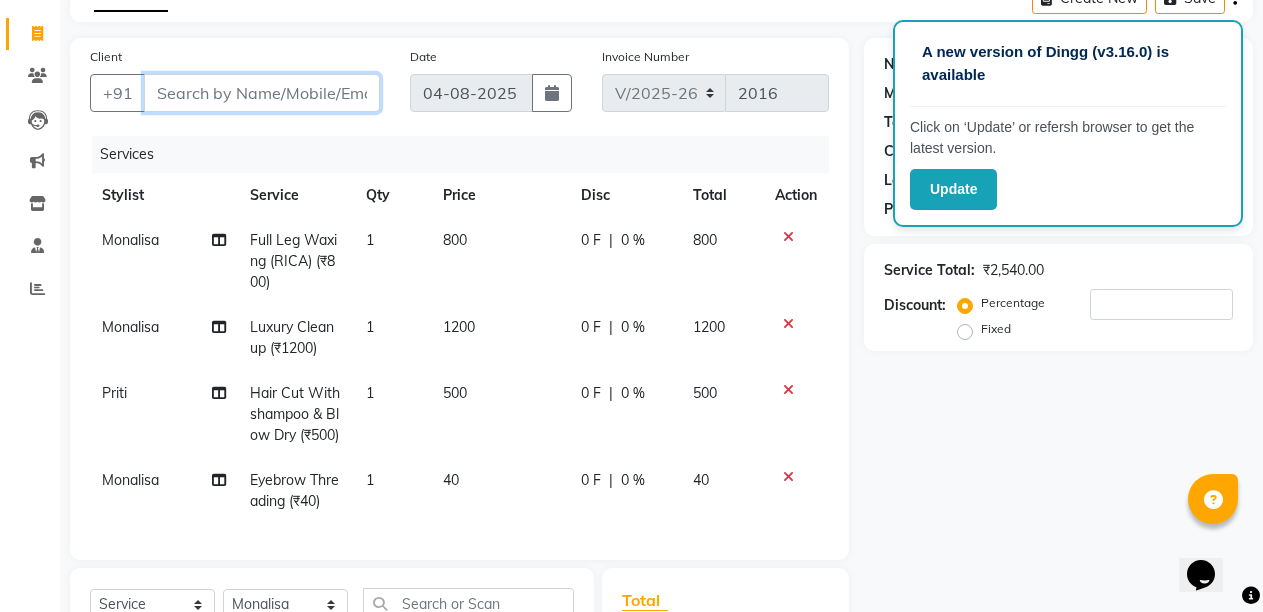 scroll, scrollTop: 200, scrollLeft: 0, axis: vertical 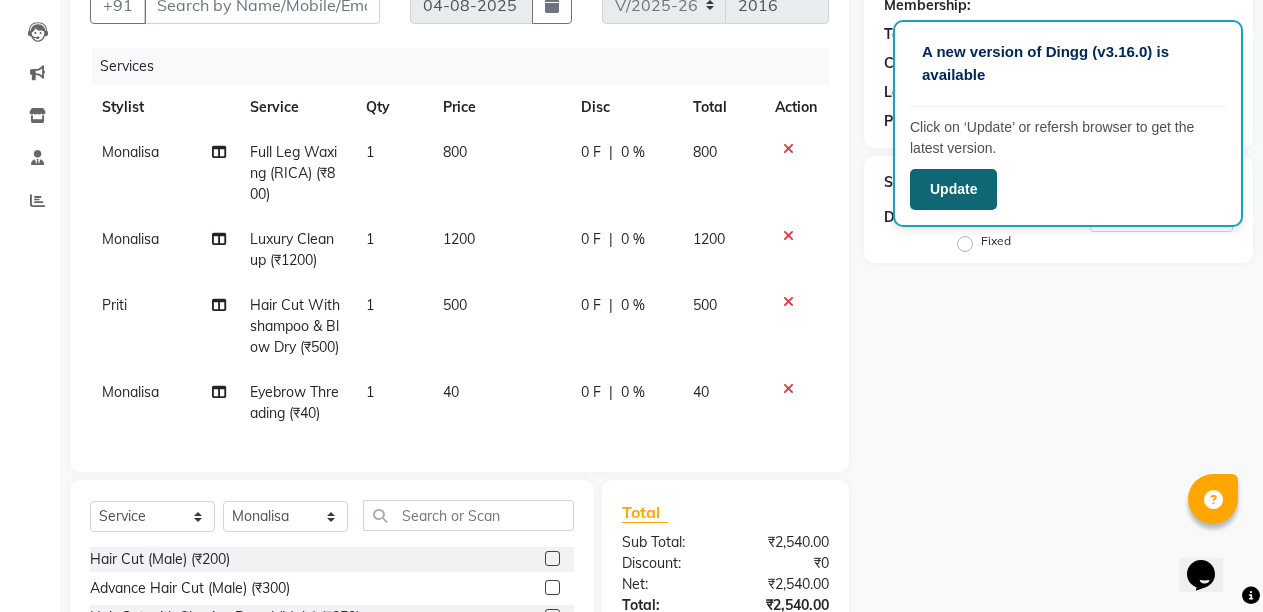 click on "Update" 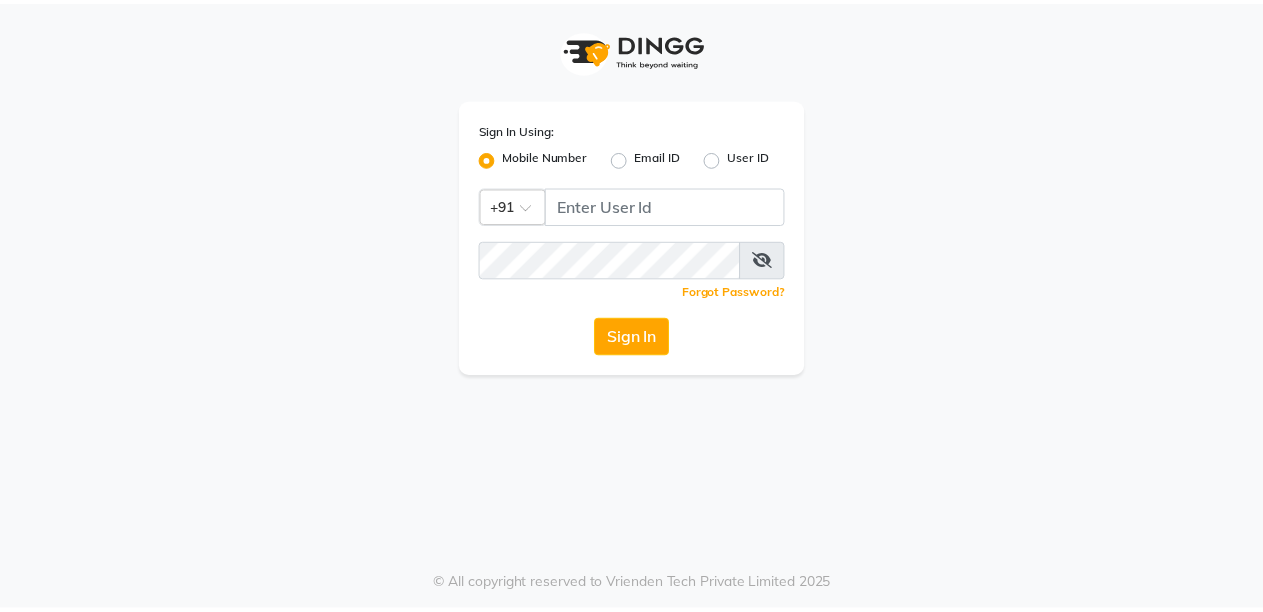 scroll, scrollTop: 0, scrollLeft: 0, axis: both 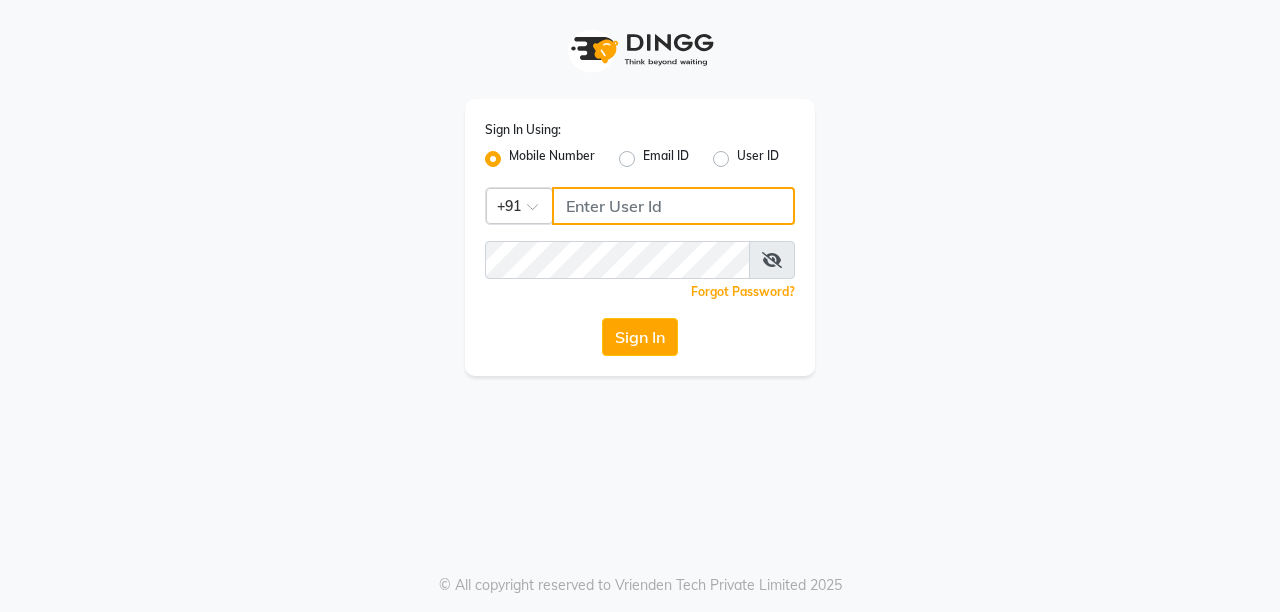type on "8637218181" 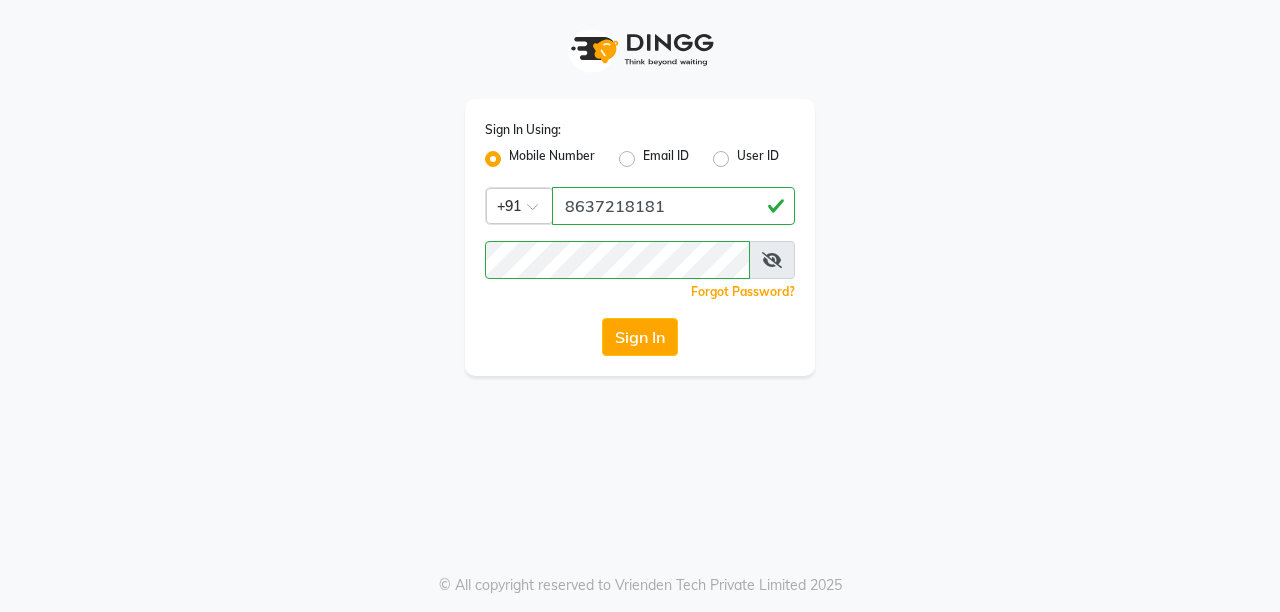 click on "Sign In" 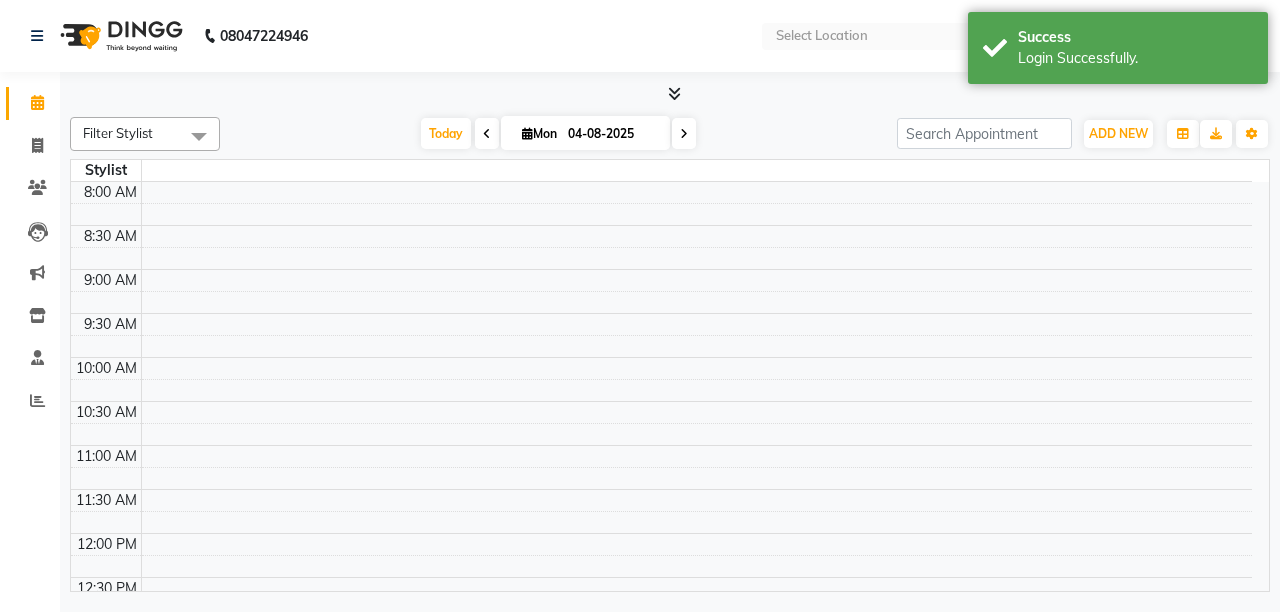 select on "en" 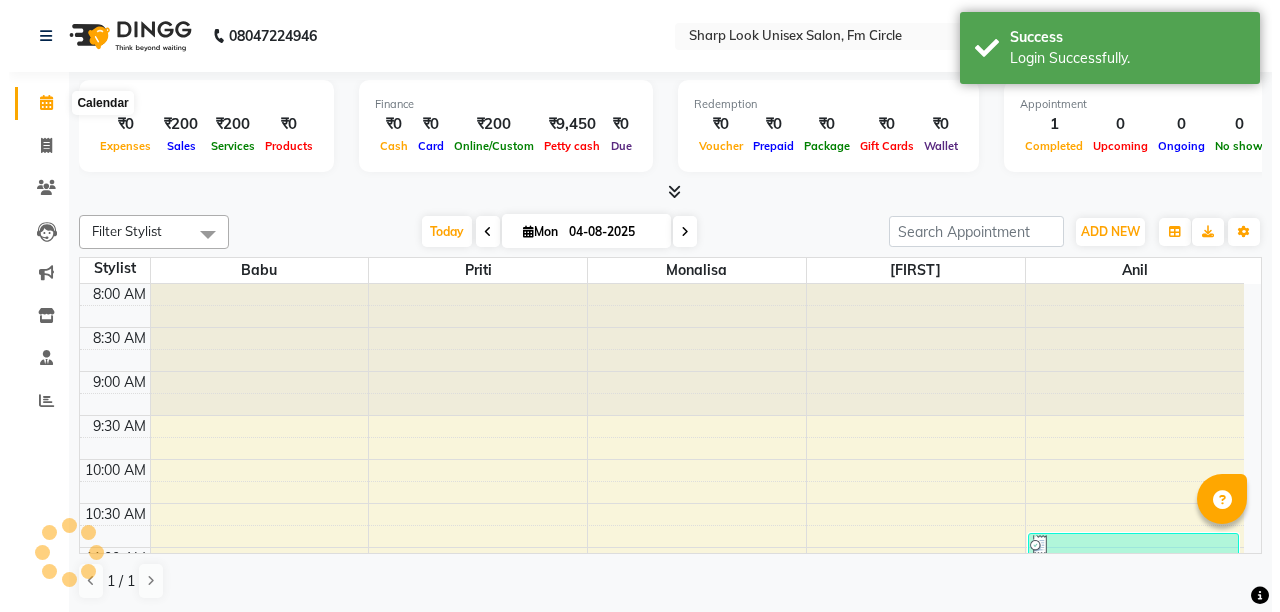 scroll, scrollTop: 0, scrollLeft: 0, axis: both 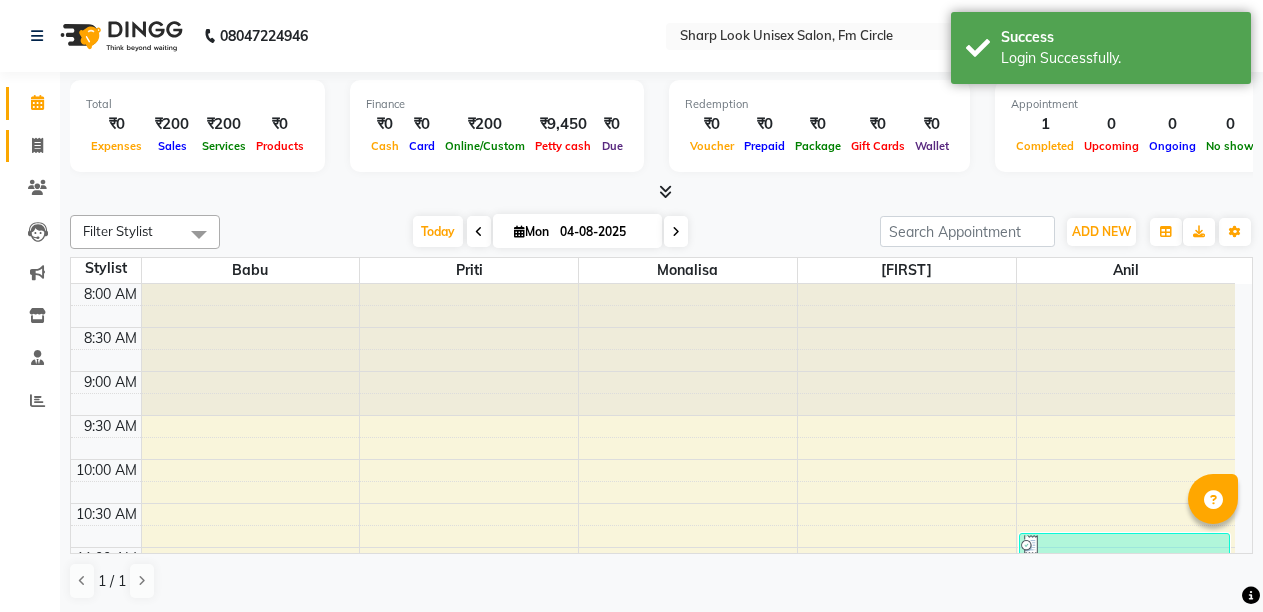 click on "Invoice" 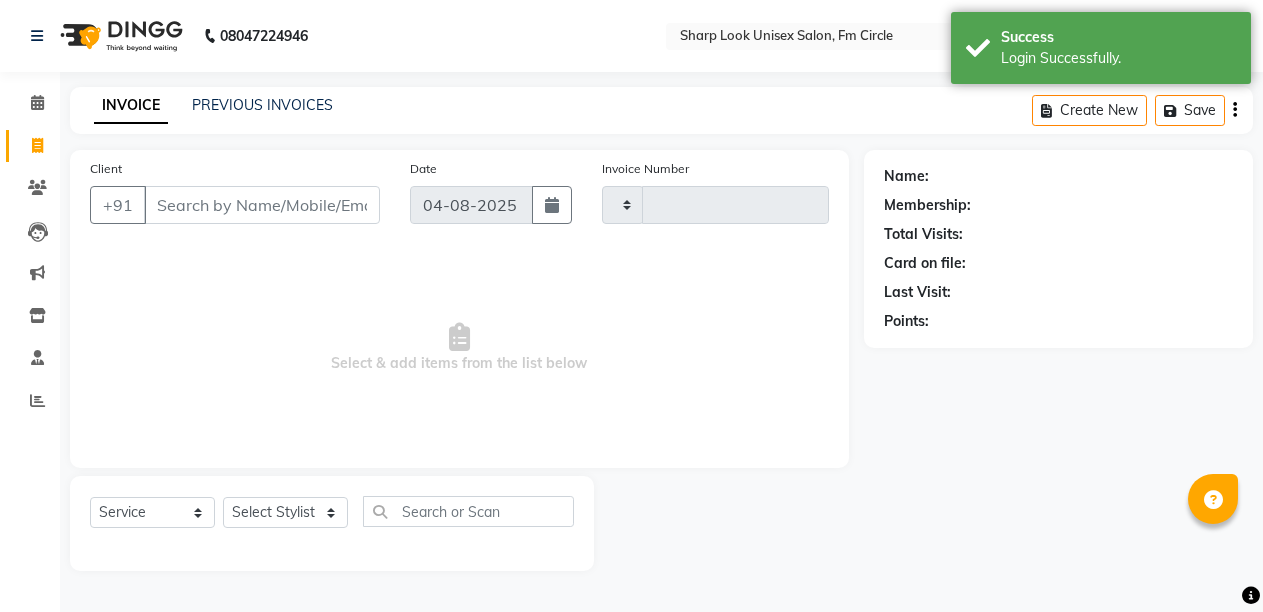 type on "2016" 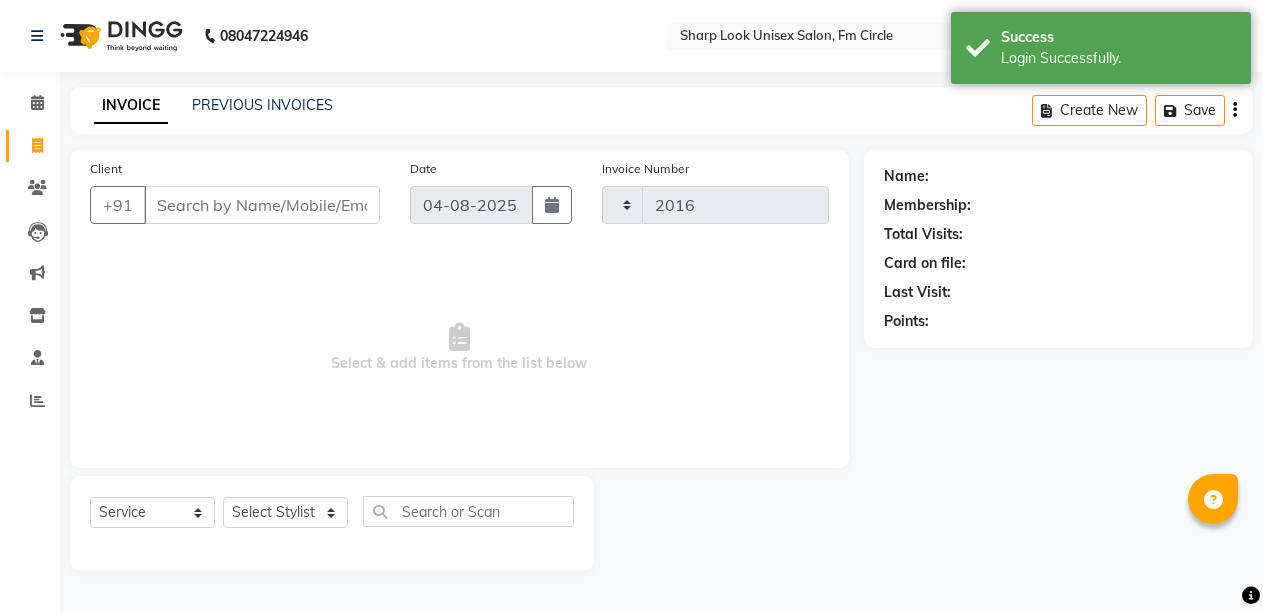 select on "804" 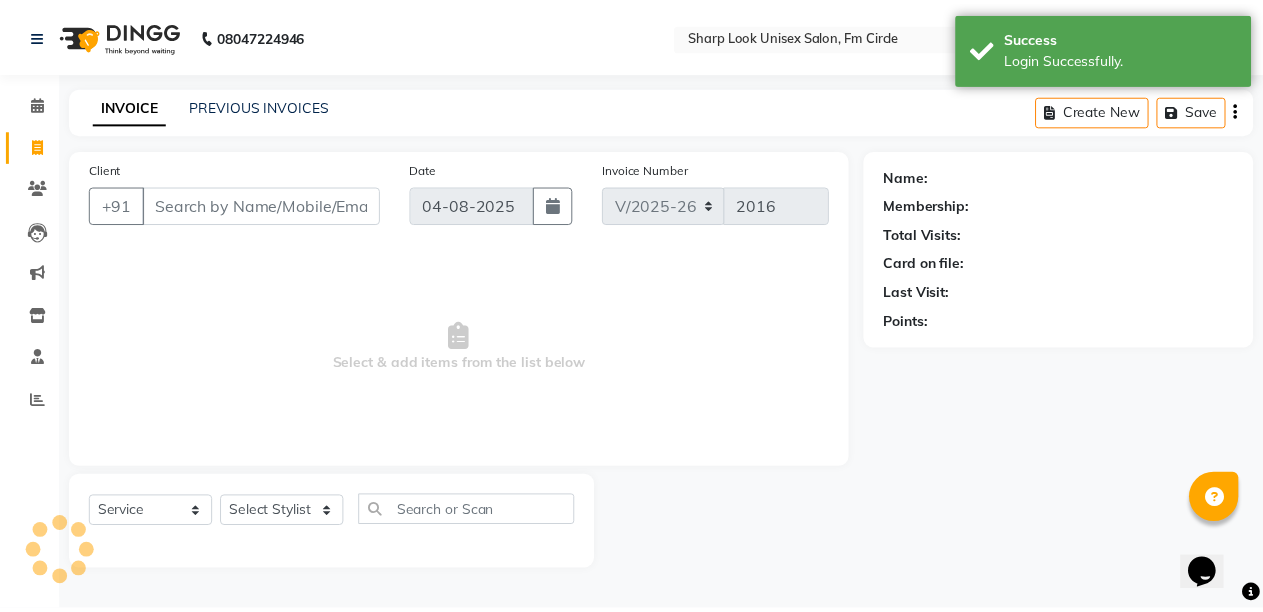 scroll, scrollTop: 0, scrollLeft: 0, axis: both 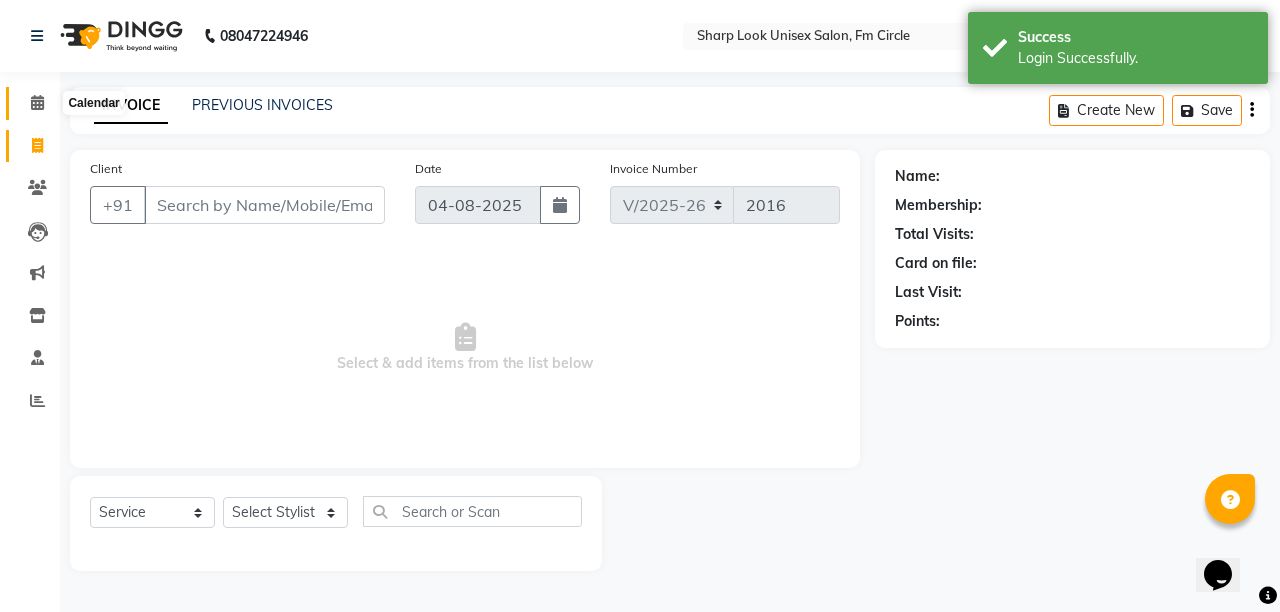 click 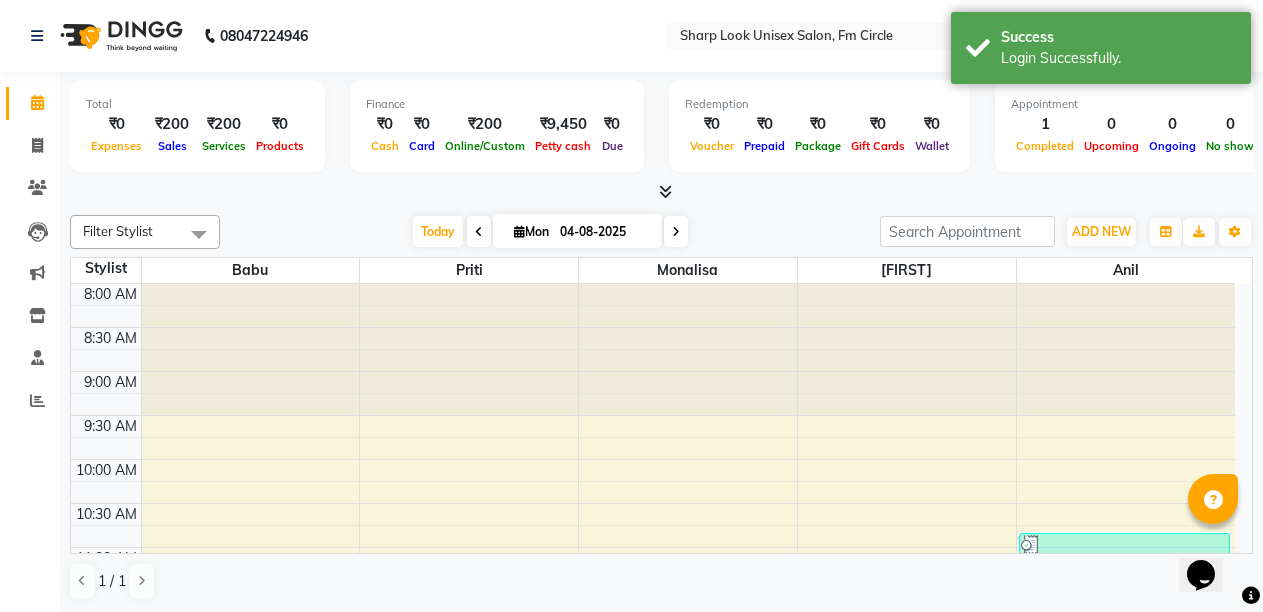 scroll, scrollTop: 0, scrollLeft: 0, axis: both 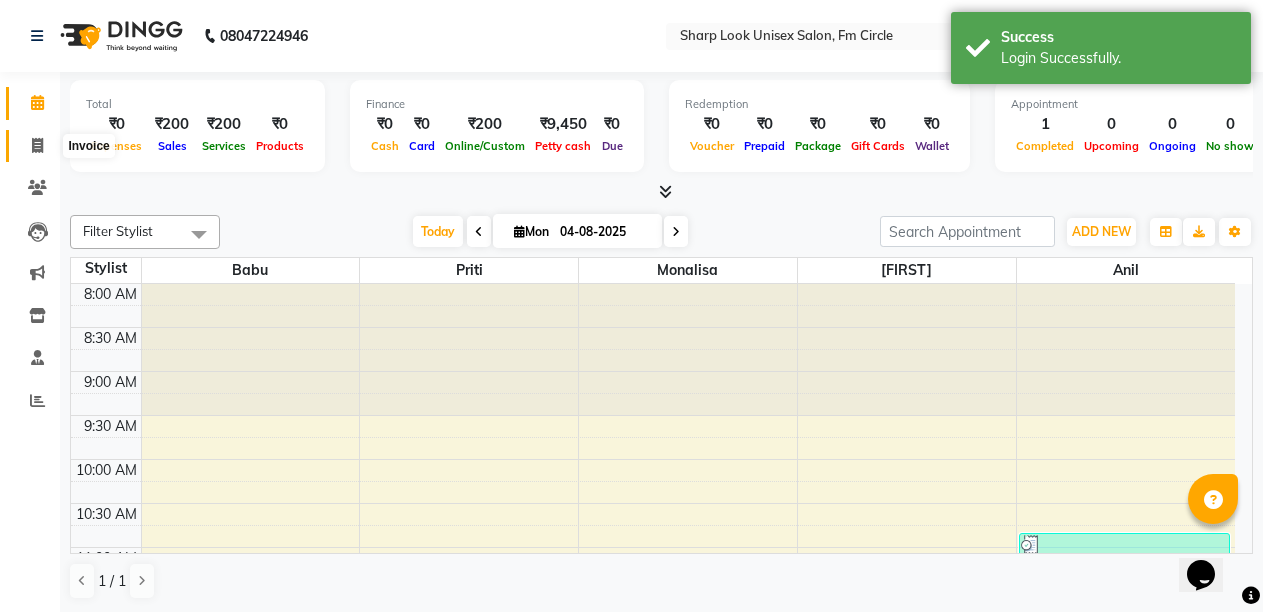 click 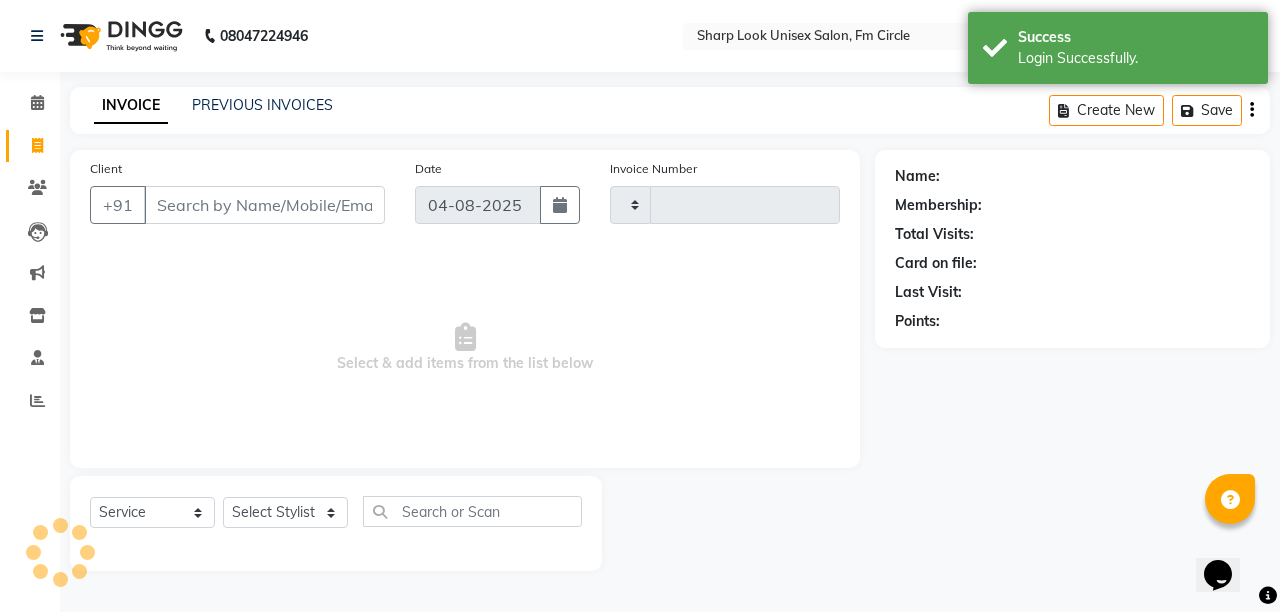 type on "2016" 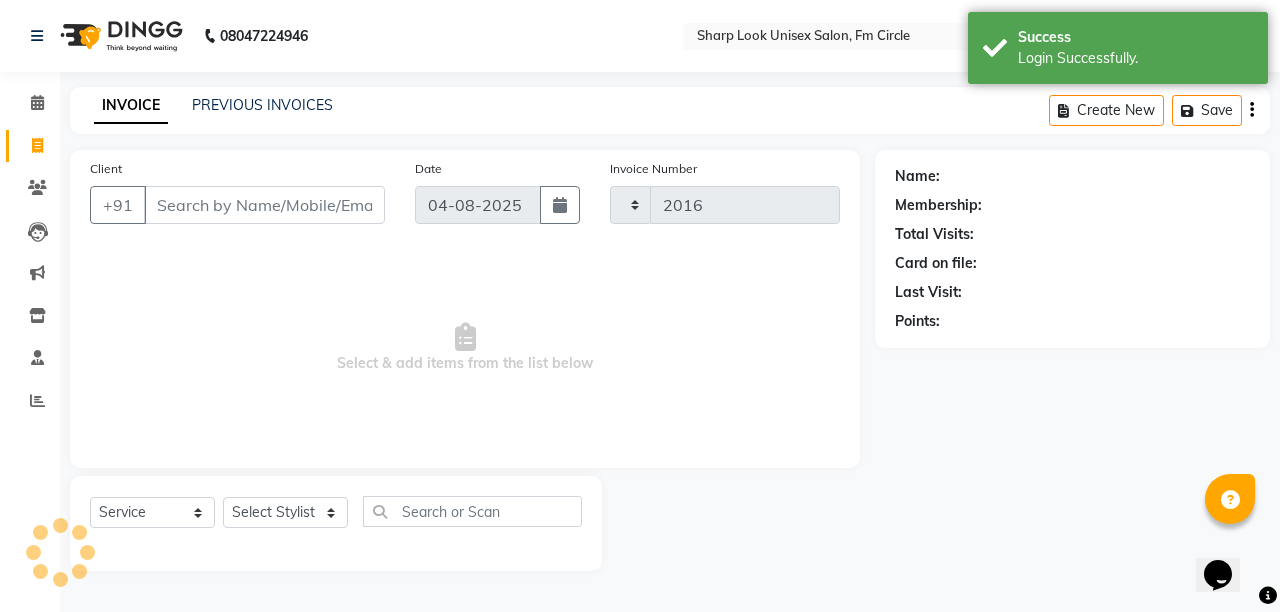 select on "804" 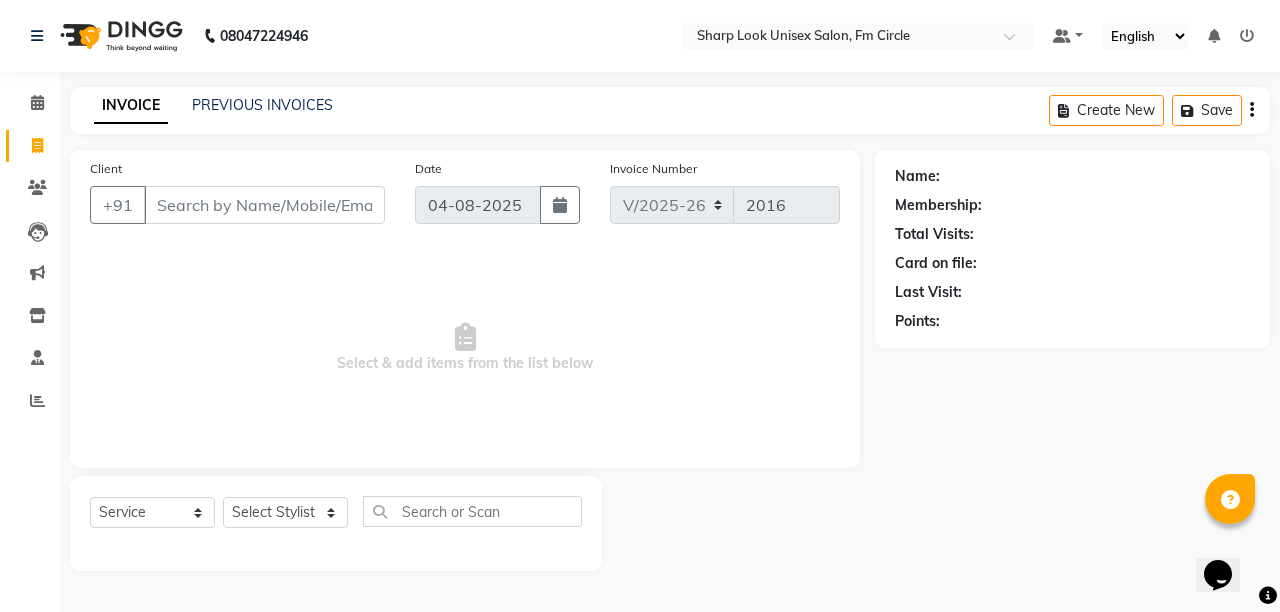 click on "Client" at bounding box center (264, 205) 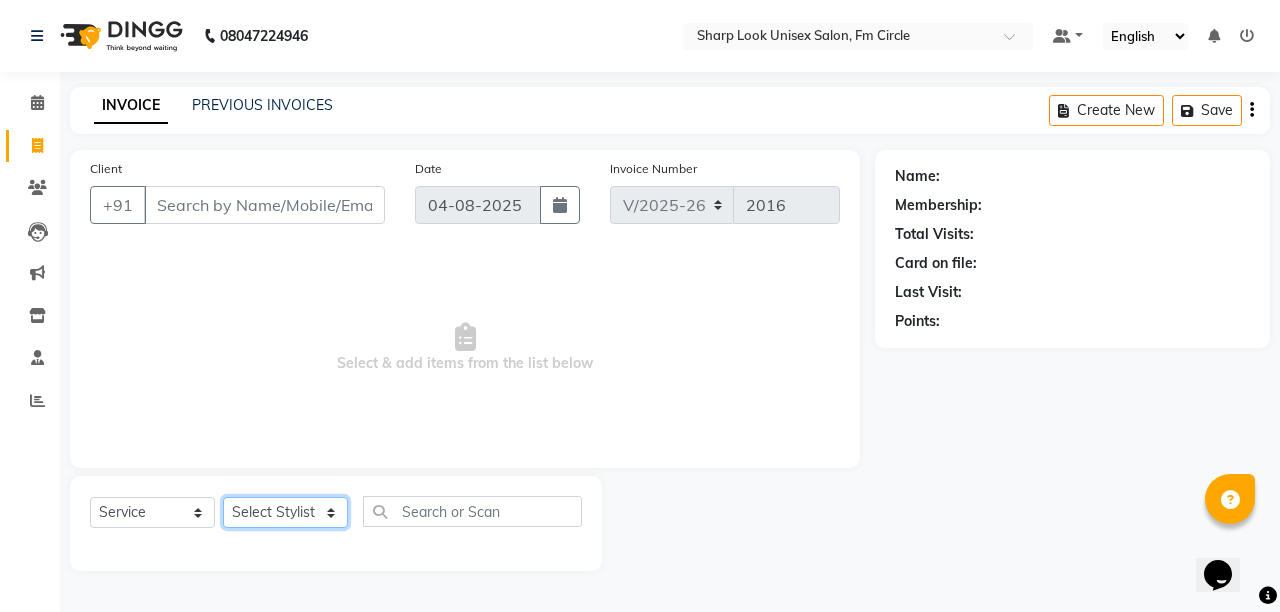 click on "Select Stylist Admin Anil Babu Budhia Monalisa  Nisha Priti" 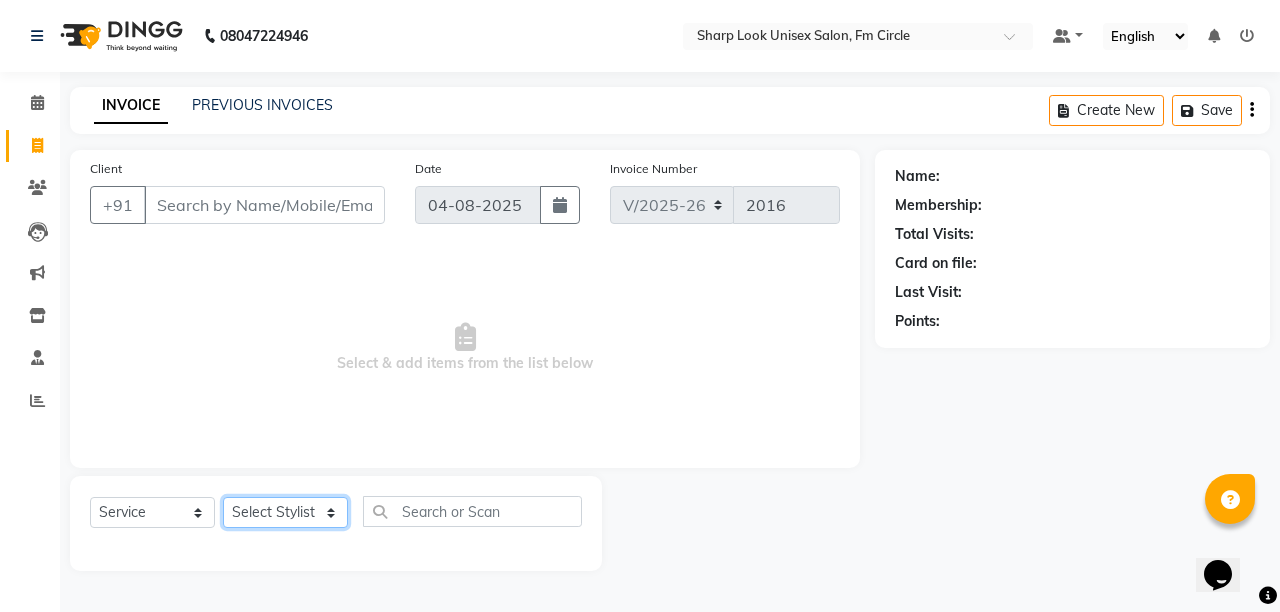 select on "80321" 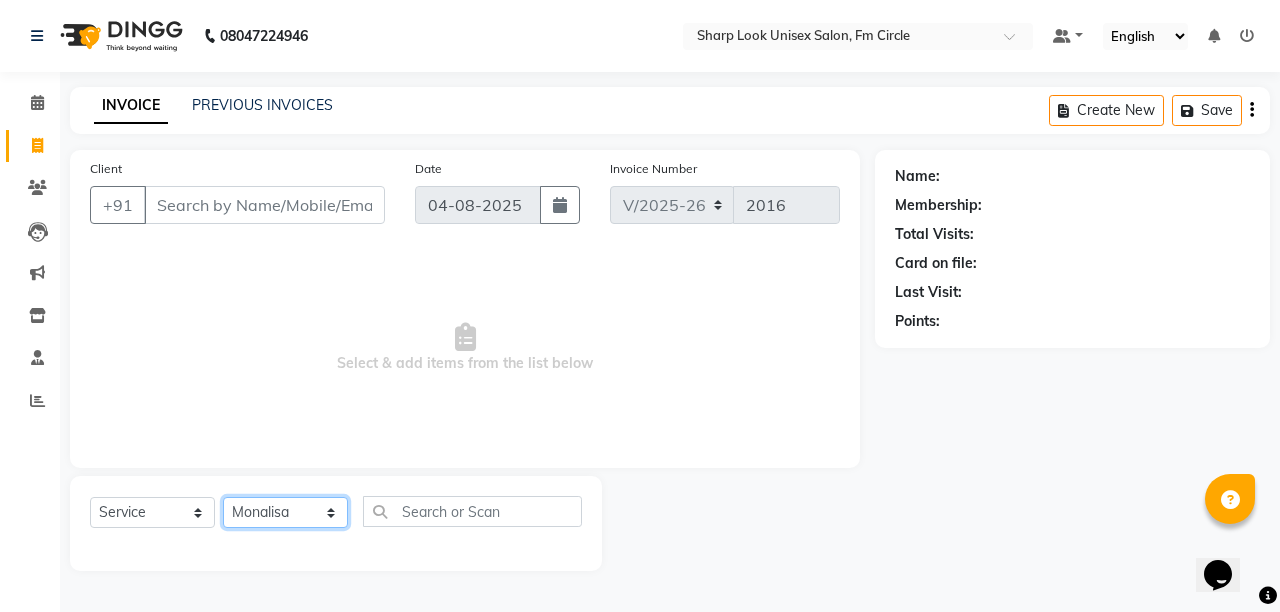click on "Select Stylist Admin Anil Babu Budhia Monalisa  Nisha Priti" 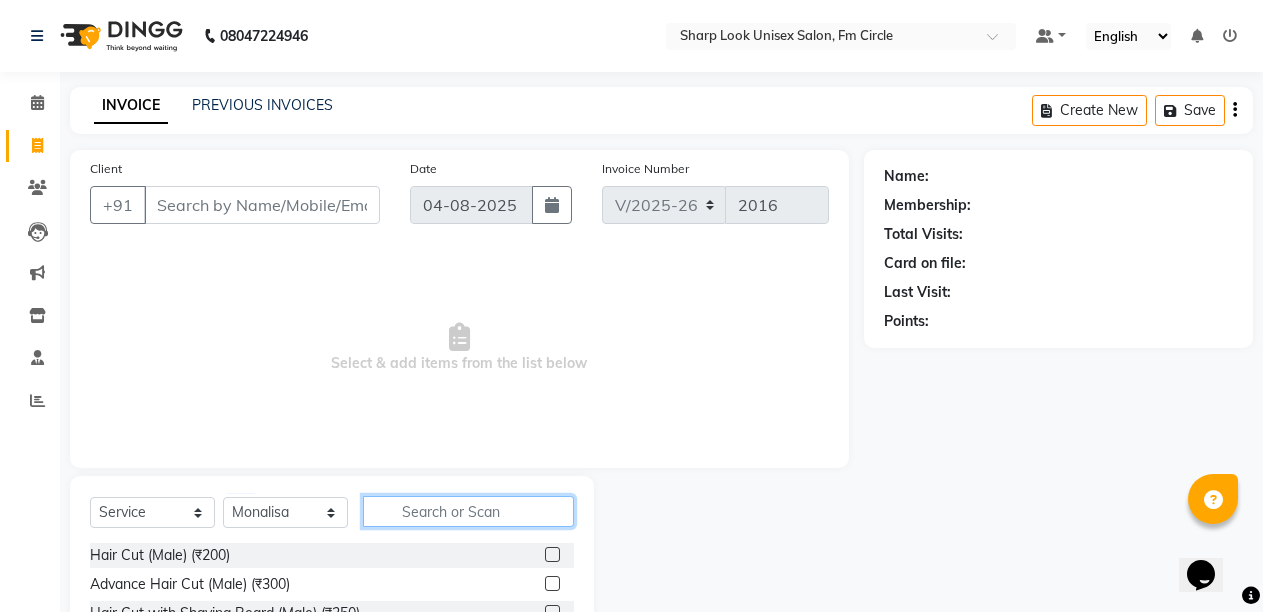 click 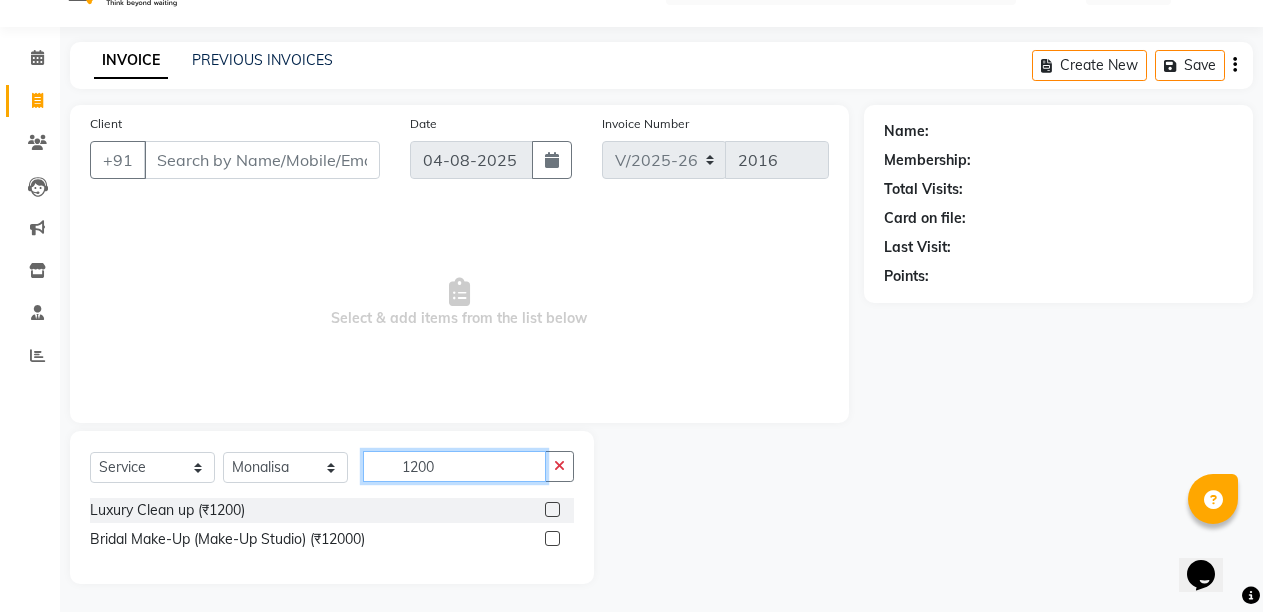 scroll, scrollTop: 47, scrollLeft: 0, axis: vertical 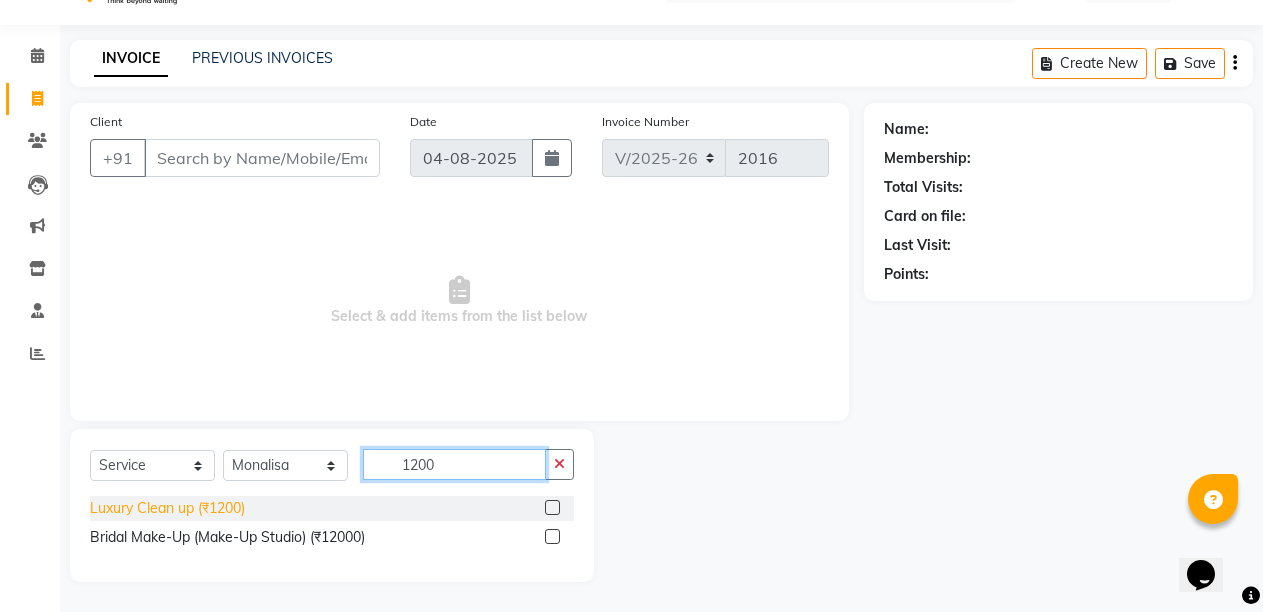 type on "1200" 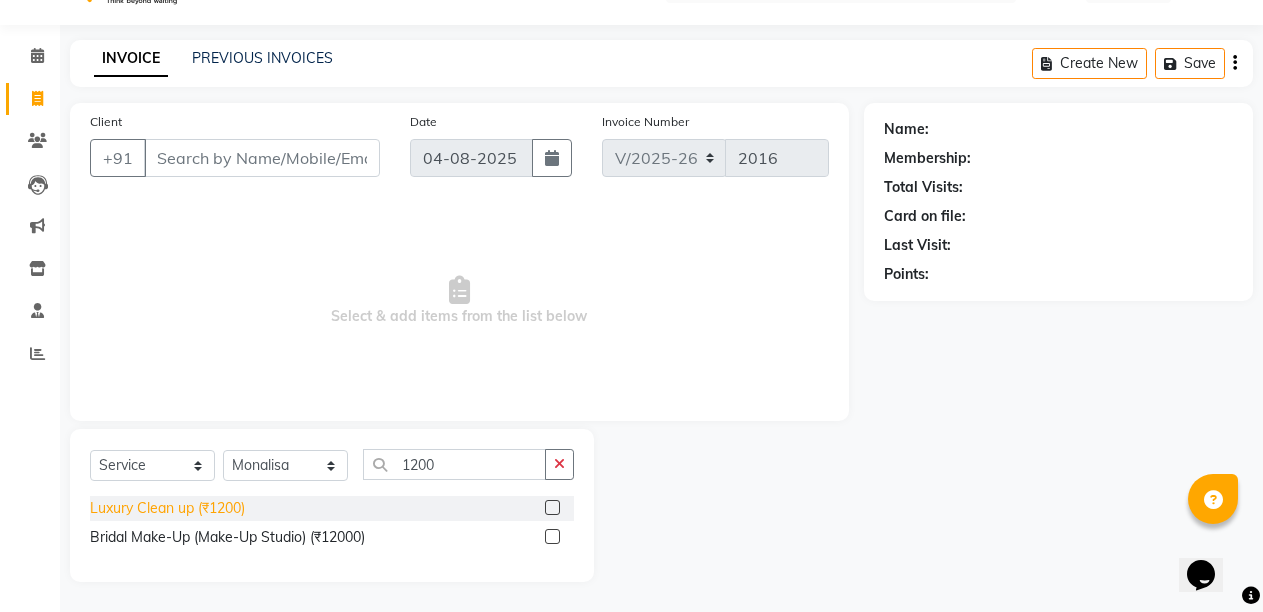 click on "Luxury Clean up (₹1200)" 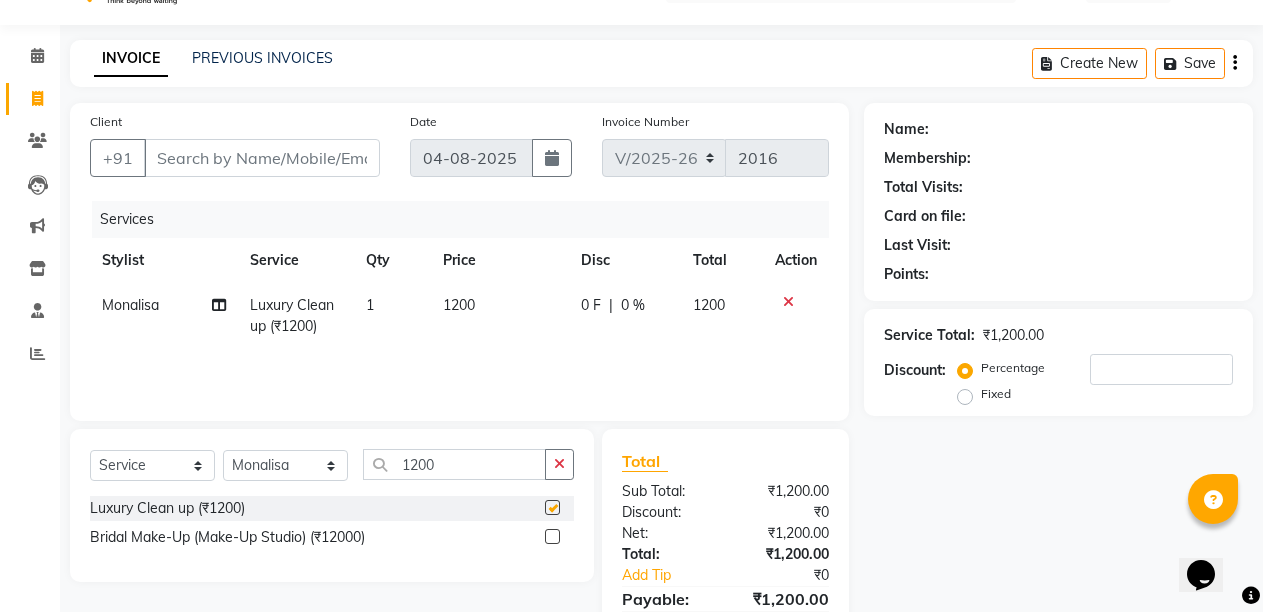 checkbox on "false" 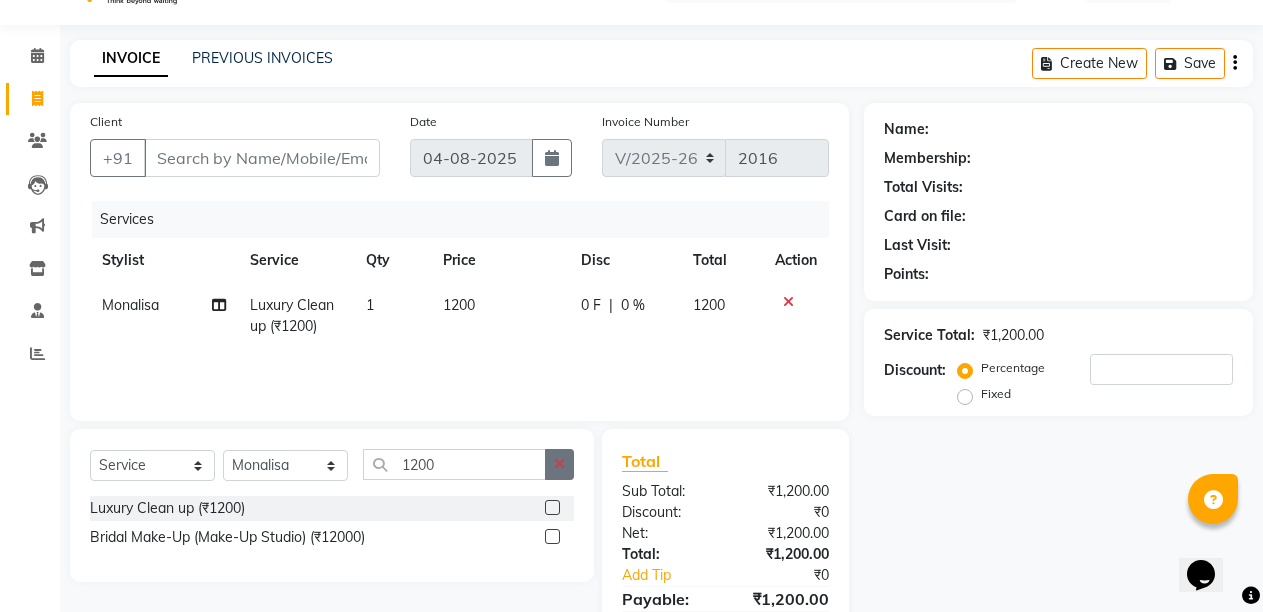 click 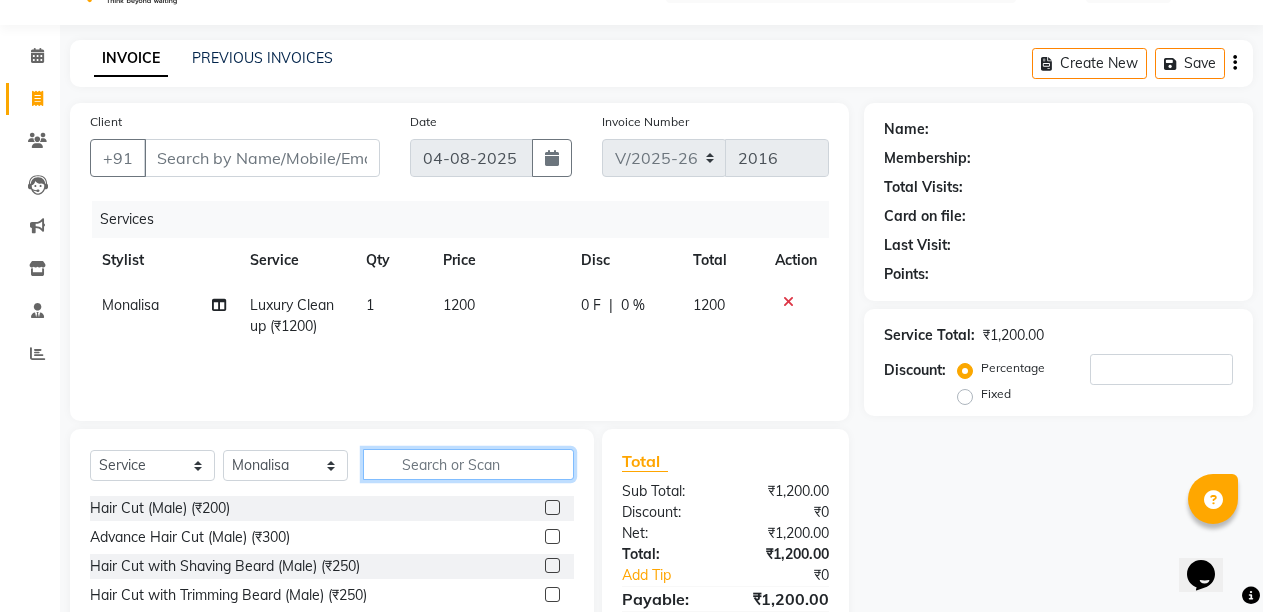 click 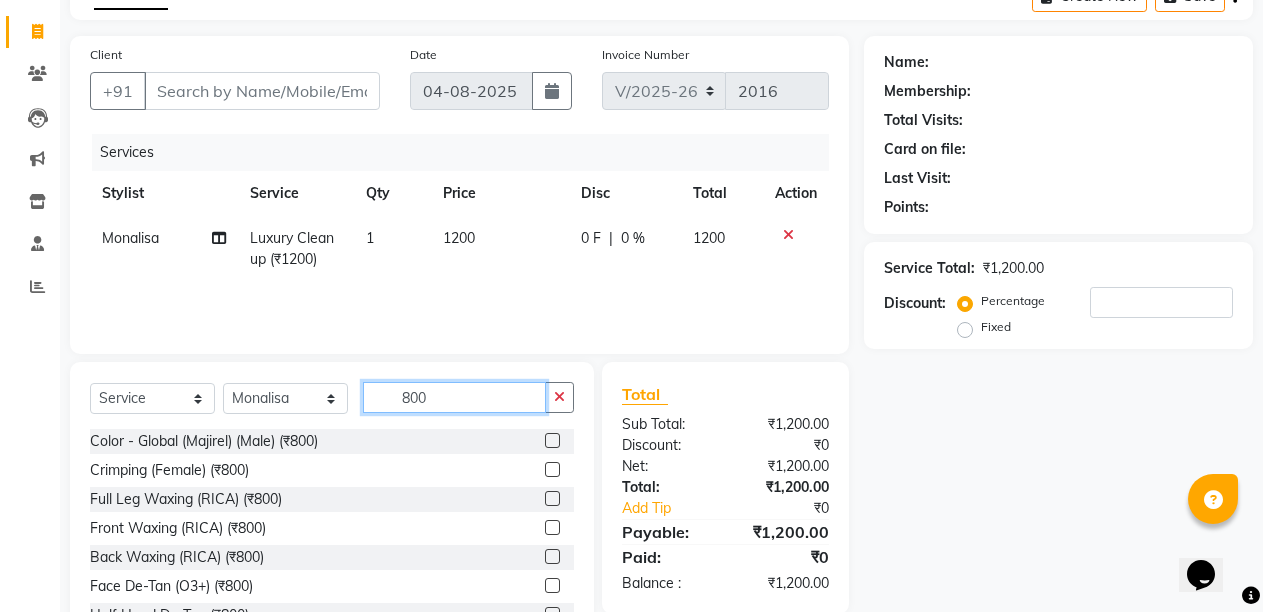 scroll, scrollTop: 189, scrollLeft: 0, axis: vertical 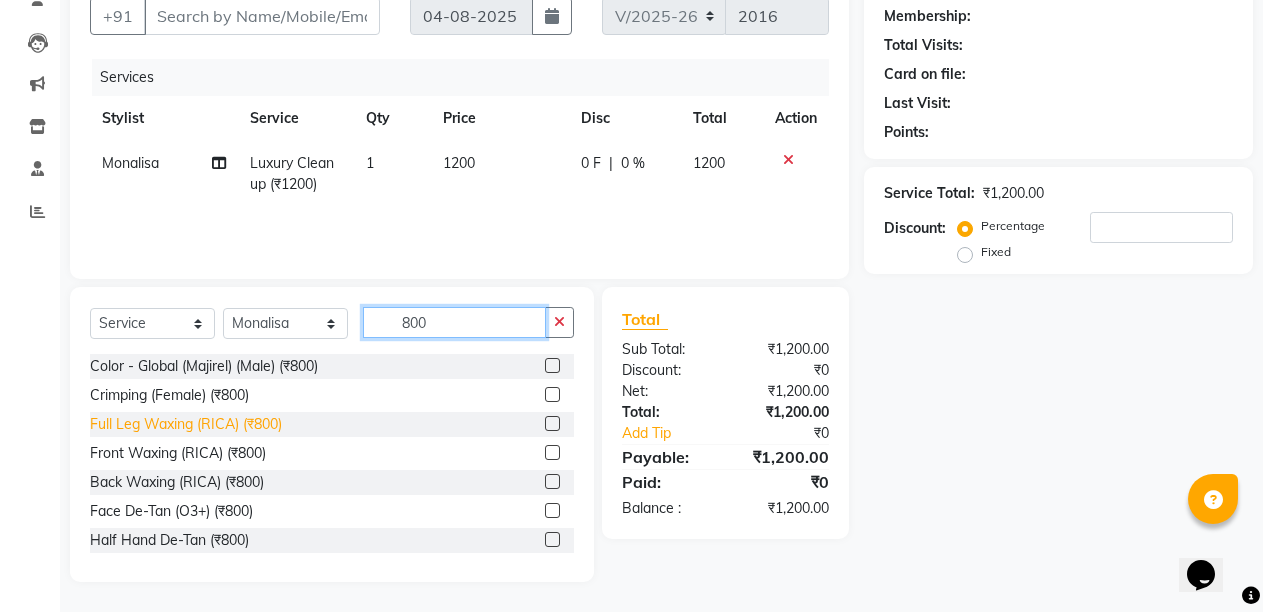type on "800" 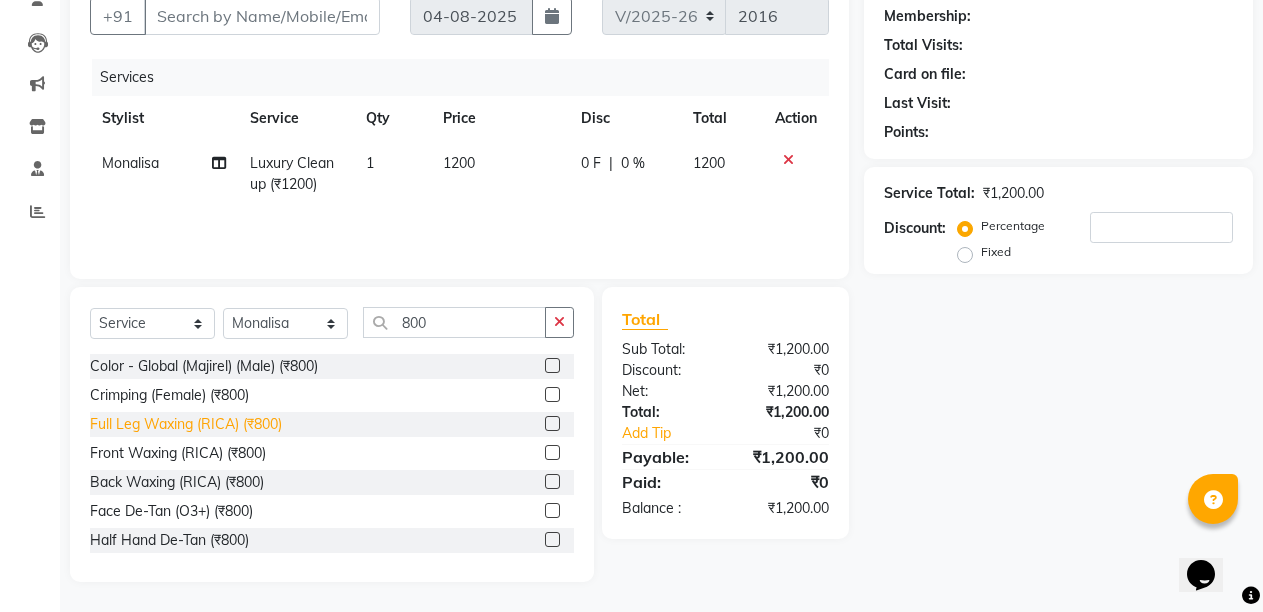 click on "Full Leg Waxing (RICA) (₹800)" 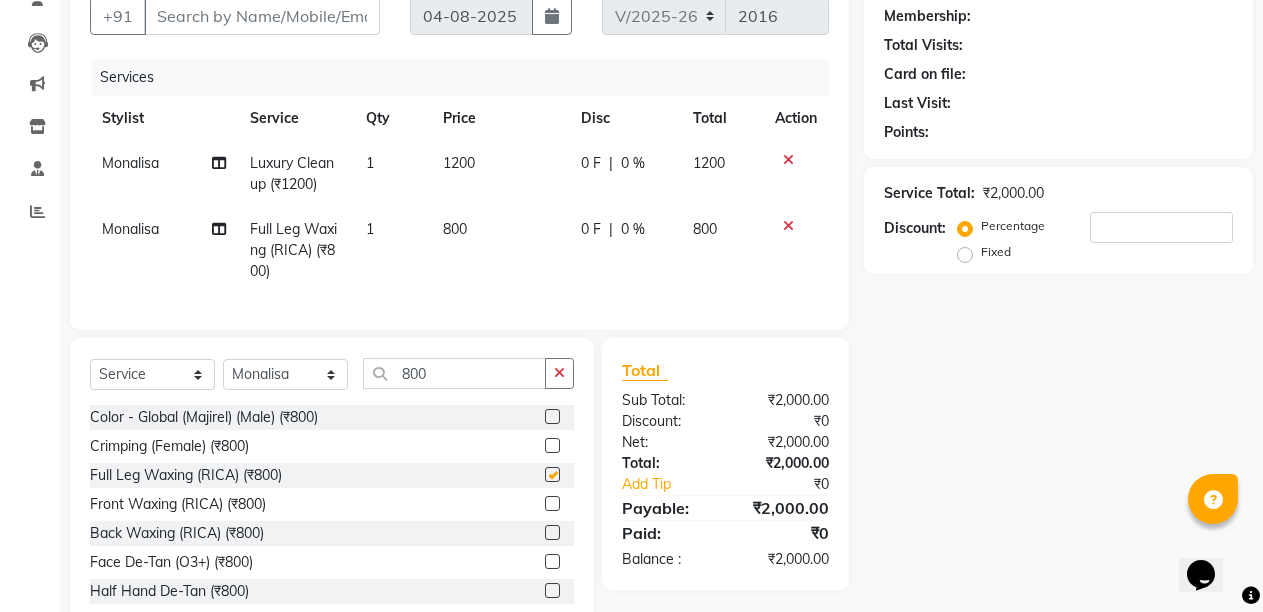 checkbox on "false" 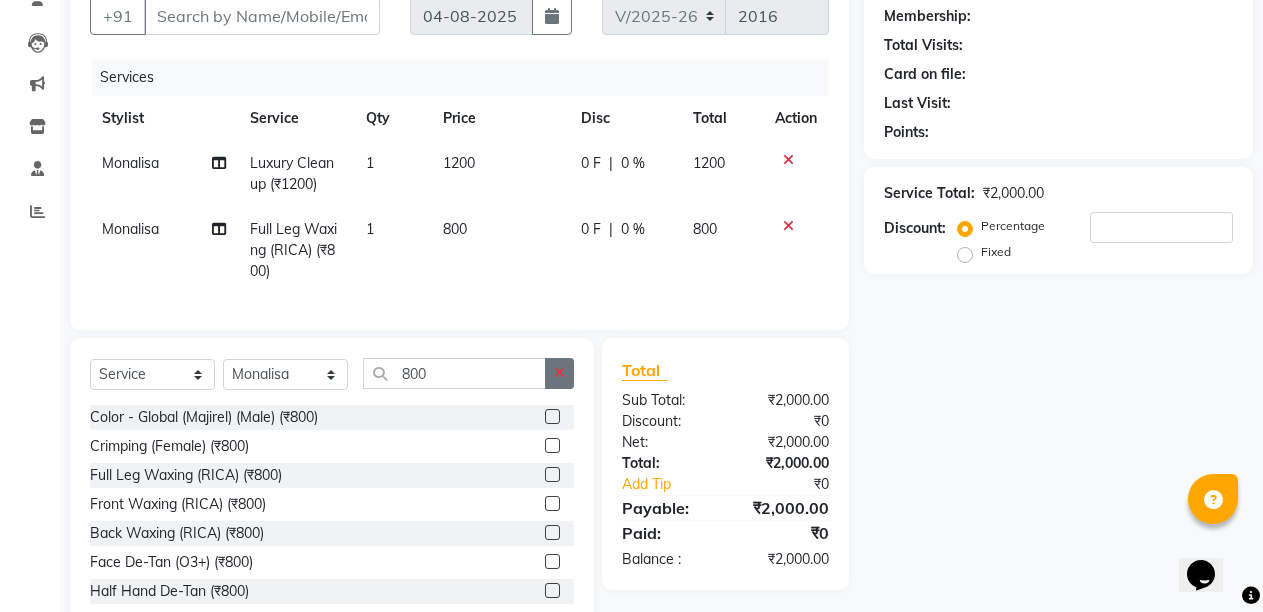 click 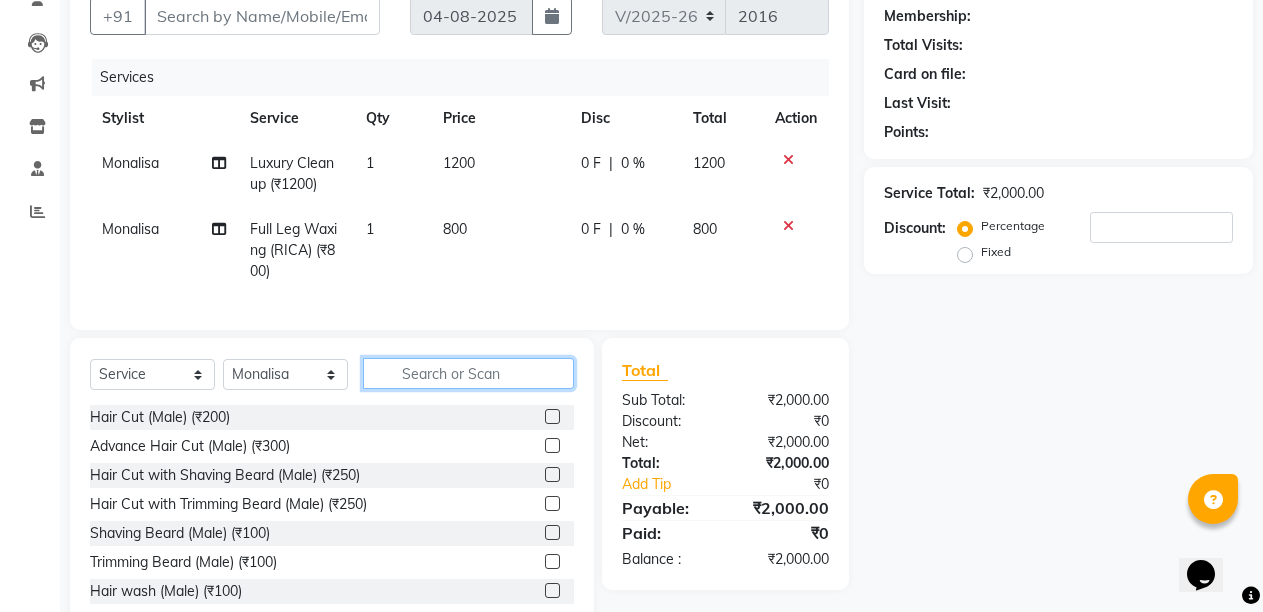 click 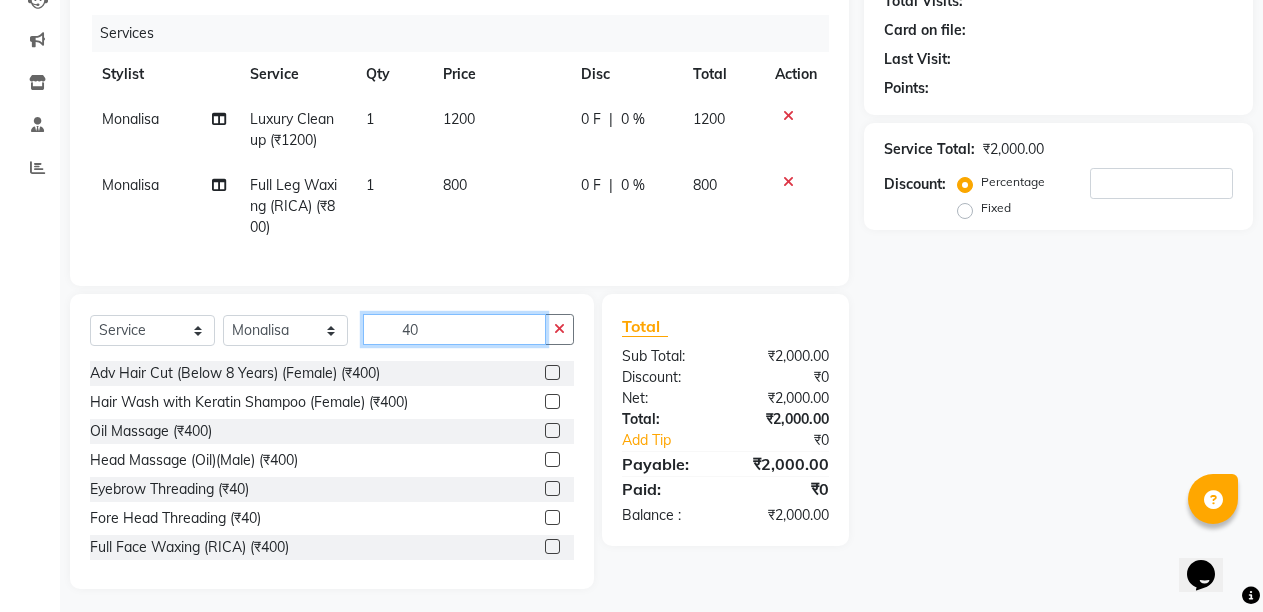 scroll, scrollTop: 257, scrollLeft: 0, axis: vertical 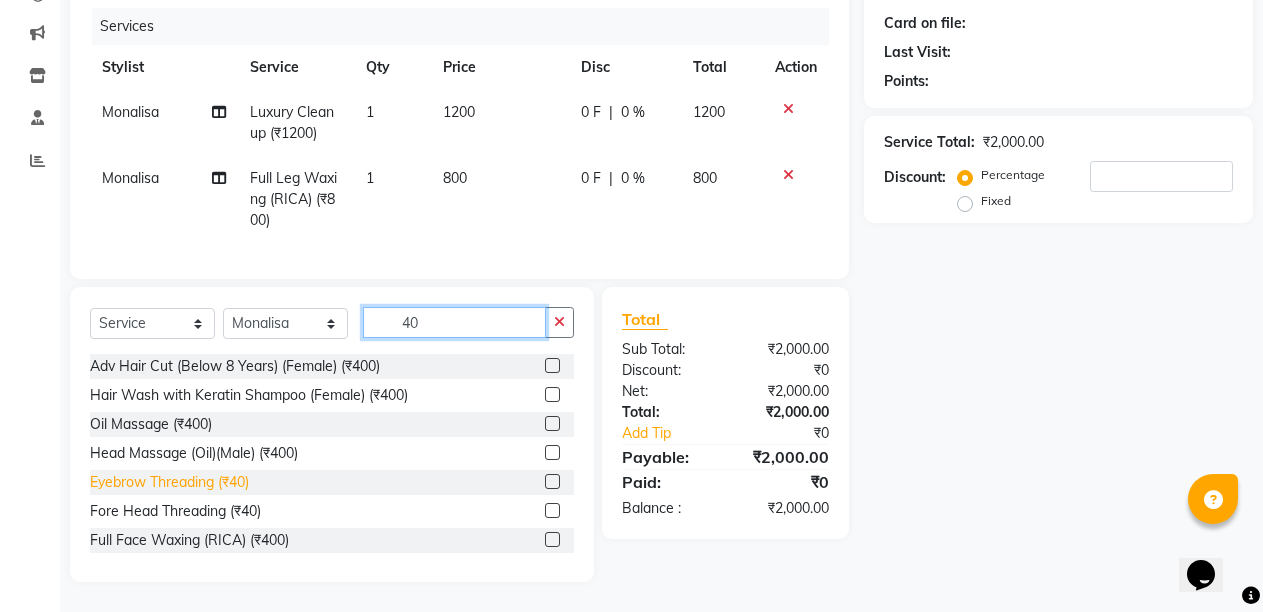 type on "40" 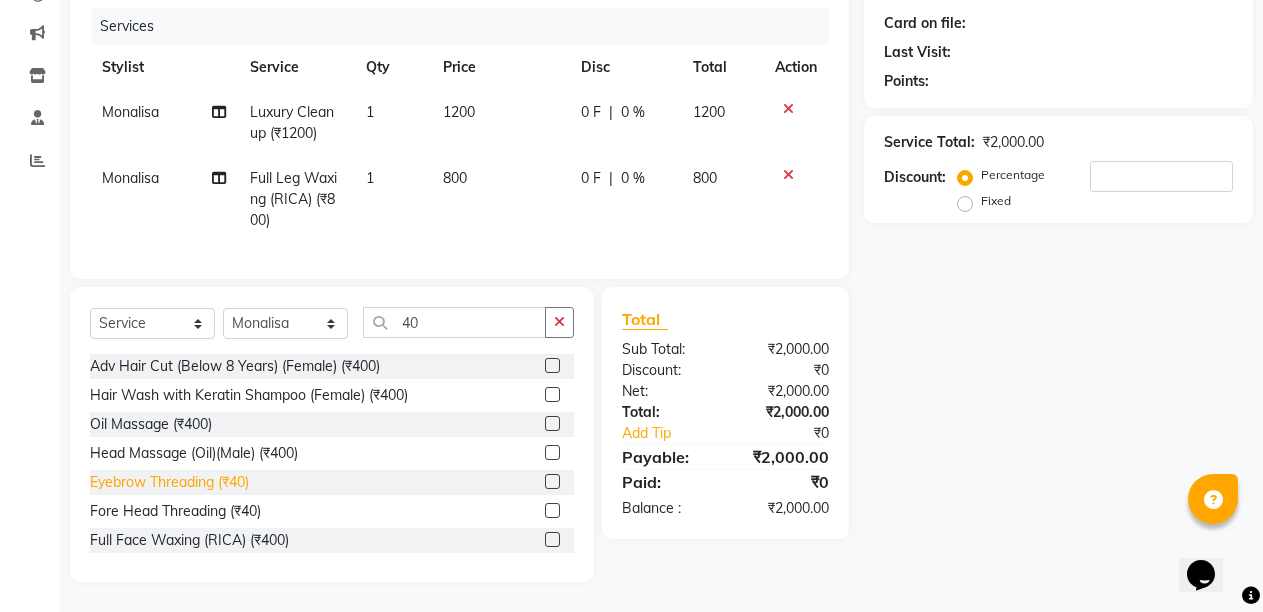 click on "Eyebrow Threading (₹40)" 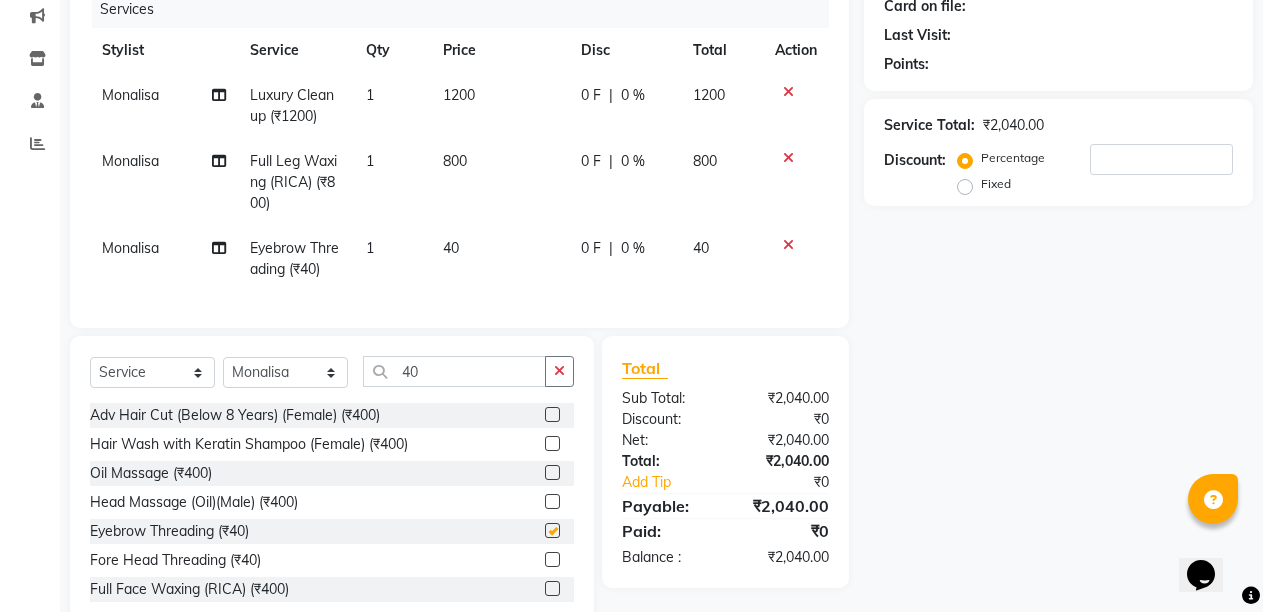 checkbox on "false" 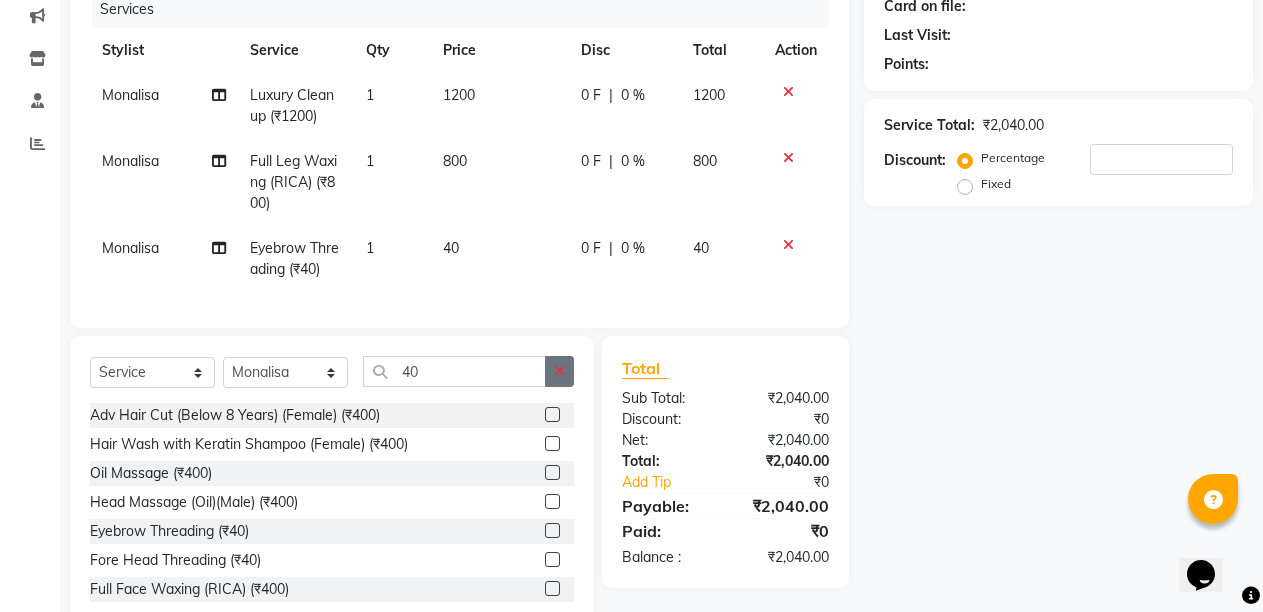click 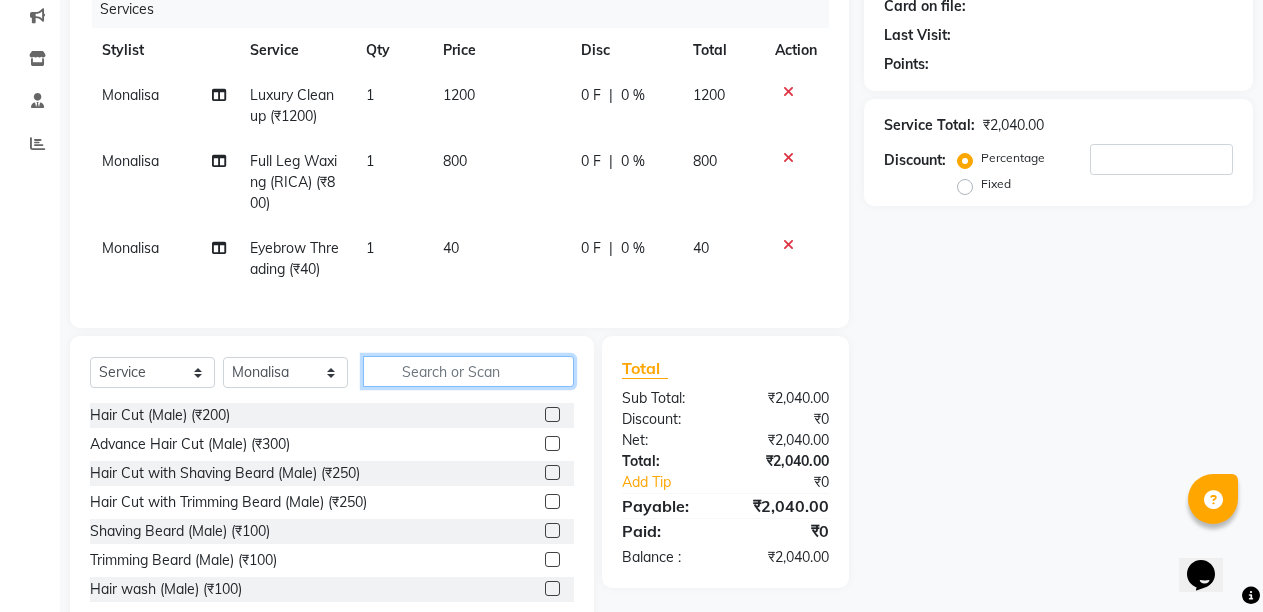 click 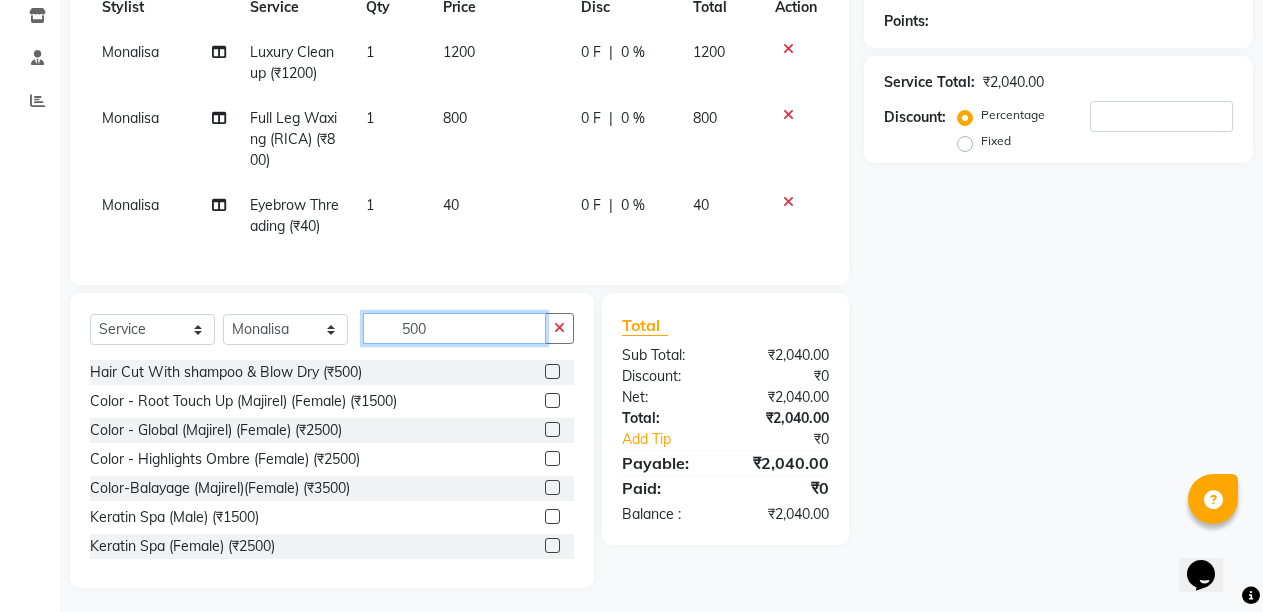 scroll, scrollTop: 323, scrollLeft: 0, axis: vertical 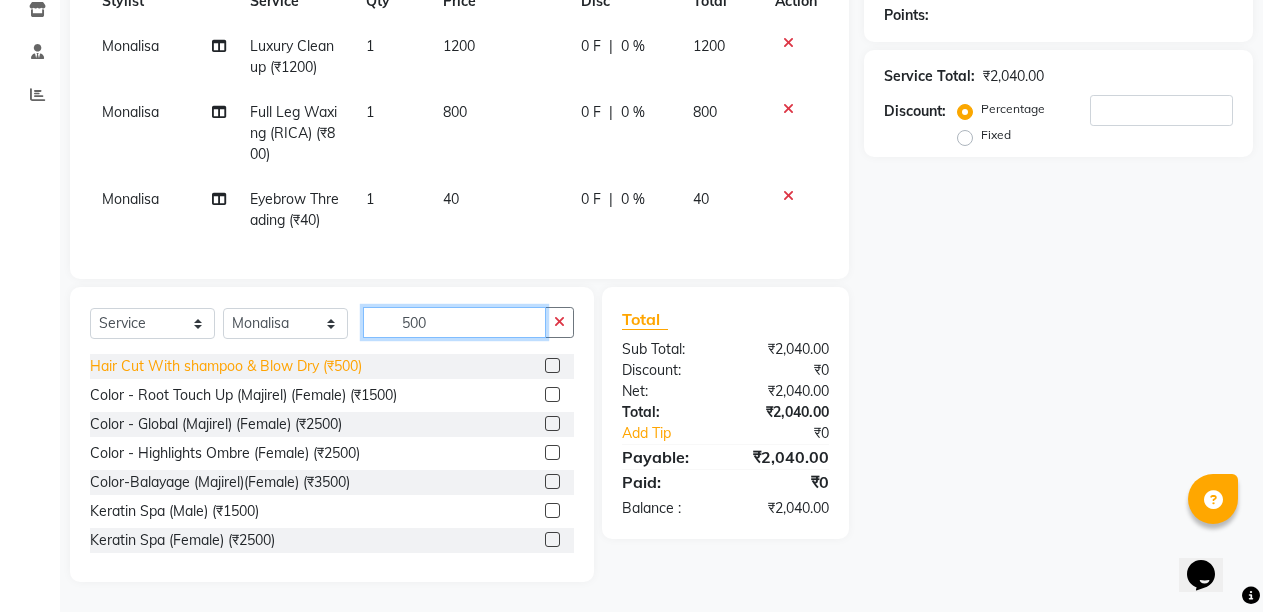 type on "500" 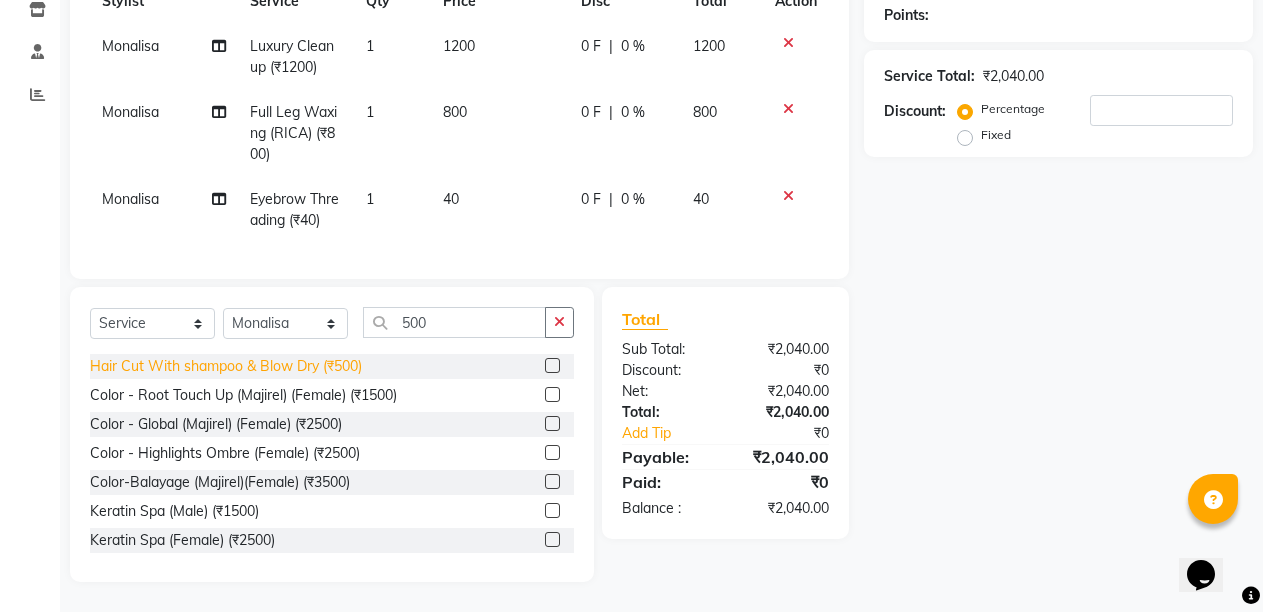 click on "Hair Cut With shampoo & Blow Dry (₹500)" 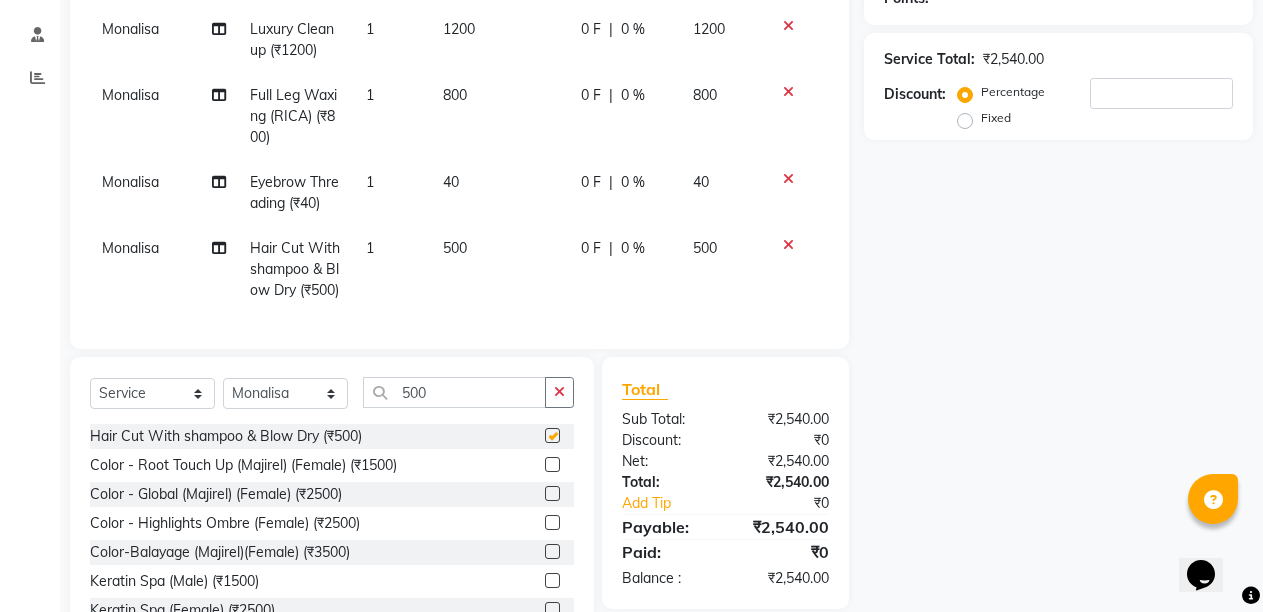 checkbox on "false" 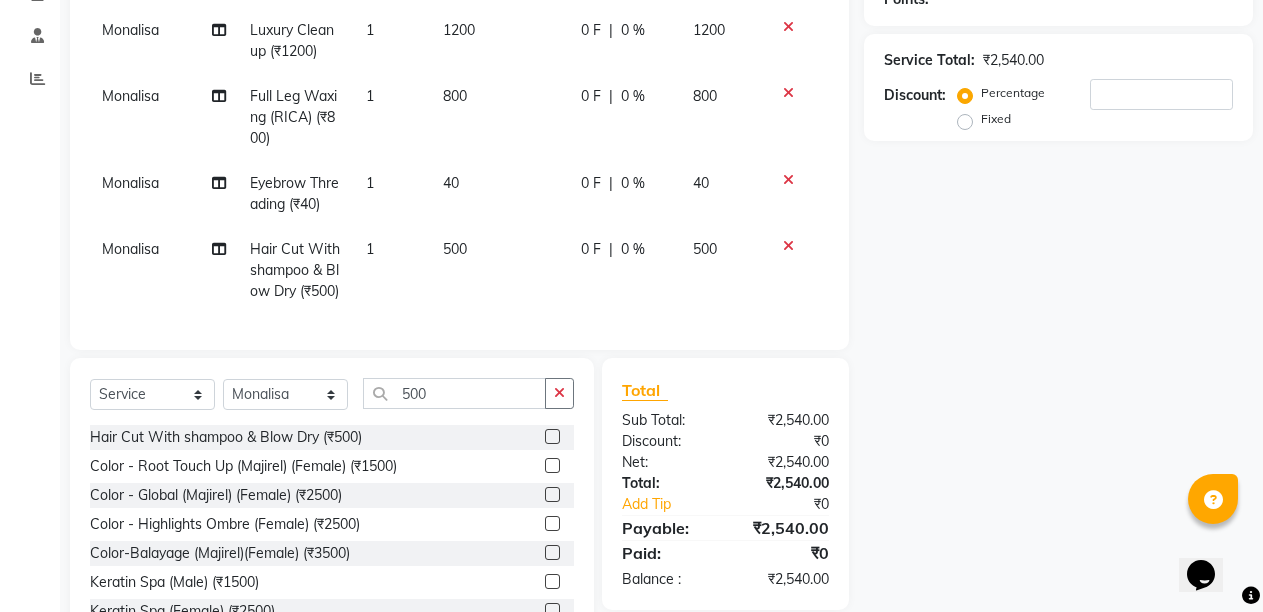 scroll, scrollTop: 323, scrollLeft: 0, axis: vertical 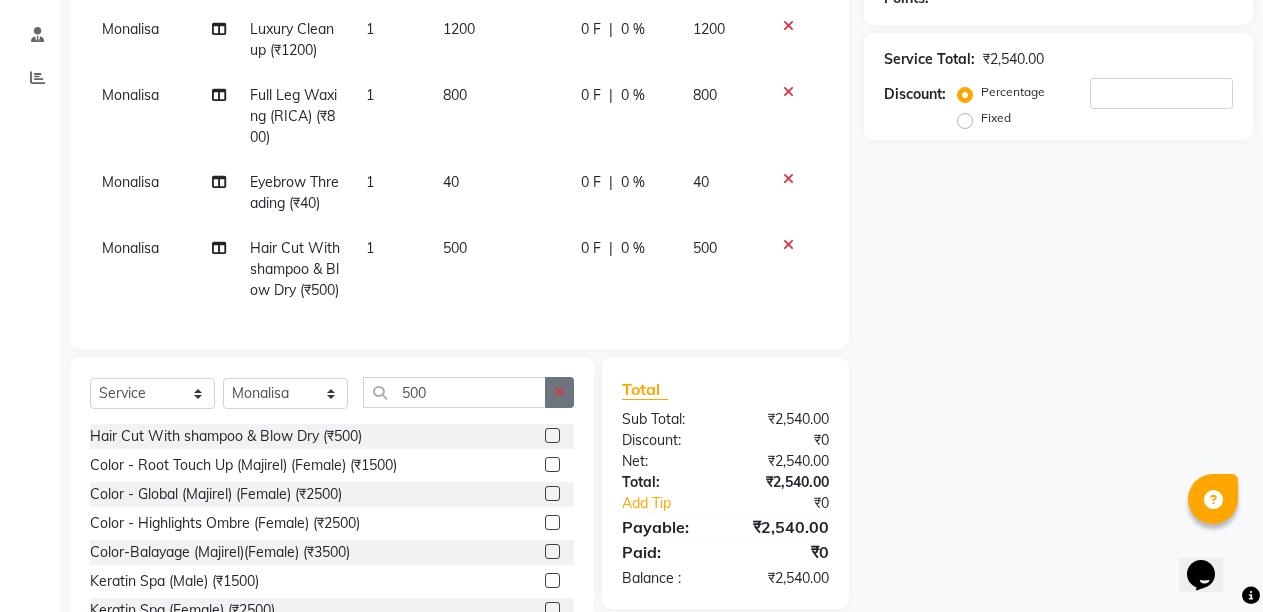 click 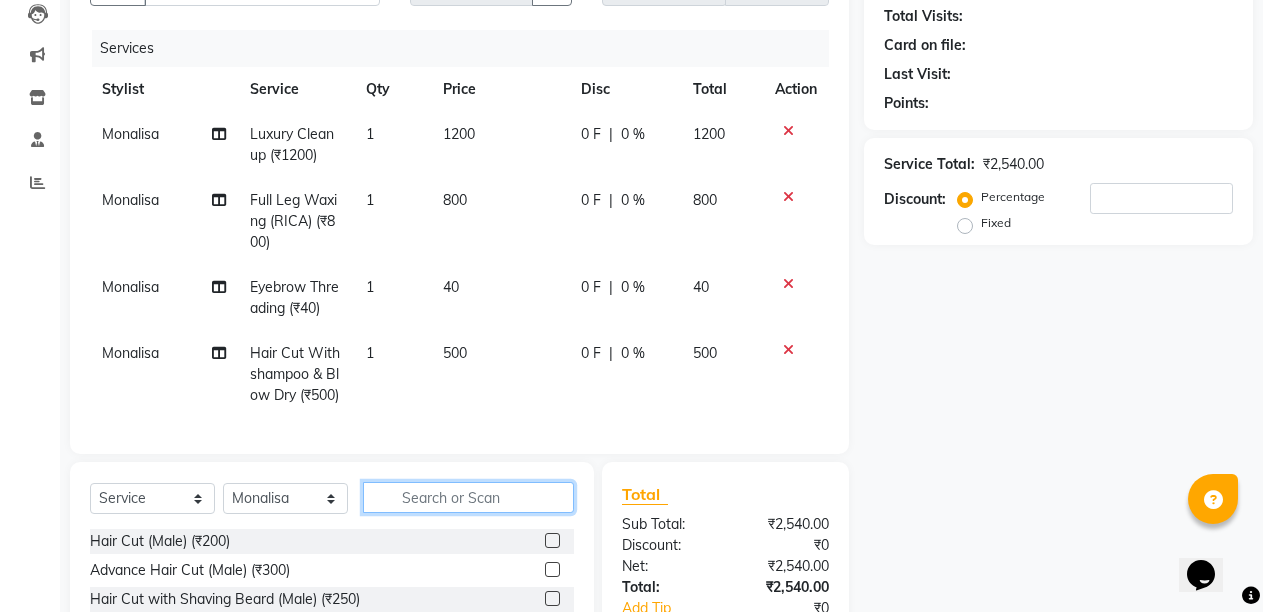 scroll, scrollTop: 123, scrollLeft: 0, axis: vertical 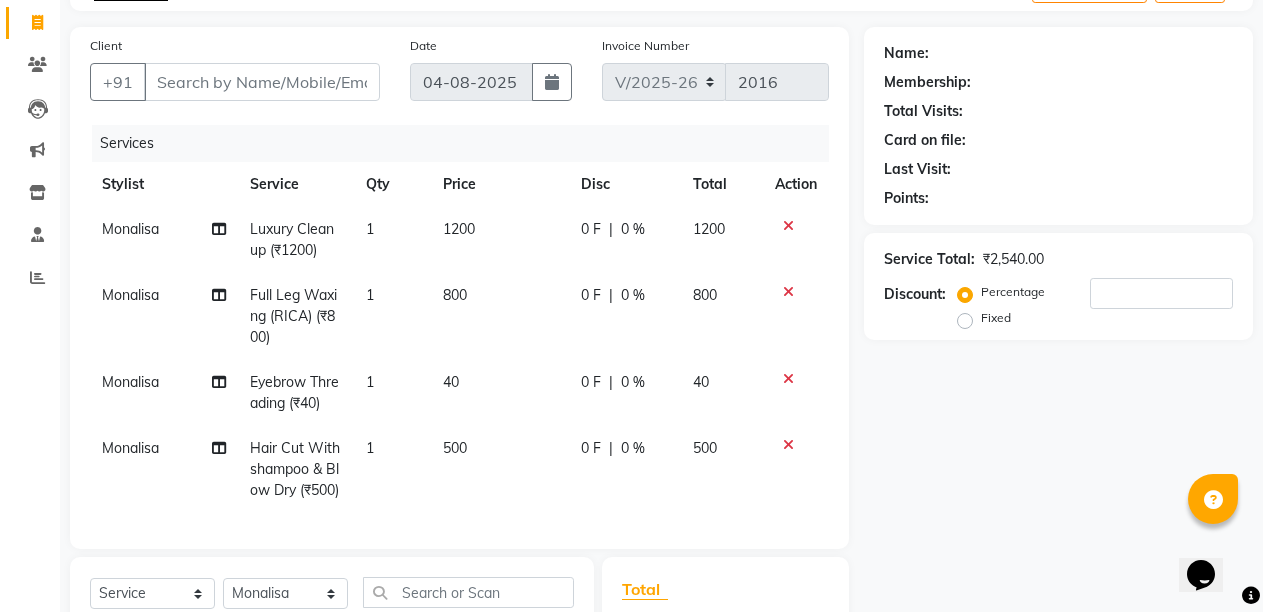 click 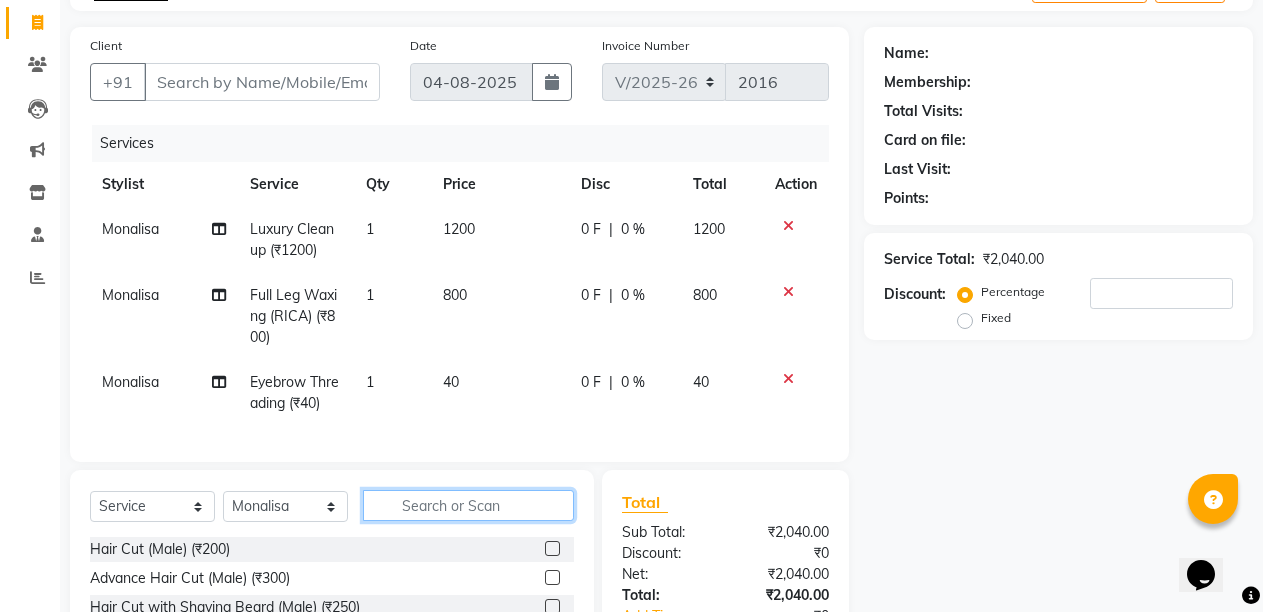 click 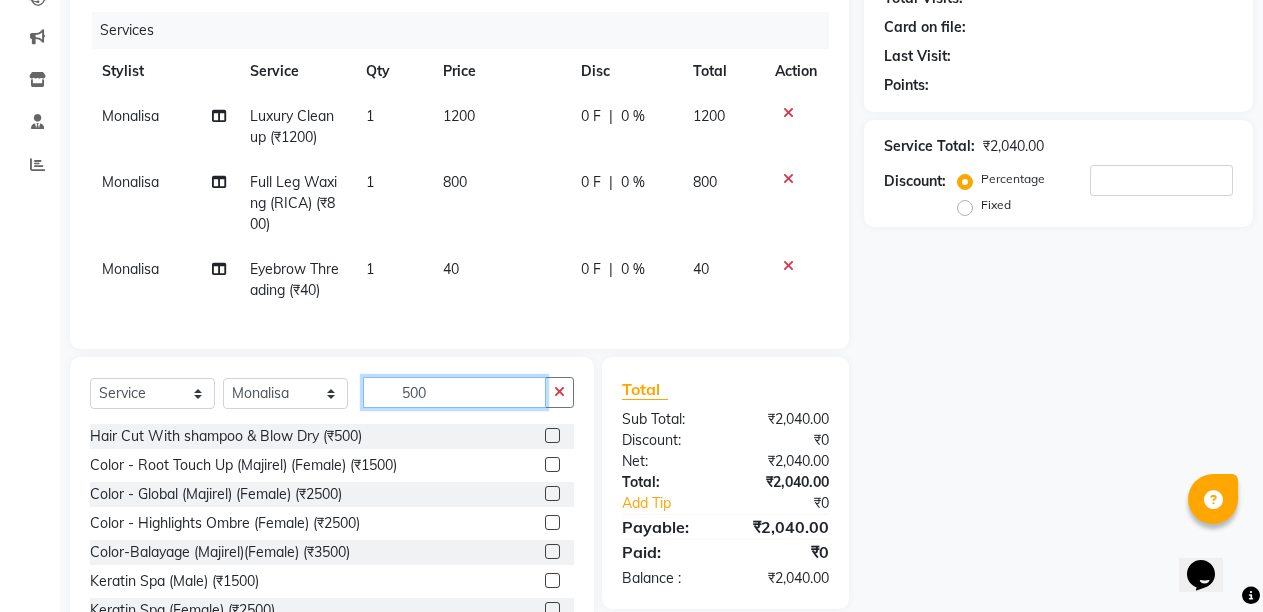 scroll, scrollTop: 323, scrollLeft: 0, axis: vertical 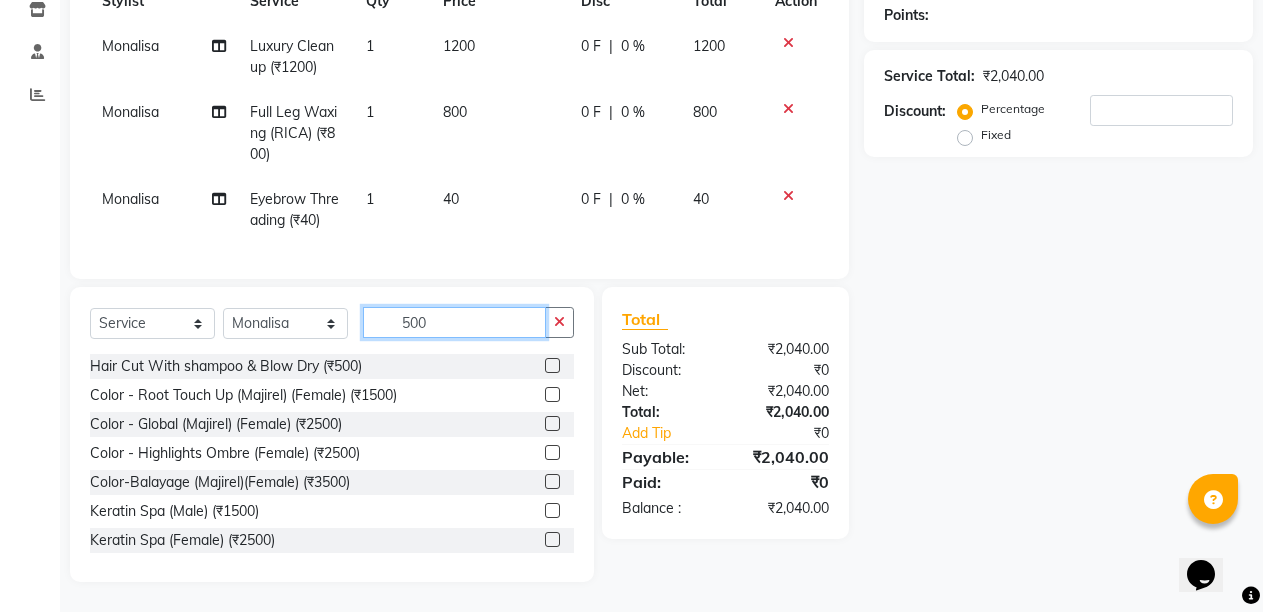 type on "500" 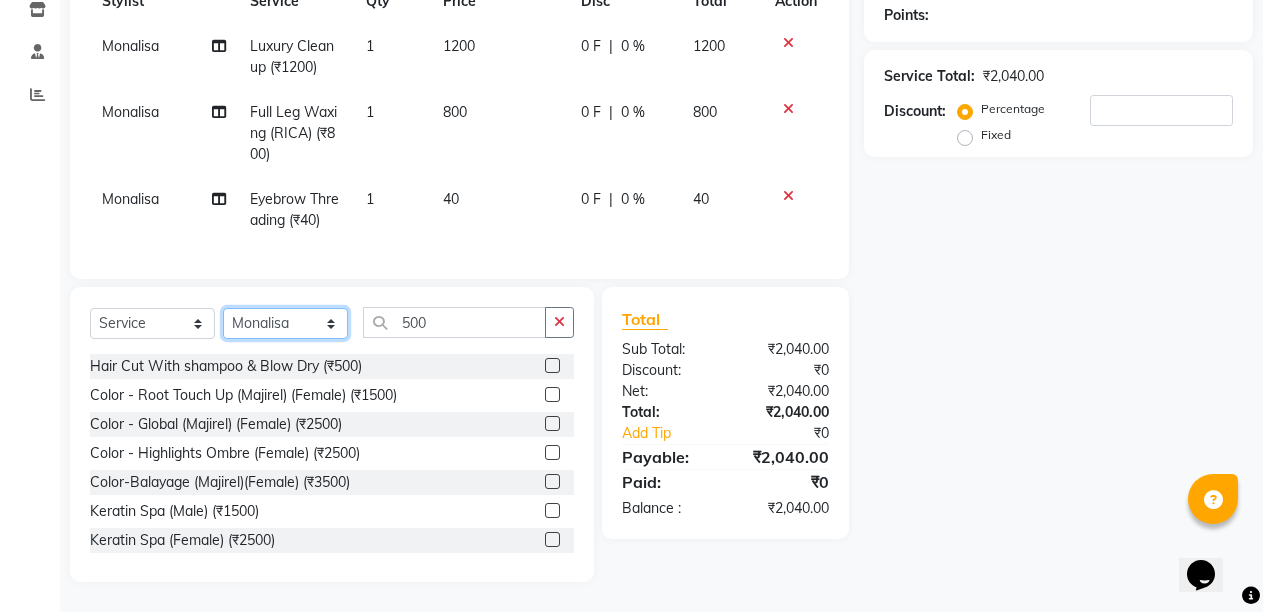 click on "Select Stylist Admin Anil Babu Budhia Monalisa  Nisha Priti" 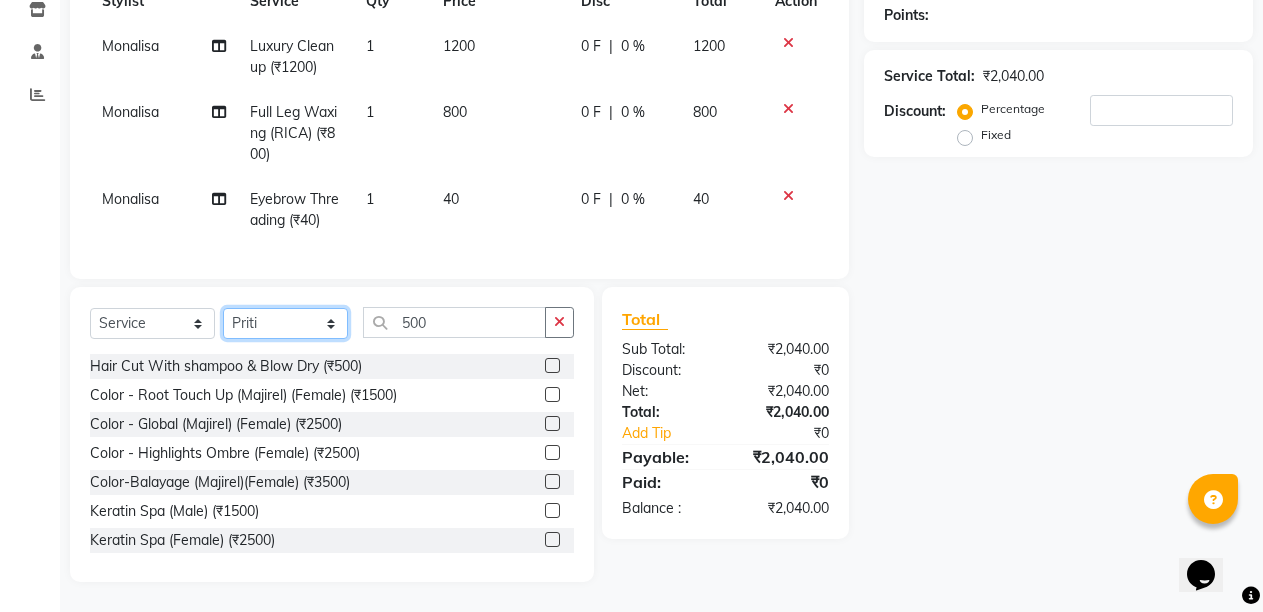 click on "Select Stylist Admin Anil Babu Budhia Monalisa  Nisha Priti" 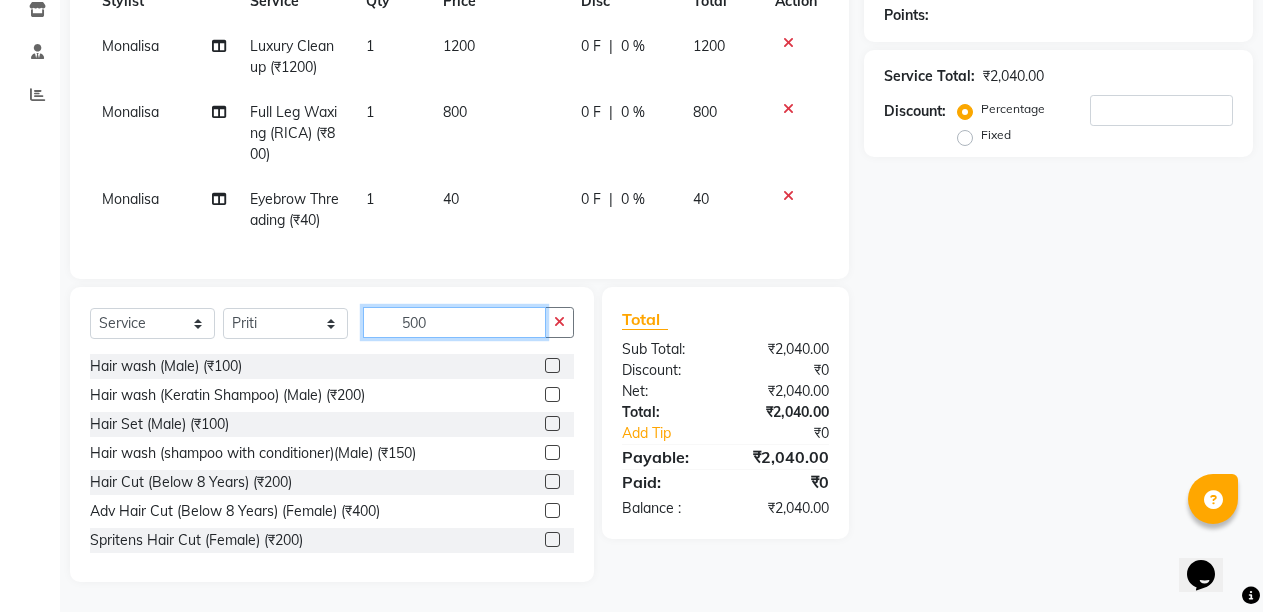 click on "500" 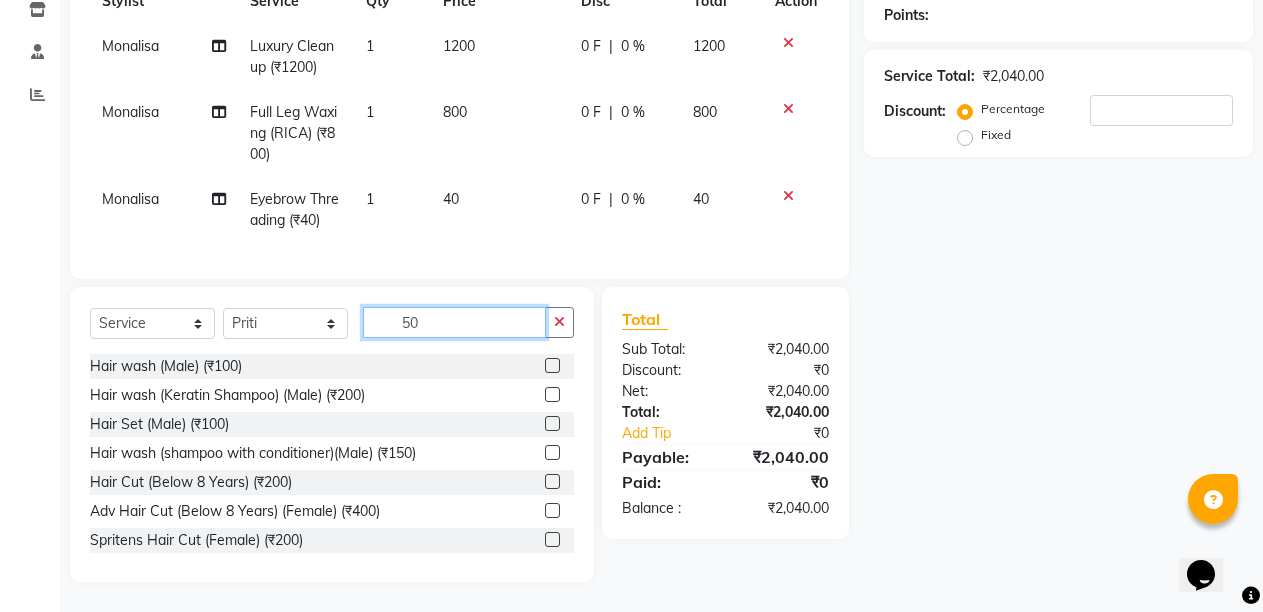 type on "5" 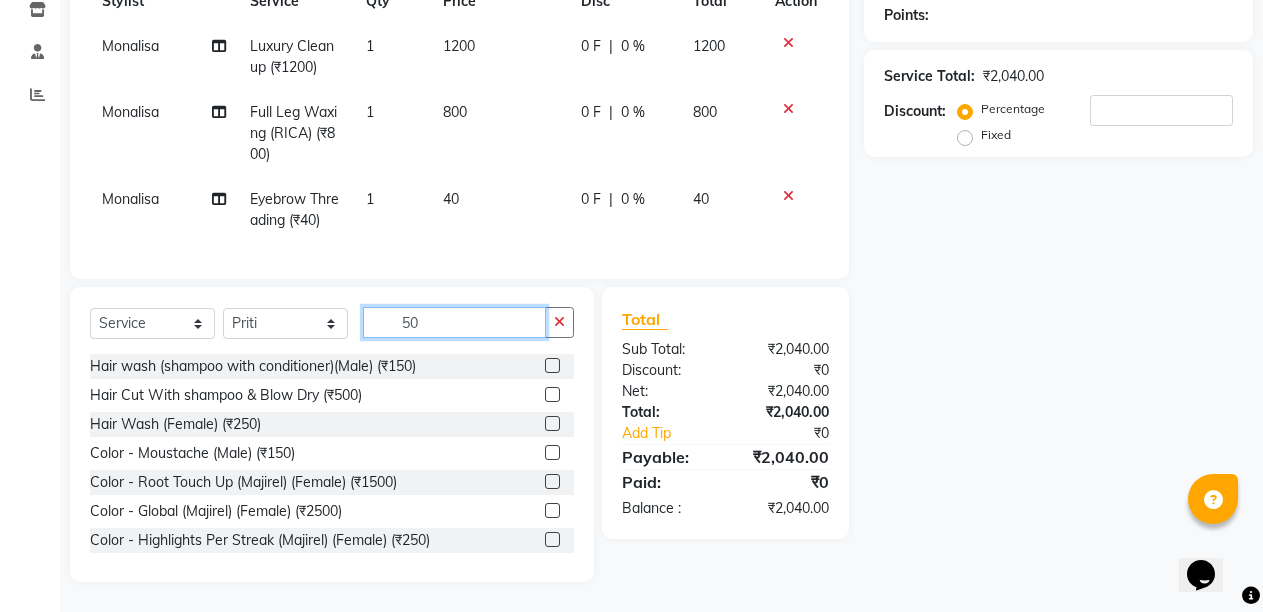 type on "500" 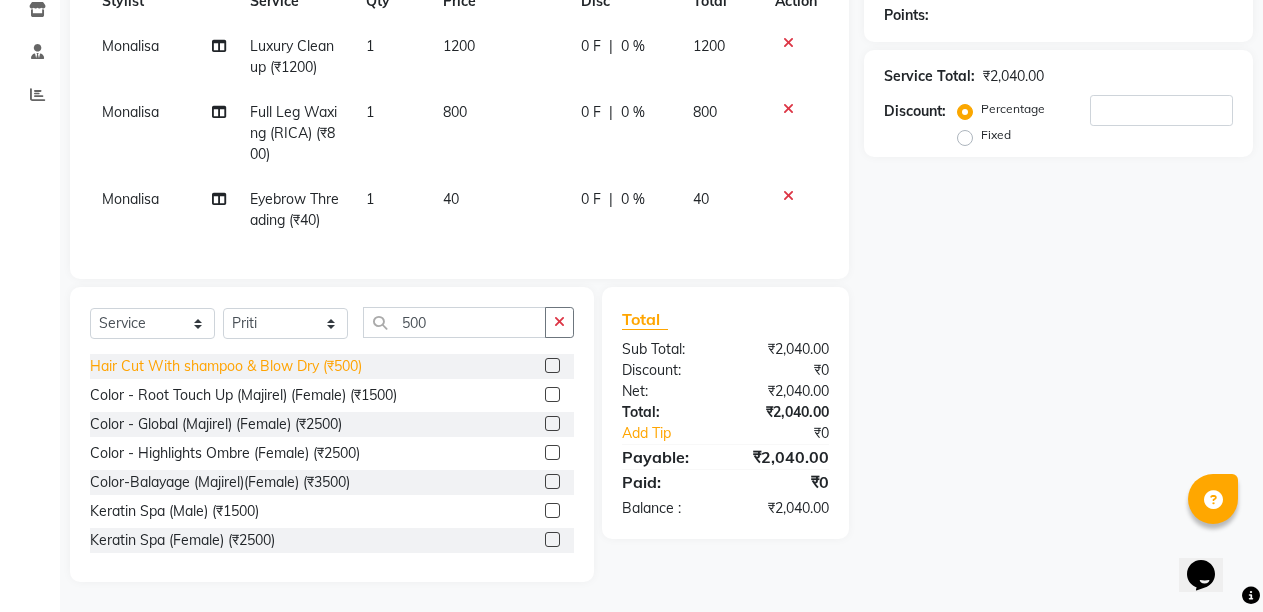 click on "Hair Cut With shampoo & Blow Dry (₹500)" 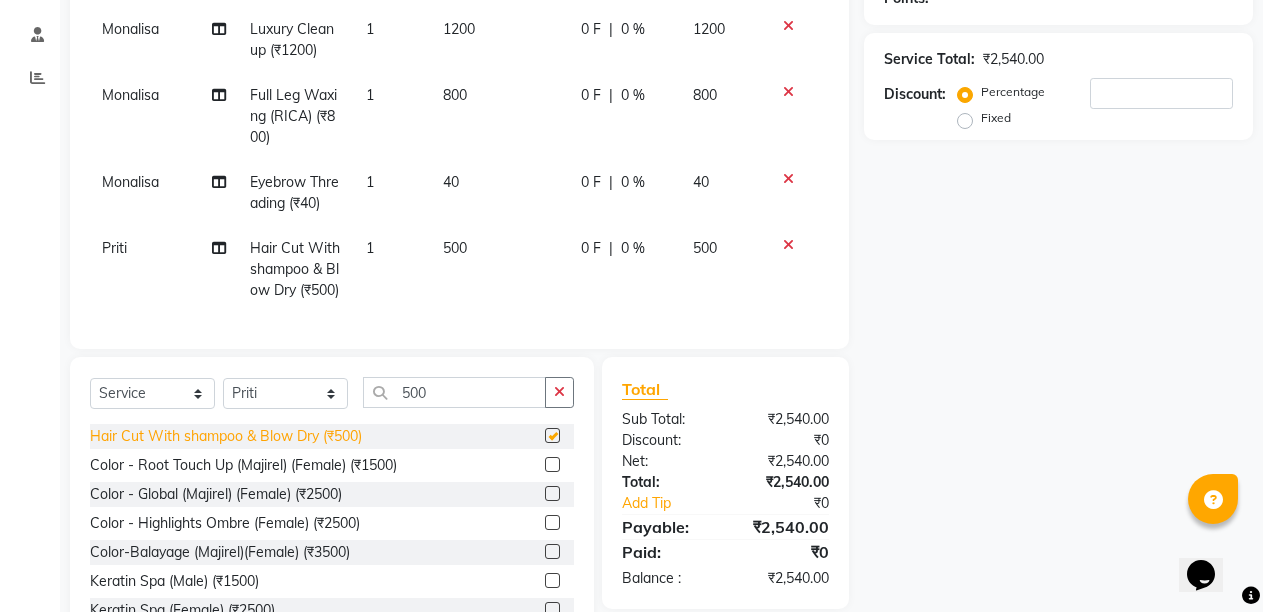 checkbox on "false" 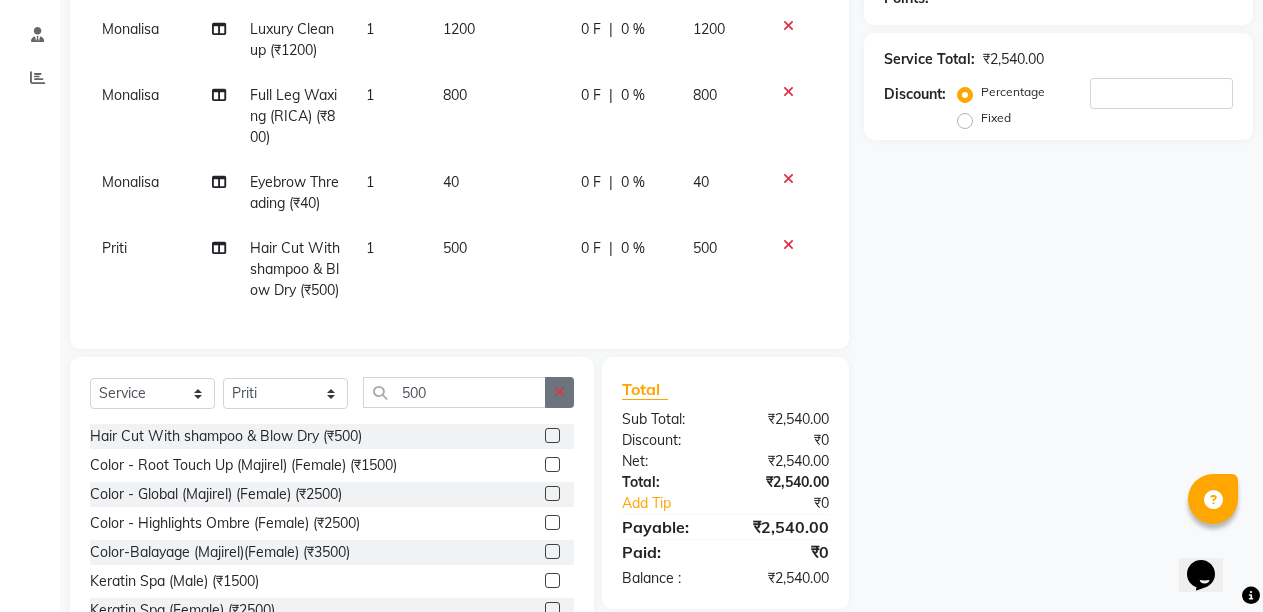 click 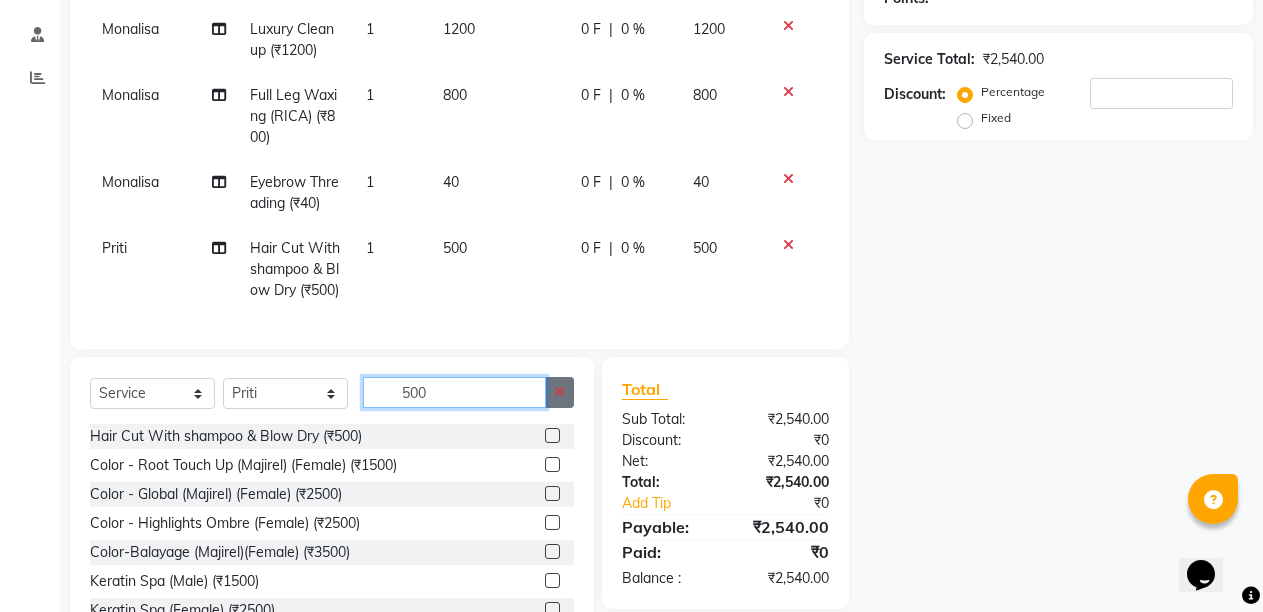type 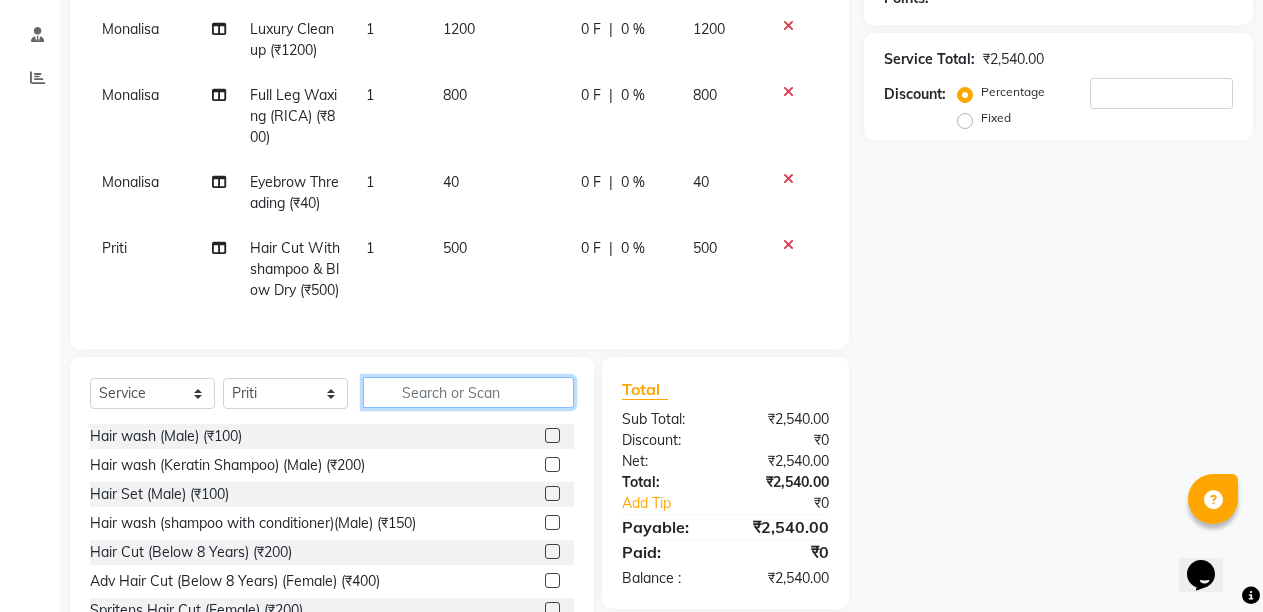 click 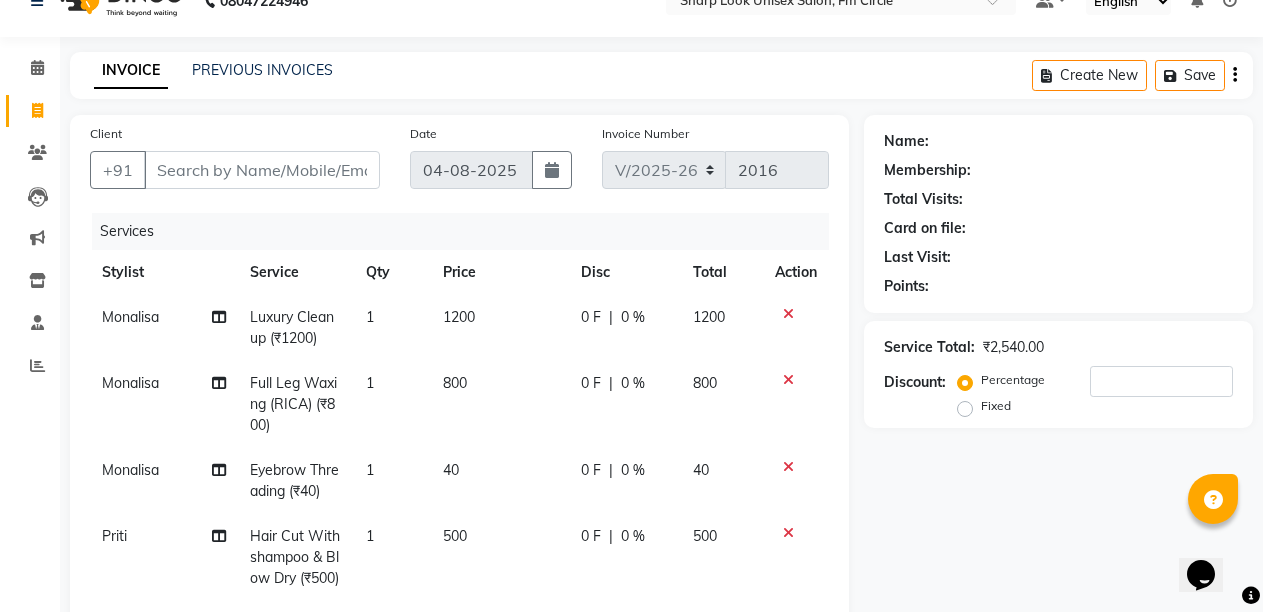 scroll, scrollTop: 0, scrollLeft: 0, axis: both 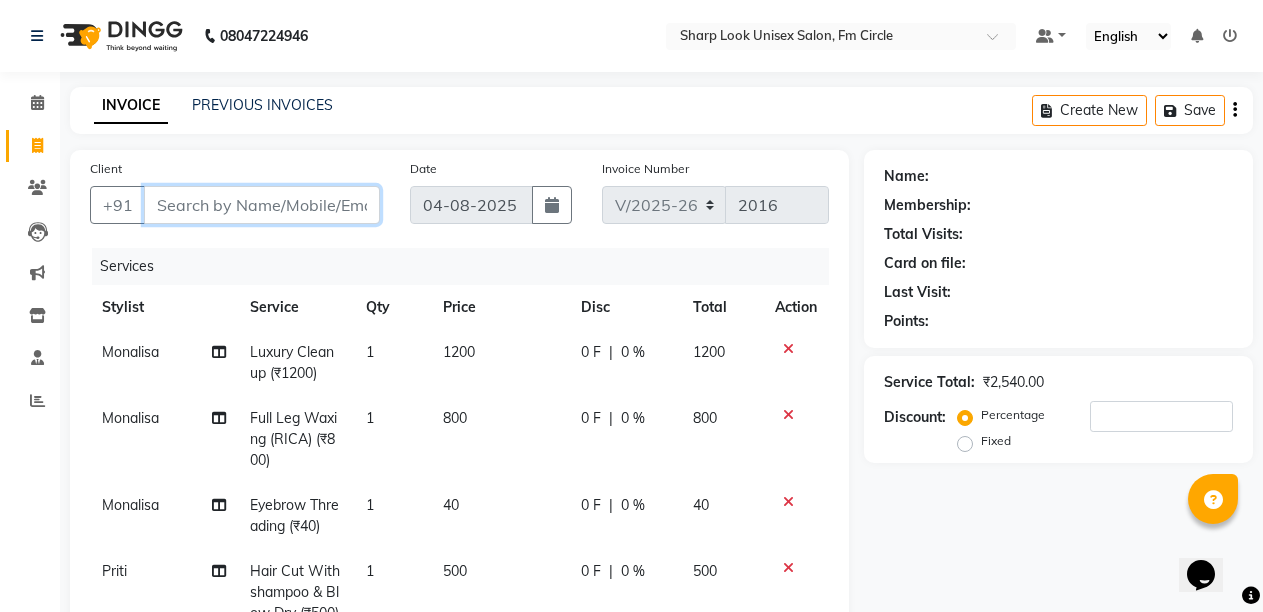 click on "Client" at bounding box center (262, 205) 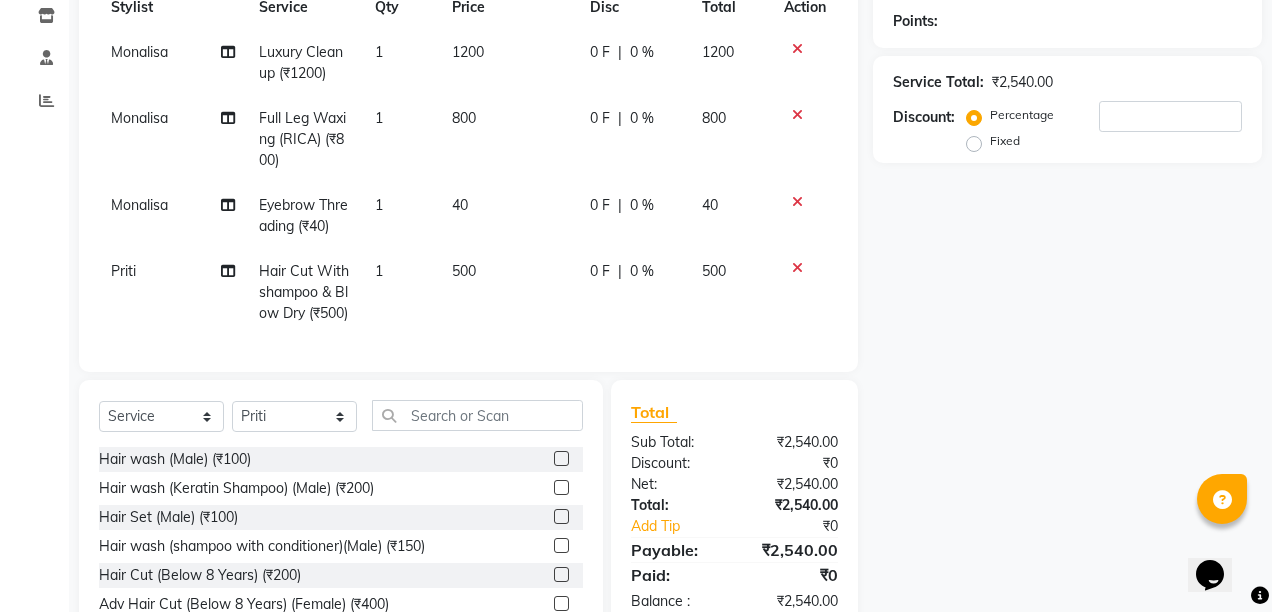 scroll, scrollTop: 0, scrollLeft: 0, axis: both 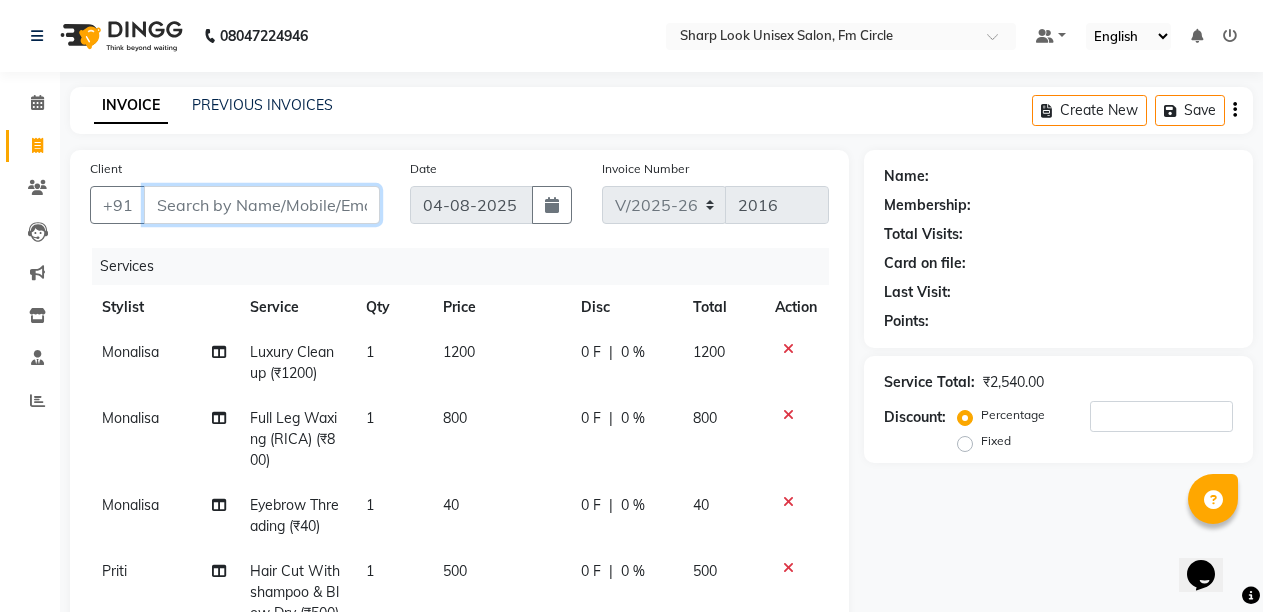 click on "Client" at bounding box center (262, 205) 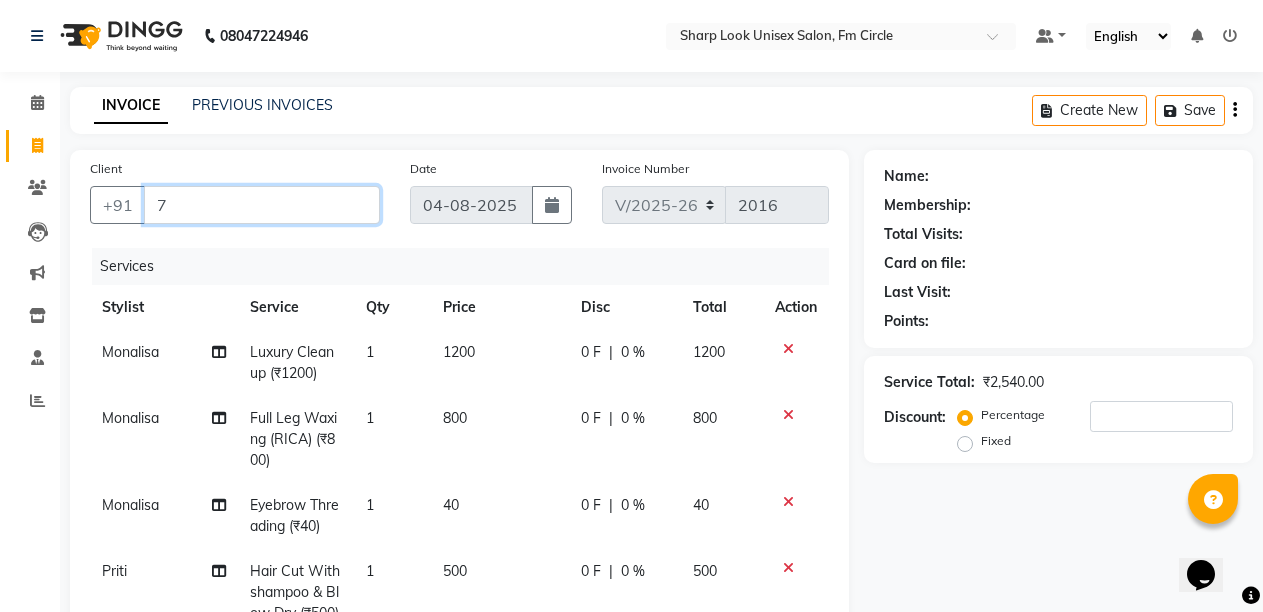 type on "0" 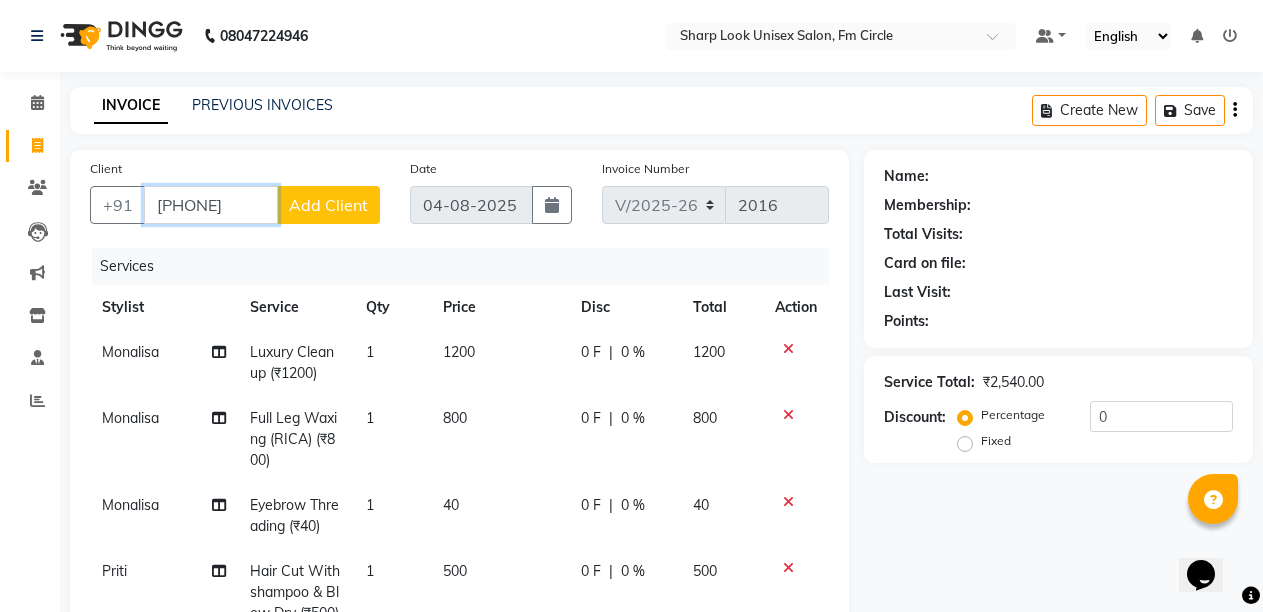 type on "7205891773" 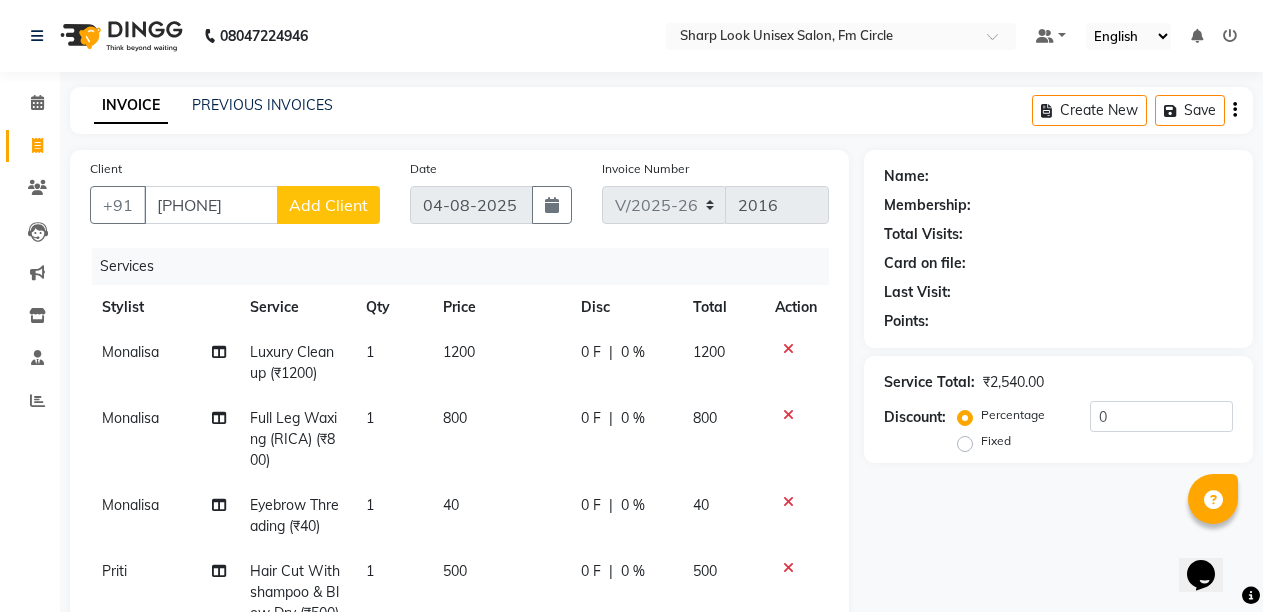 click on "Add Client" 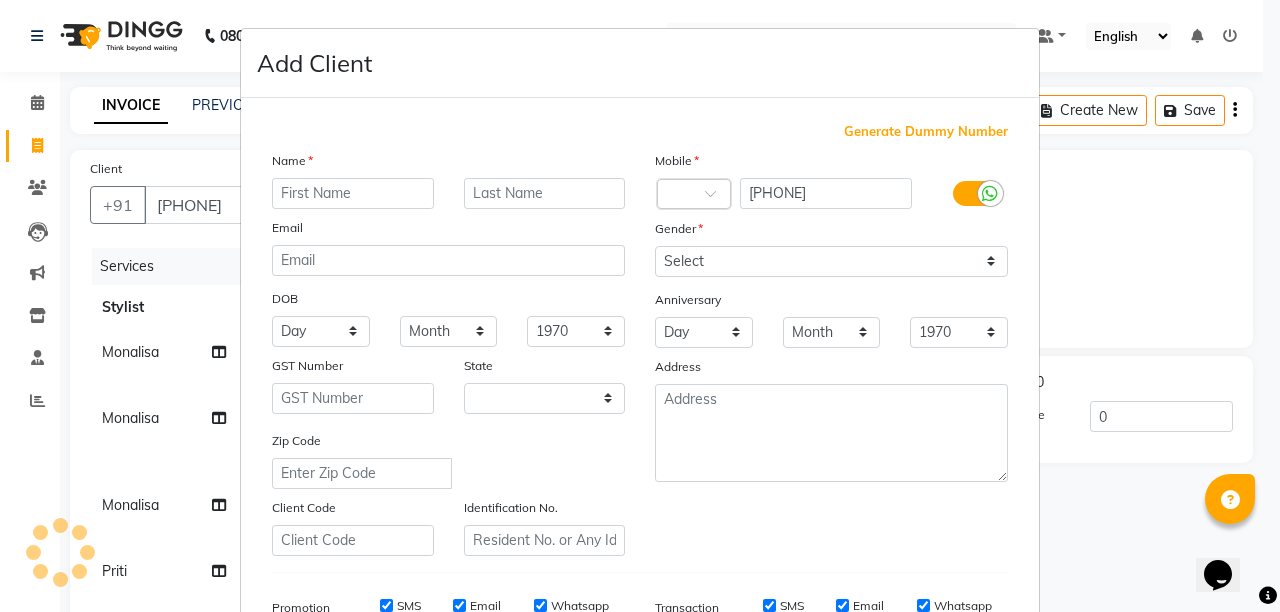 select on "29" 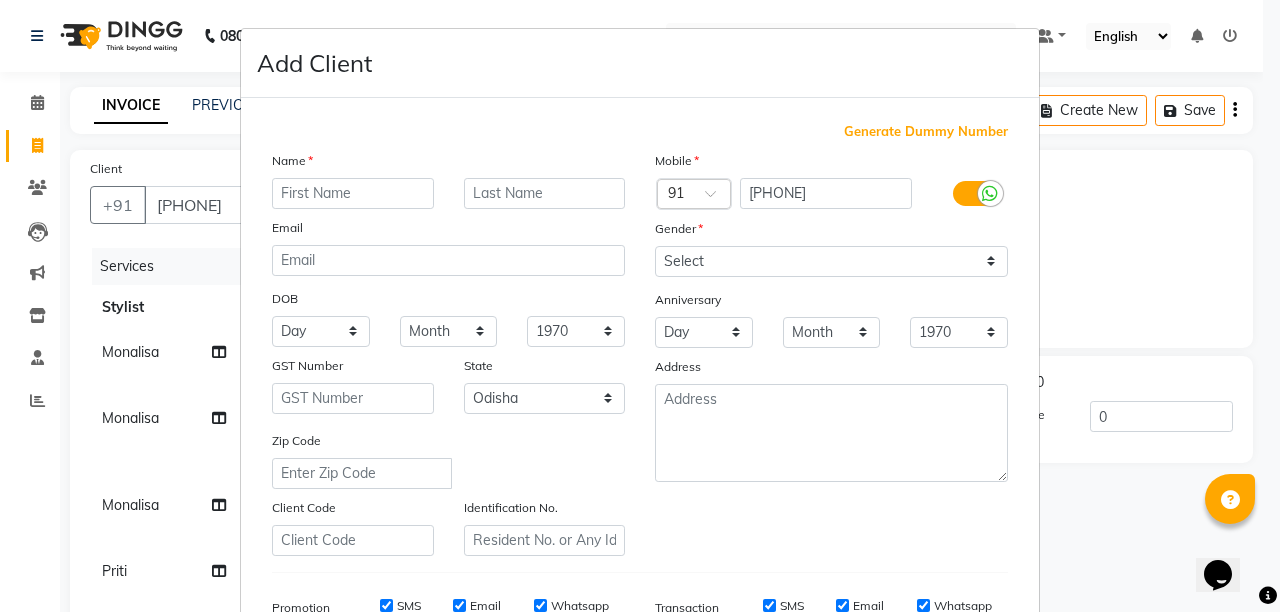 click at bounding box center (353, 193) 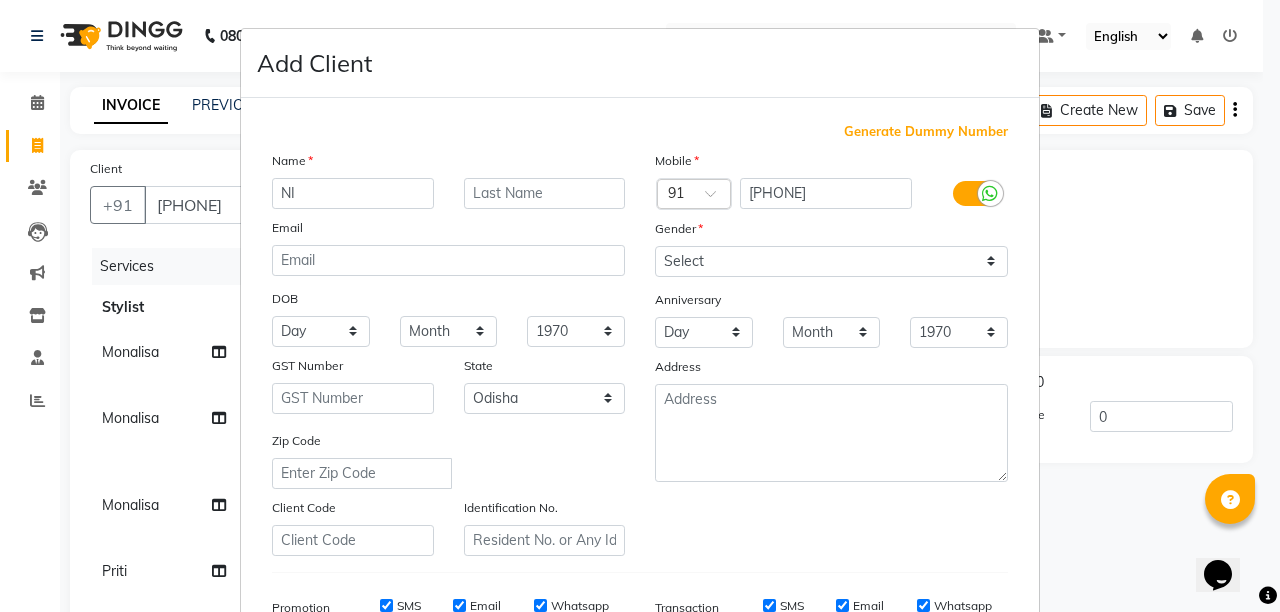 type on "N" 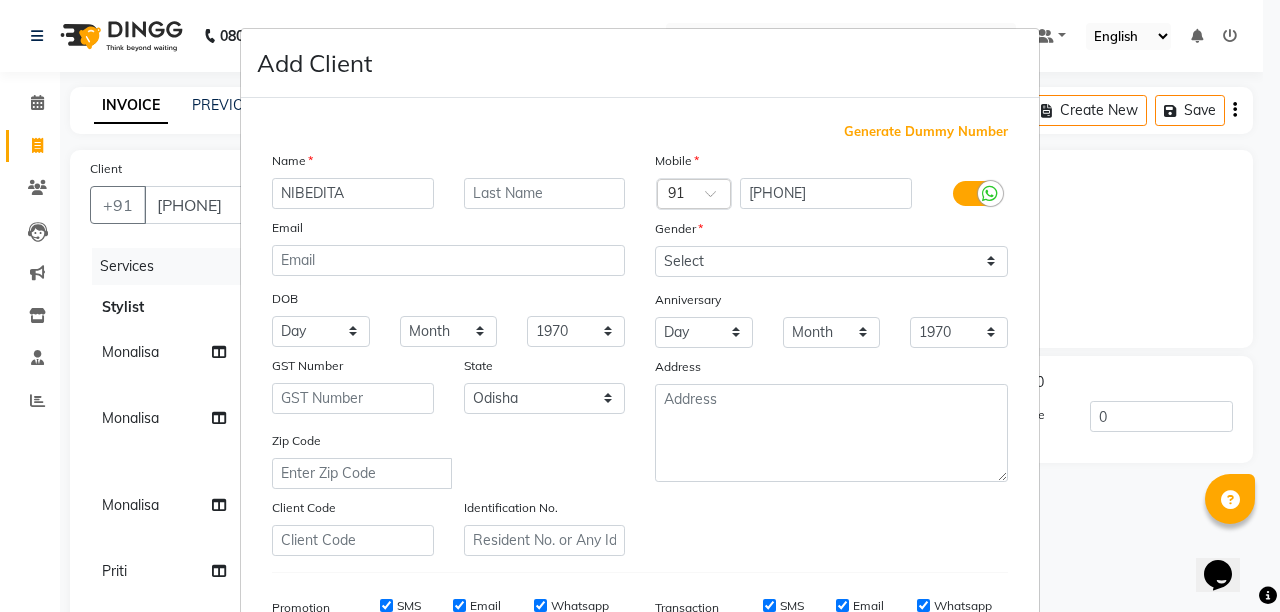 type on "NIBEDITA" 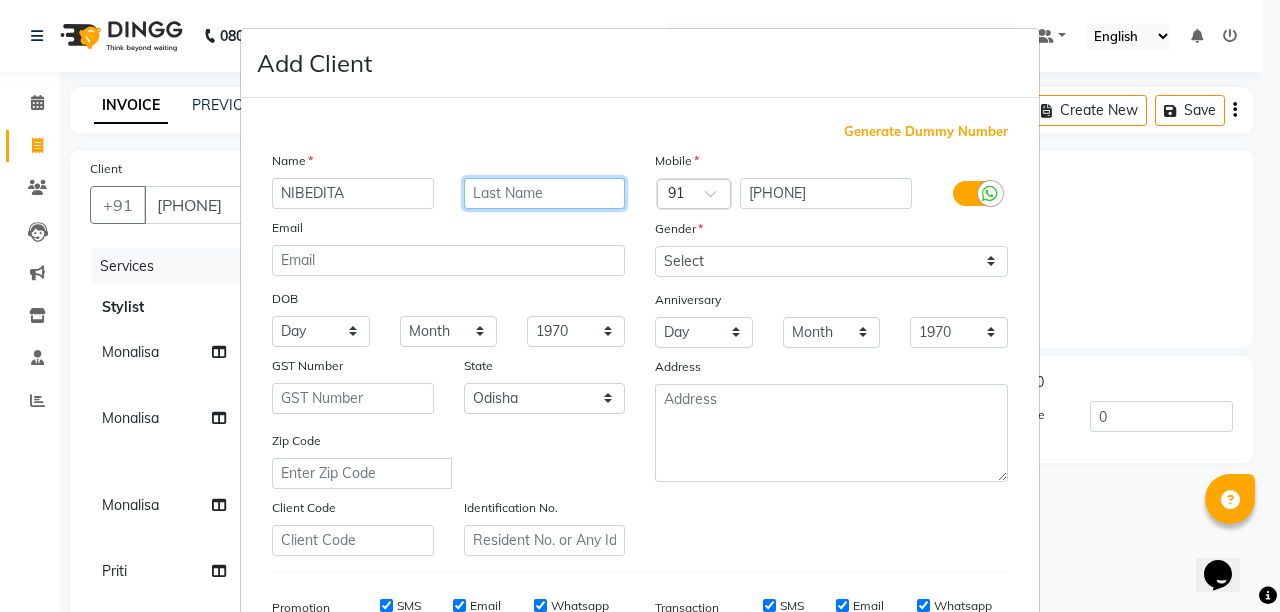 click at bounding box center [545, 193] 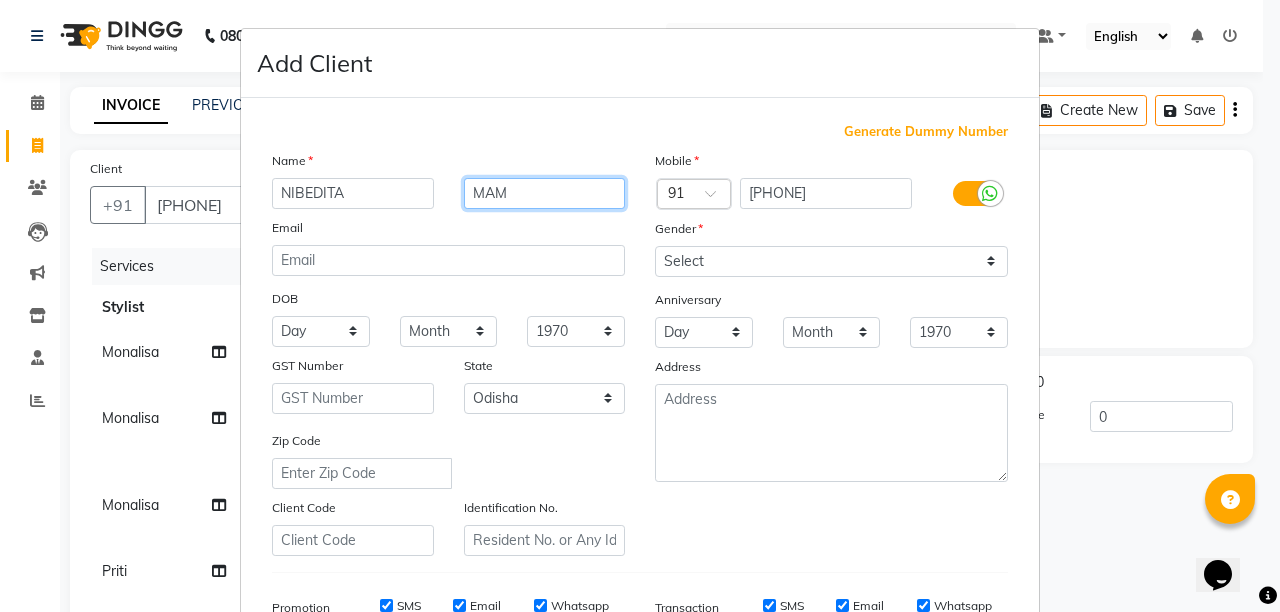 type on "MAM" 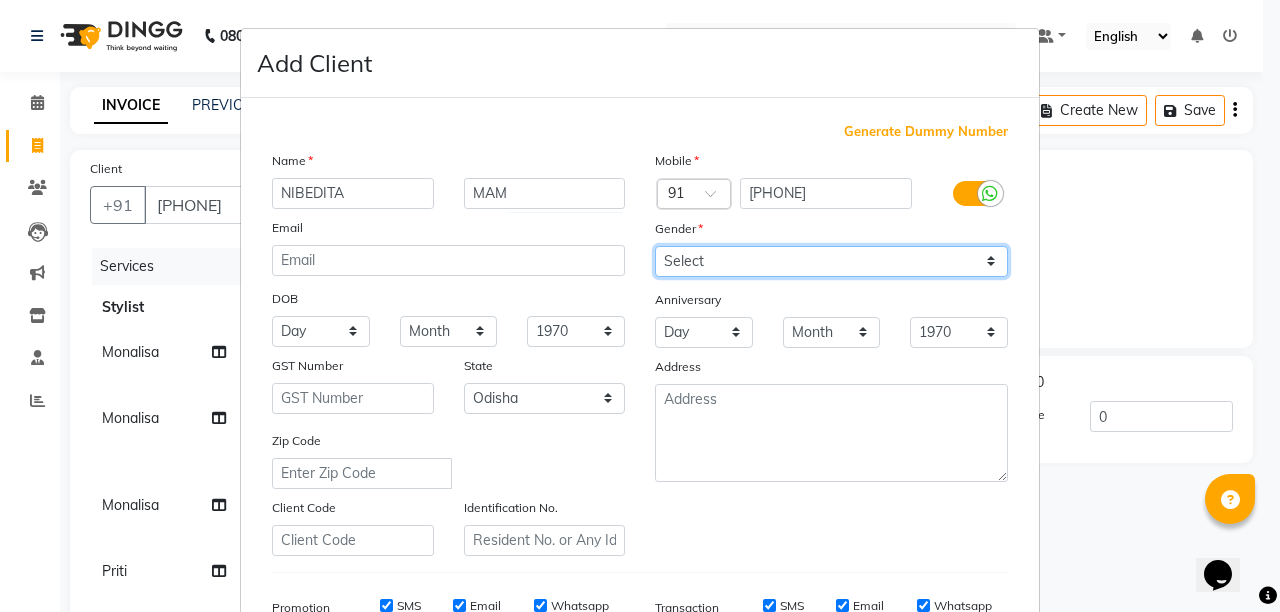 click on "Select Male Female Other Prefer Not To Say" at bounding box center [831, 261] 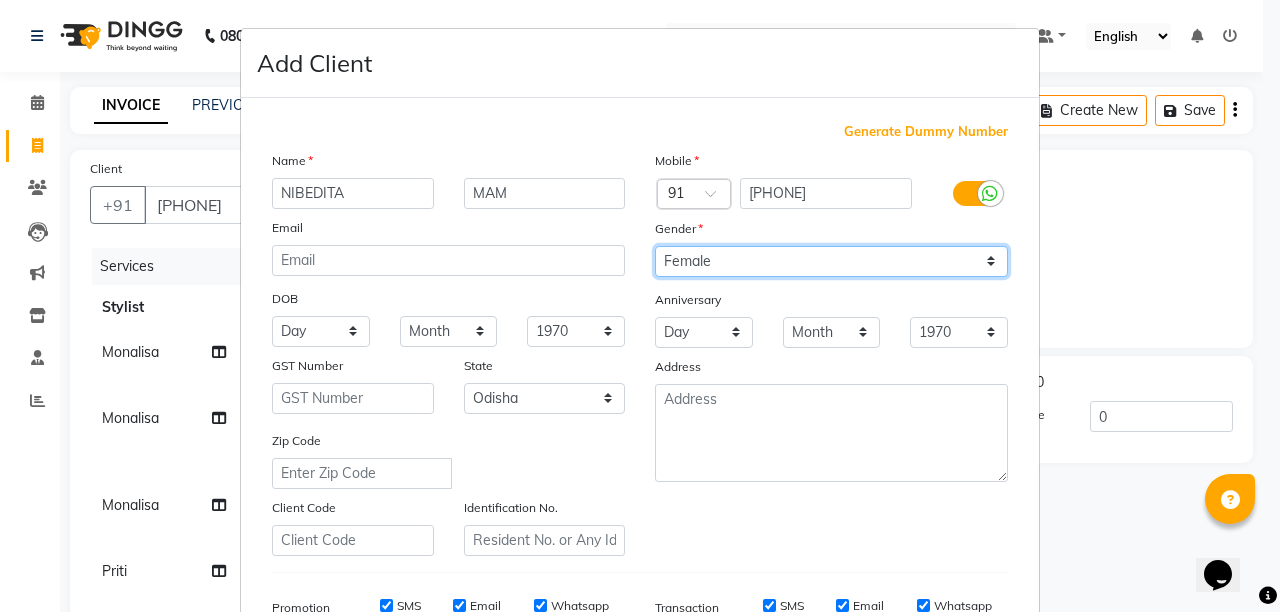 click on "Select Male Female Other Prefer Not To Say" at bounding box center [831, 261] 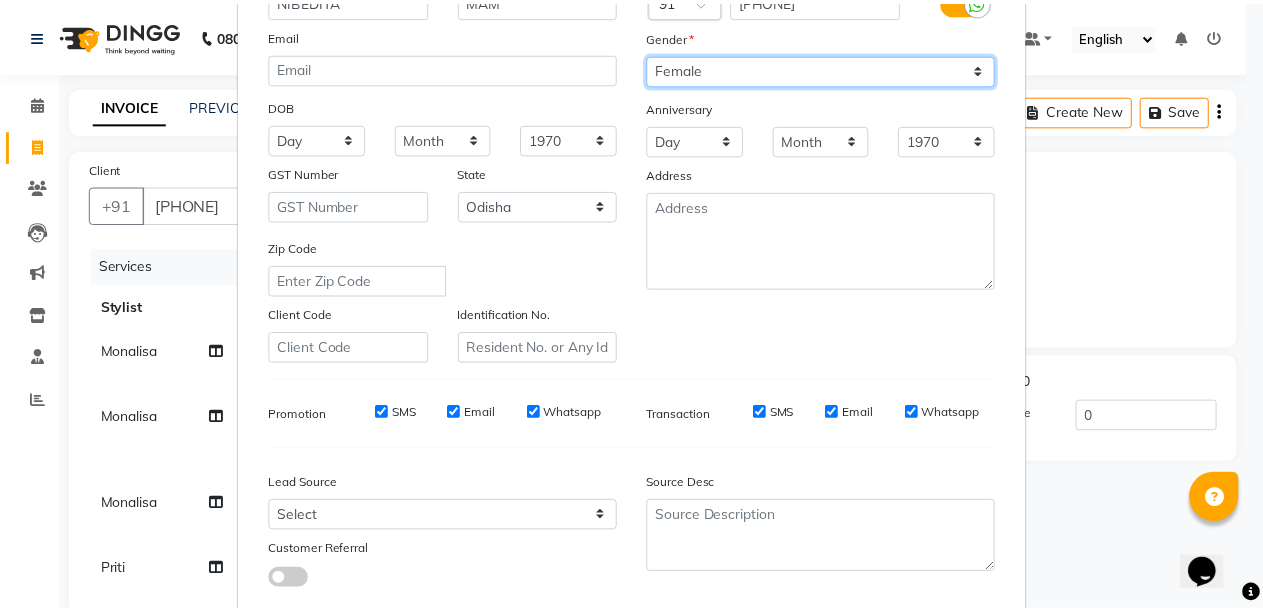 scroll, scrollTop: 311, scrollLeft: 0, axis: vertical 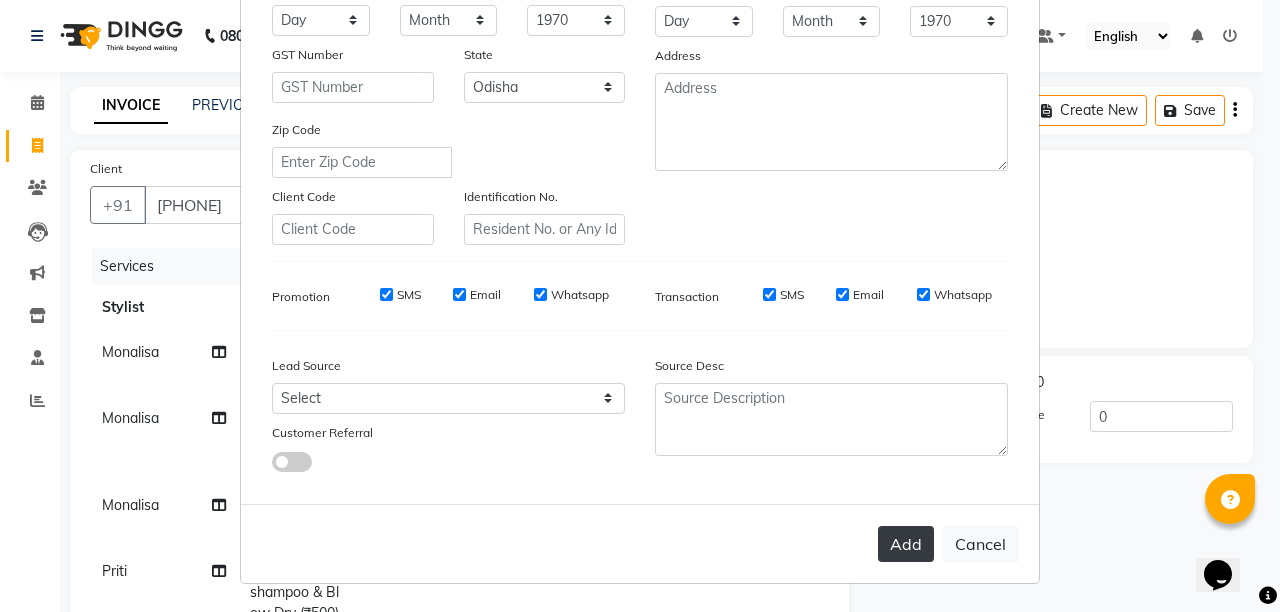 click on "Add" at bounding box center [906, 544] 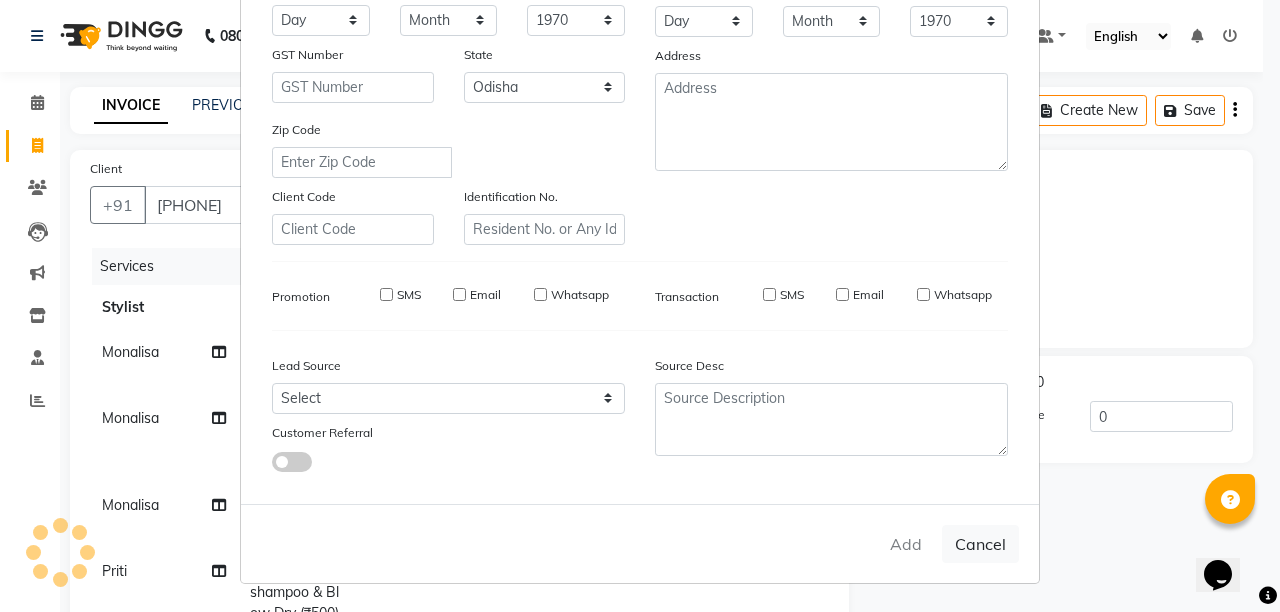 type 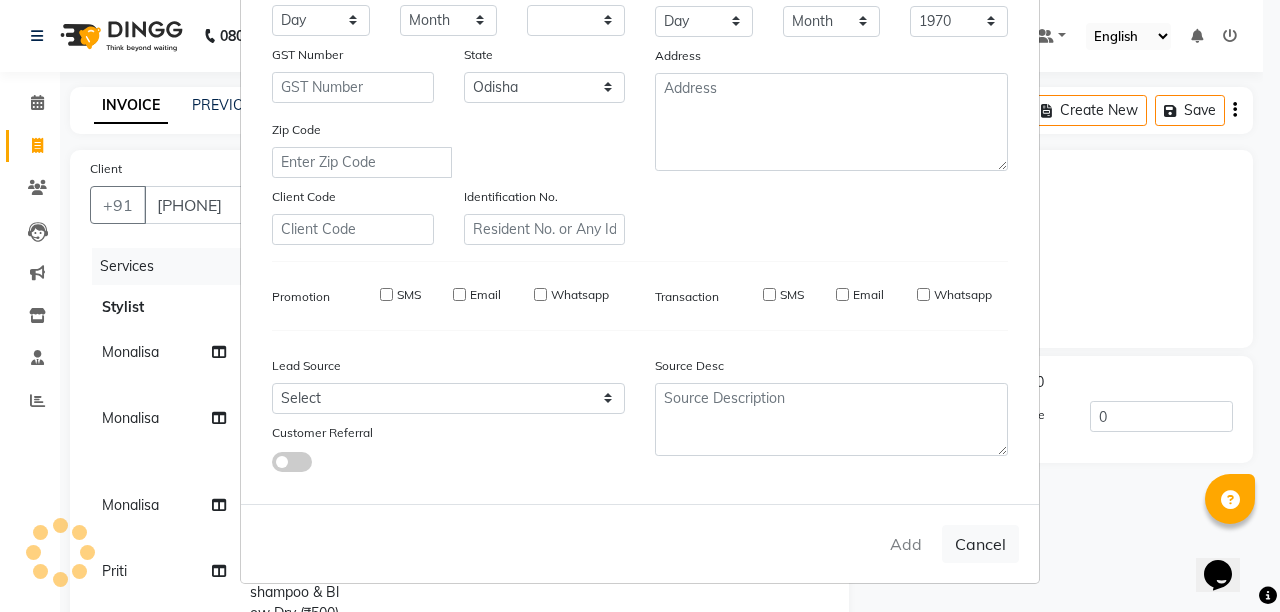 select on "null" 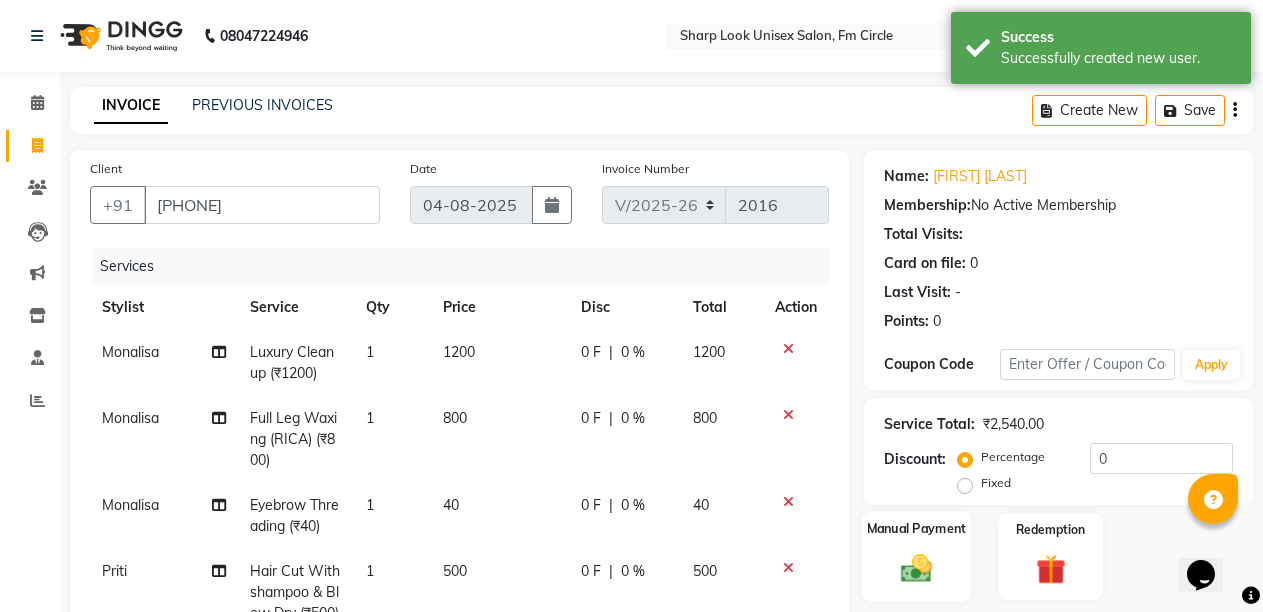 click on "Manual Payment" 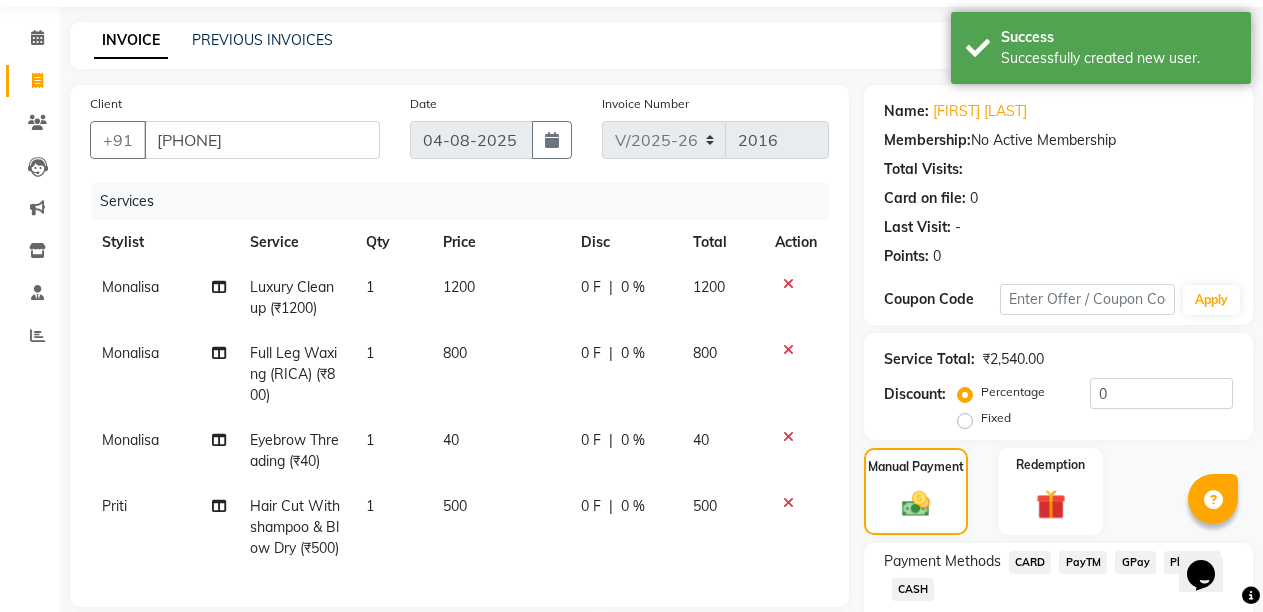 scroll, scrollTop: 100, scrollLeft: 0, axis: vertical 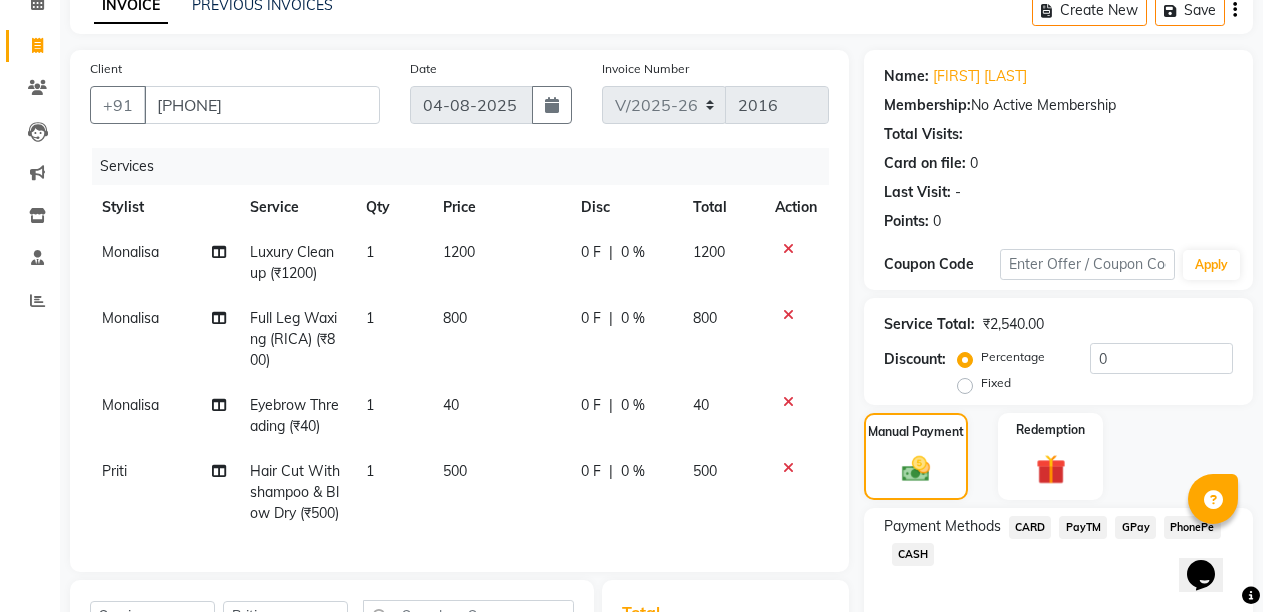 click on "Percentage   Fixed" 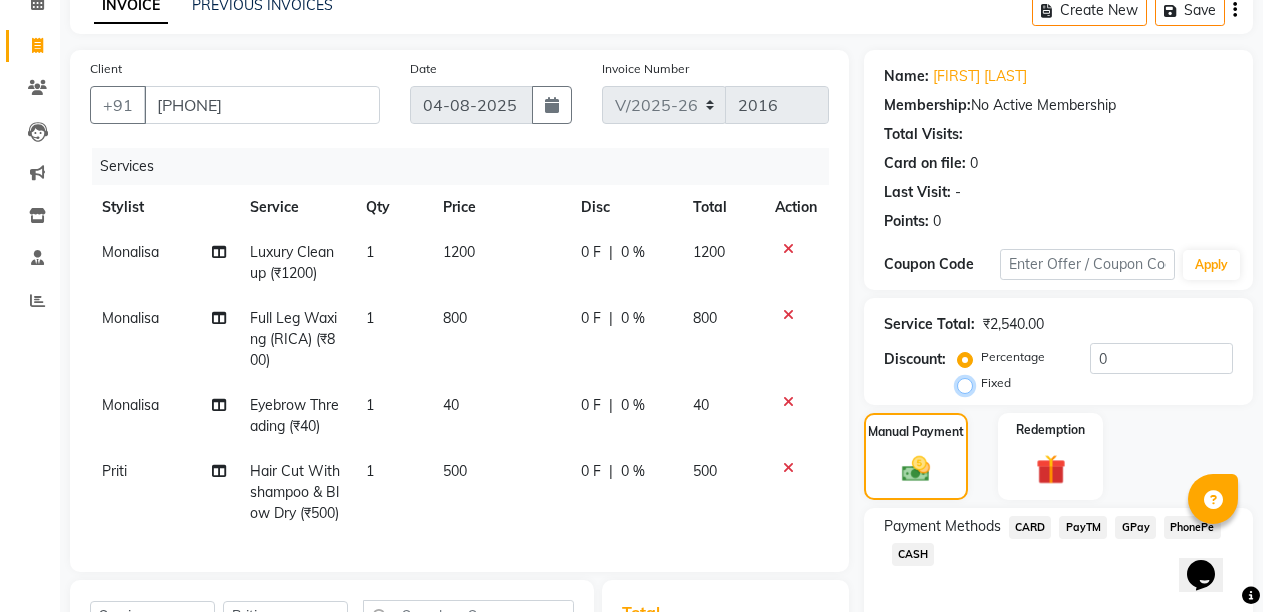 click on "Fixed" at bounding box center [969, 383] 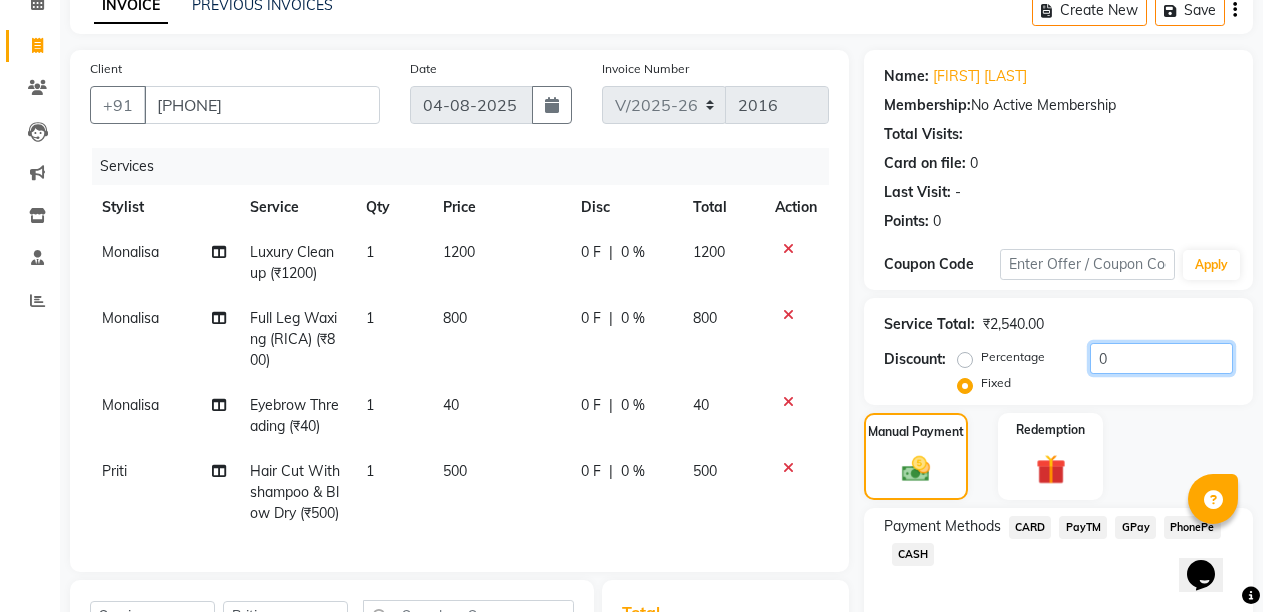 click on "0" 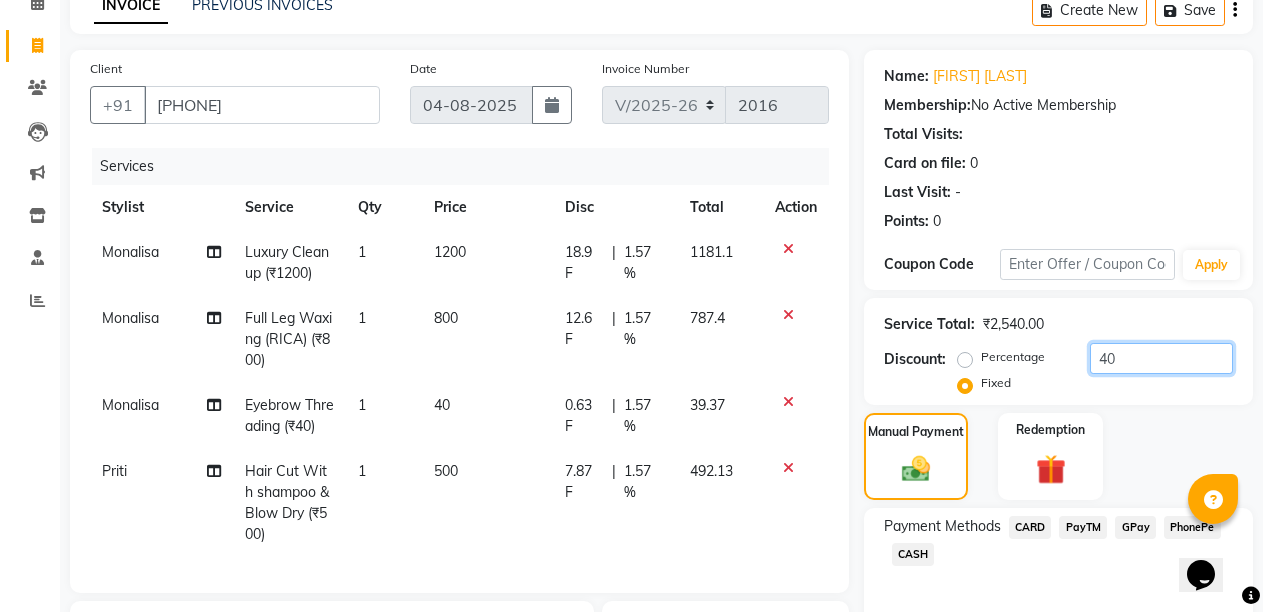 type on "40" 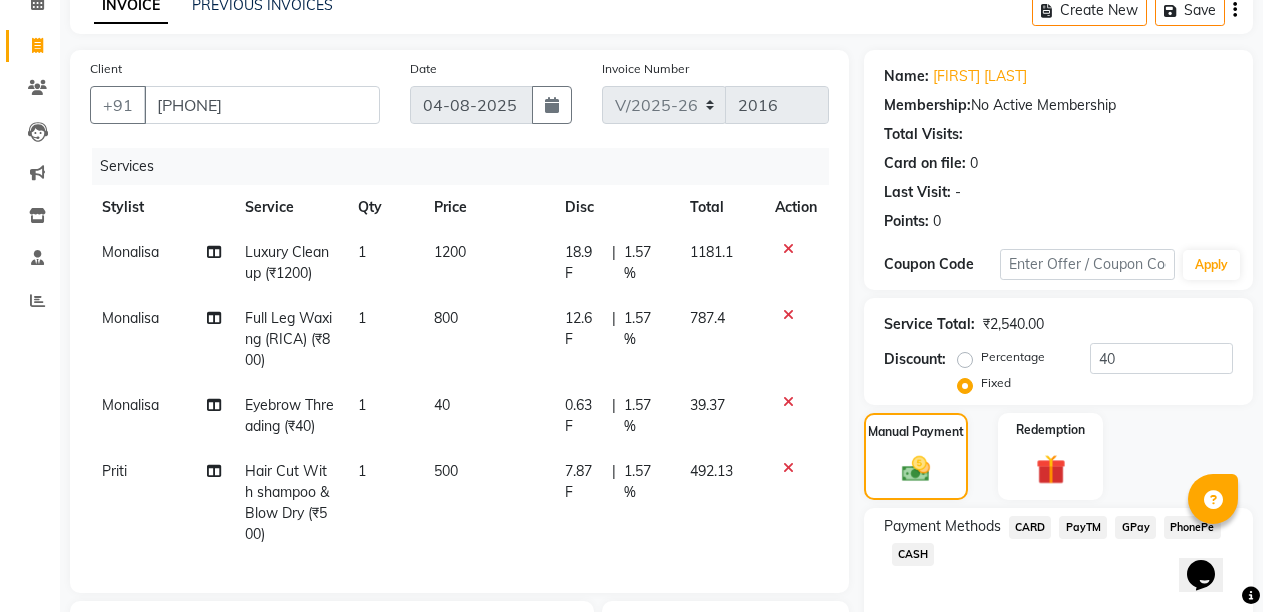 click on "CASH" 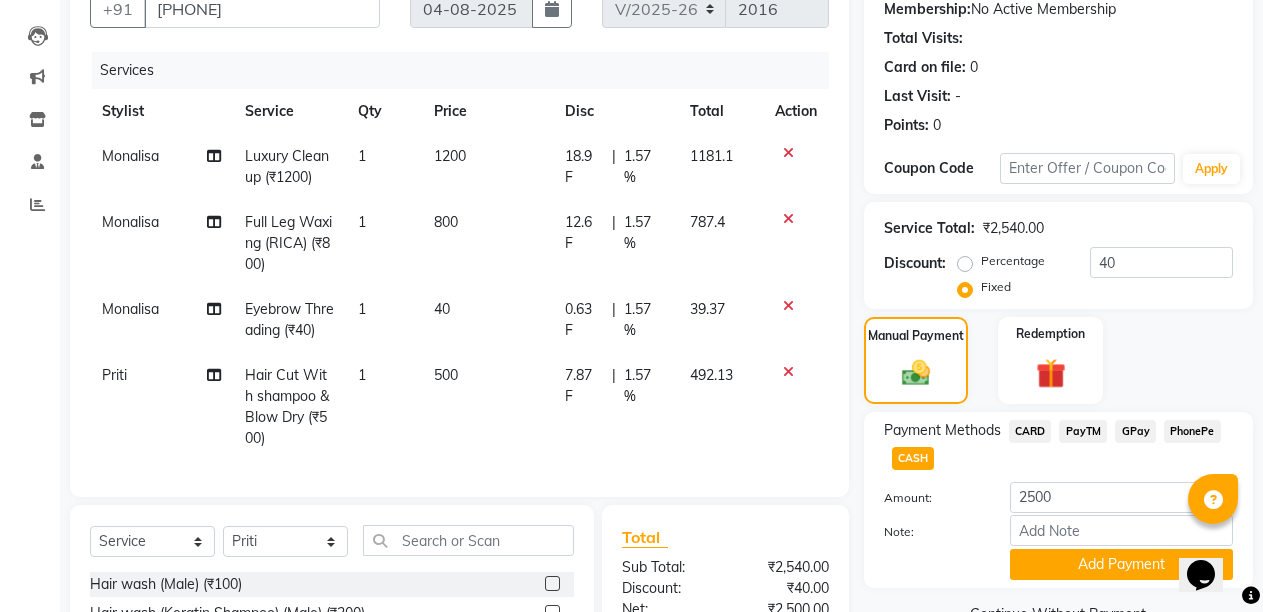 scroll, scrollTop: 300, scrollLeft: 0, axis: vertical 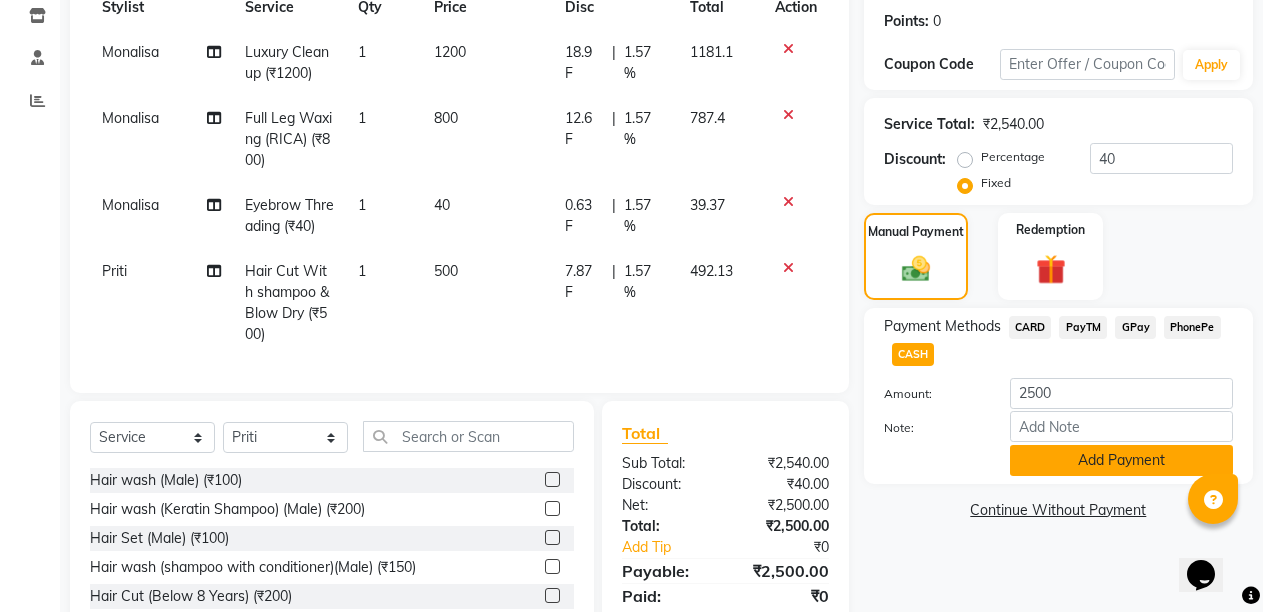 click on "Add Payment" 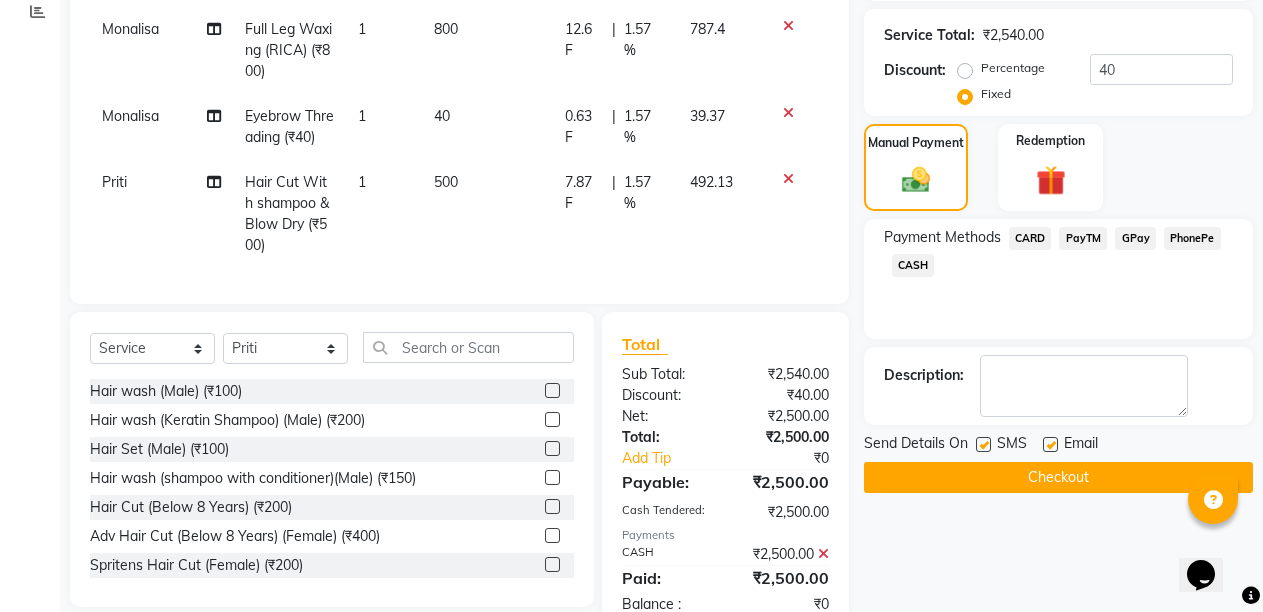 scroll, scrollTop: 459, scrollLeft: 0, axis: vertical 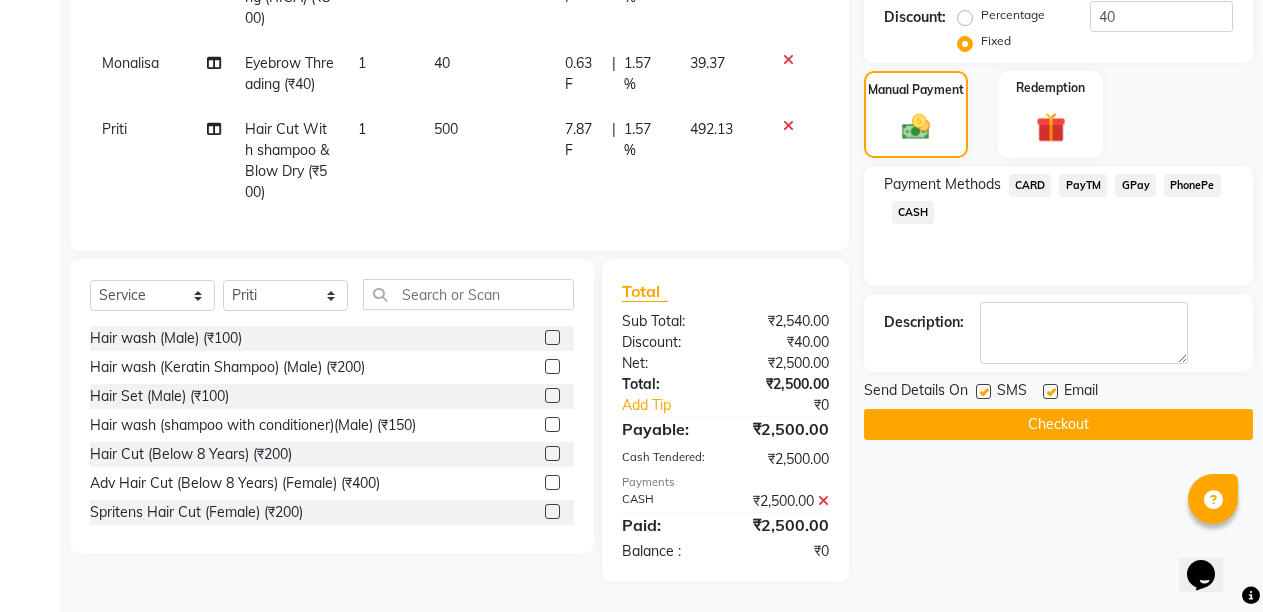 click 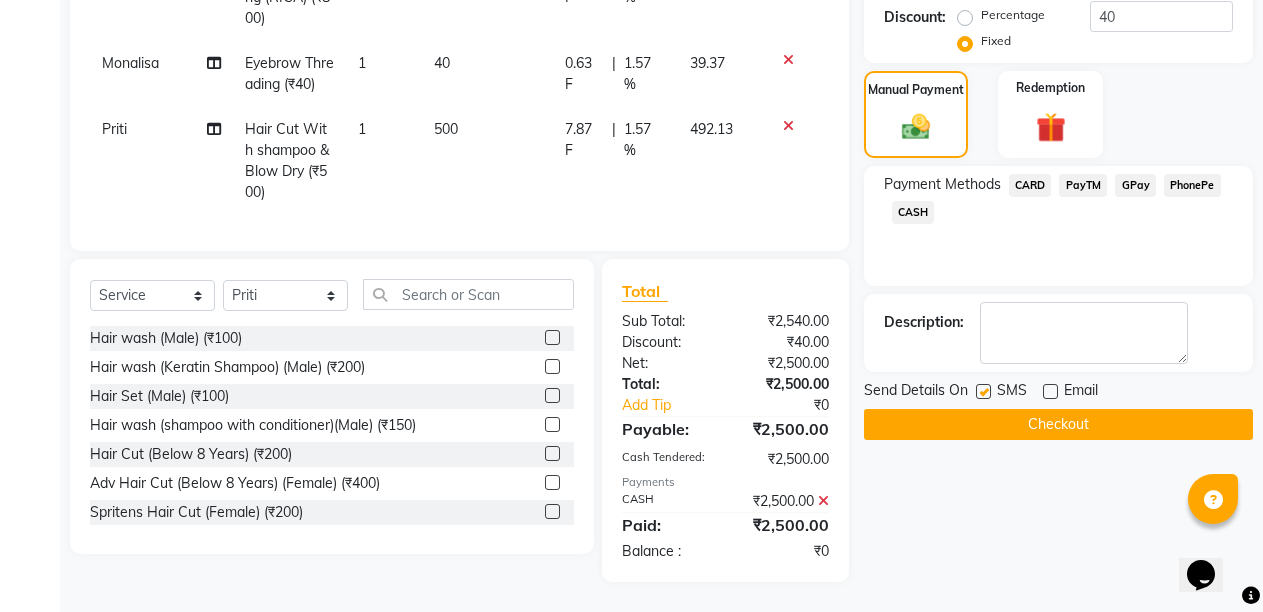 click on "Checkout" 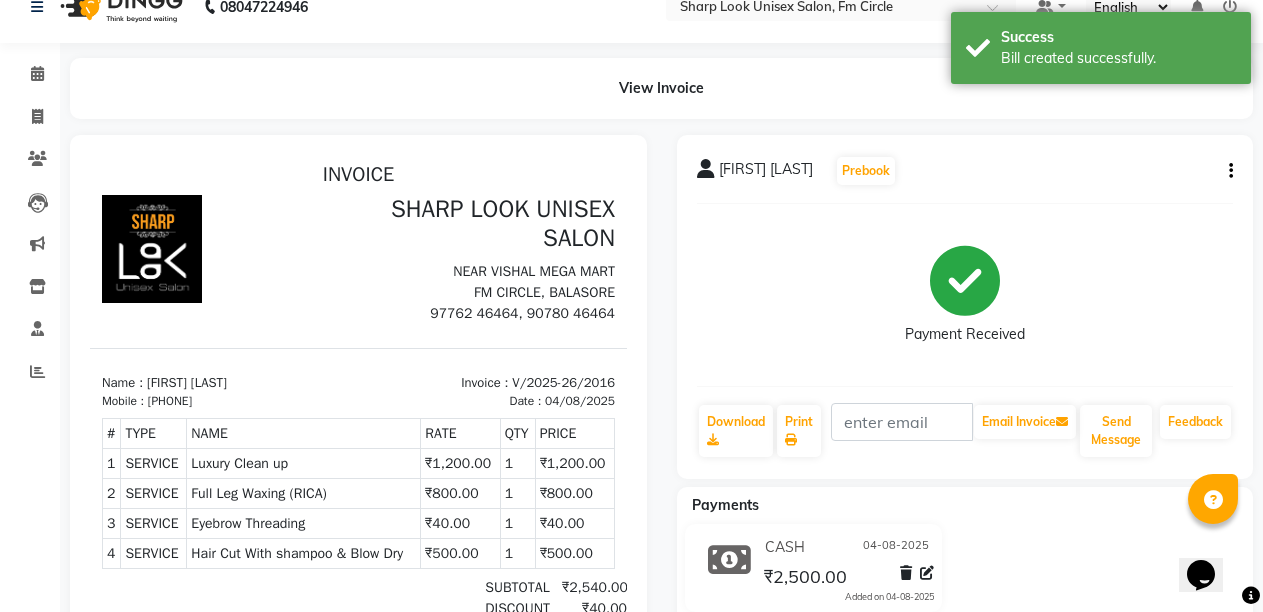 scroll, scrollTop: 0, scrollLeft: 0, axis: both 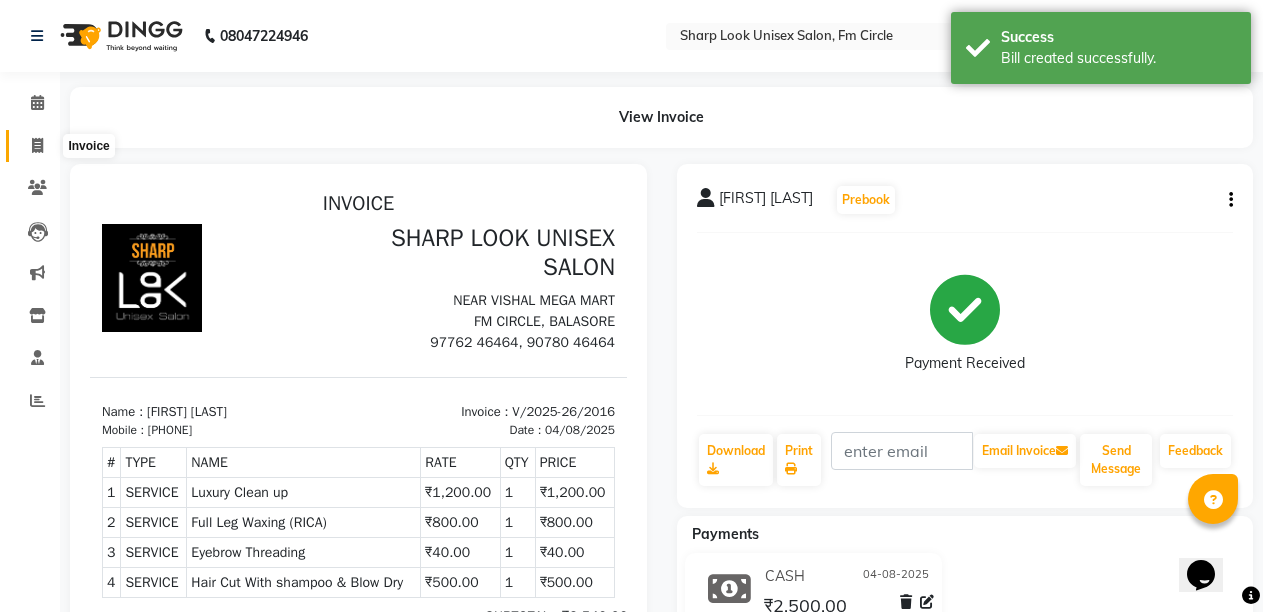 click 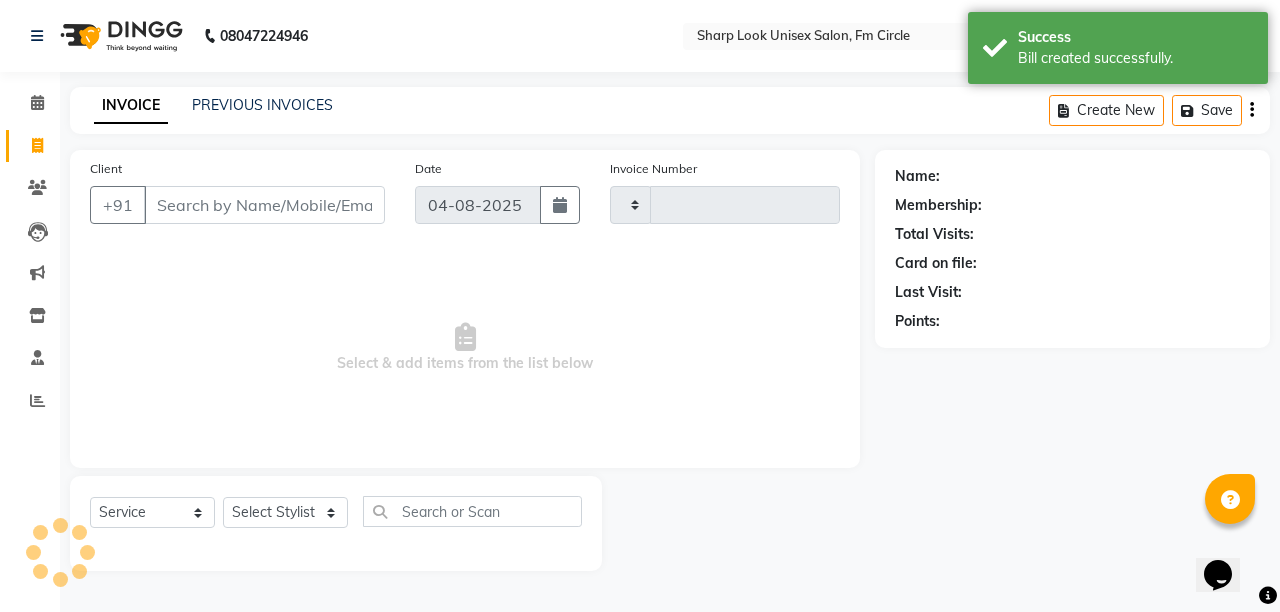 type on "2017" 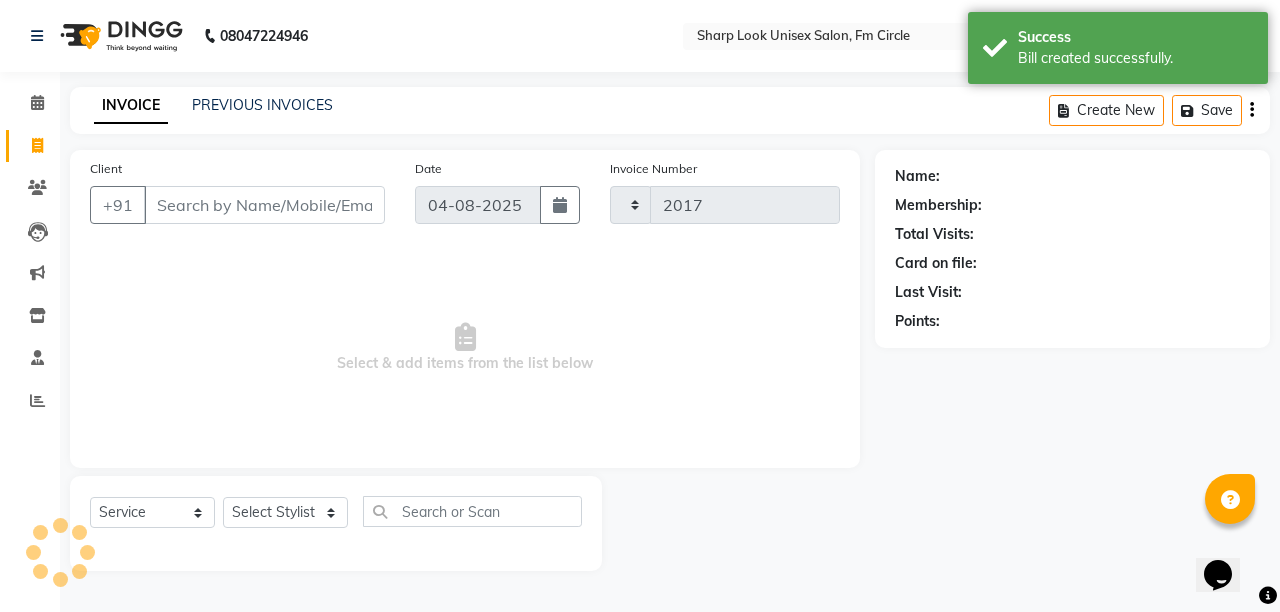 select on "804" 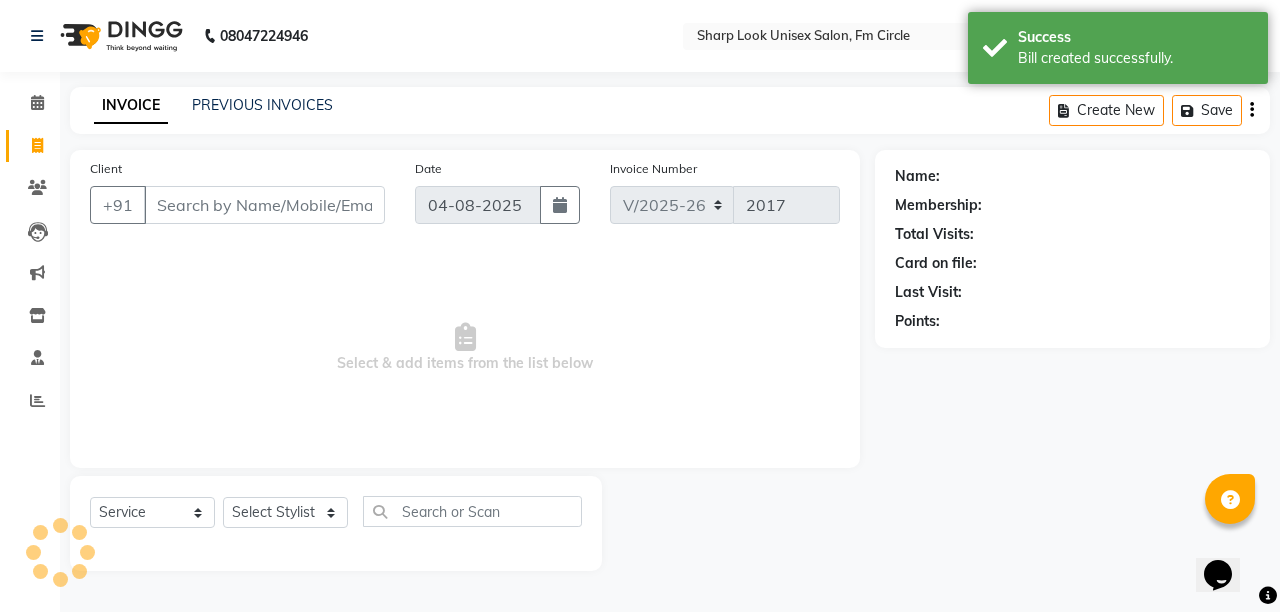 click on "Client" at bounding box center [264, 205] 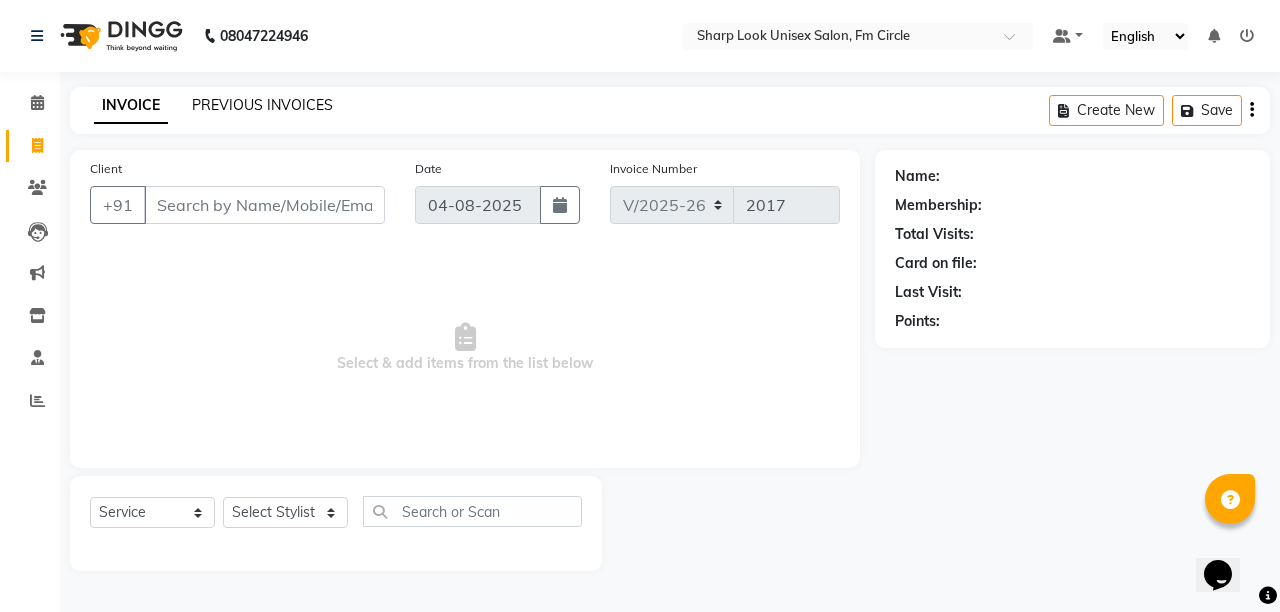 click on "PREVIOUS INVOICES" 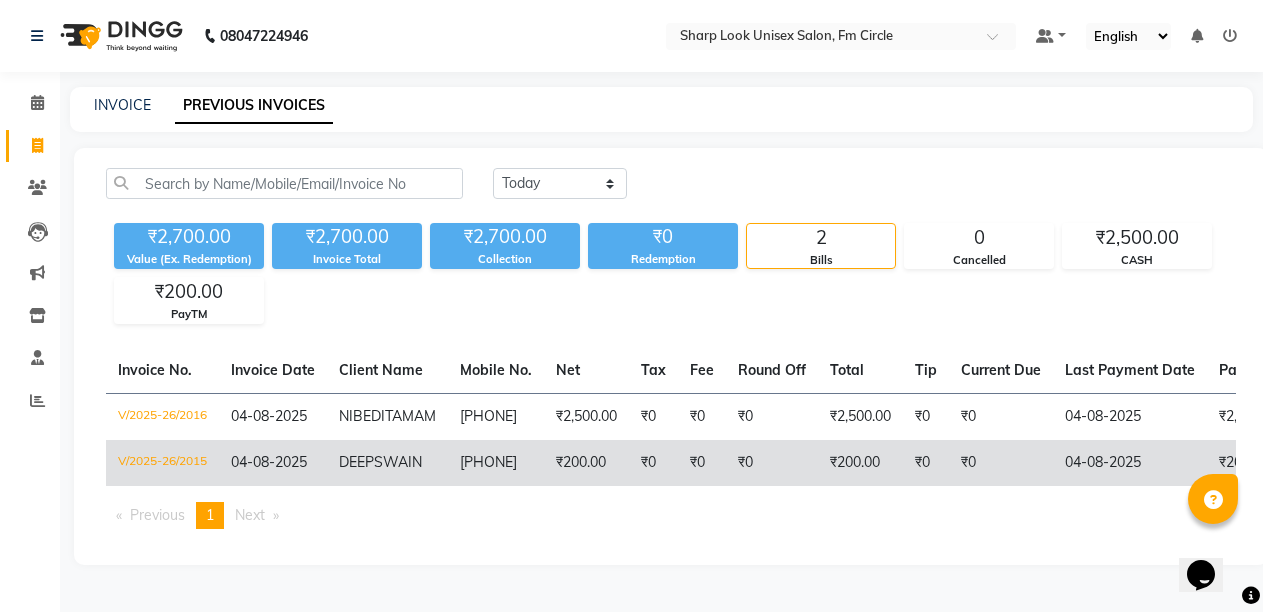 click on "7008340727" 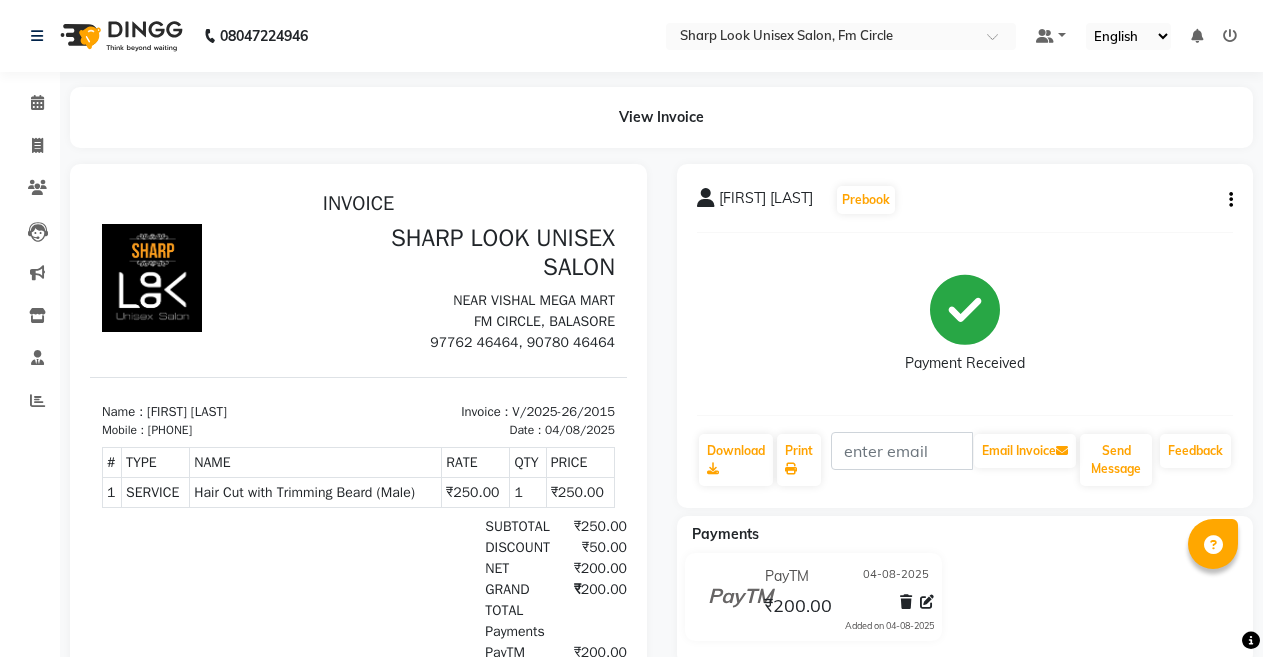 scroll, scrollTop: 161, scrollLeft: 0, axis: vertical 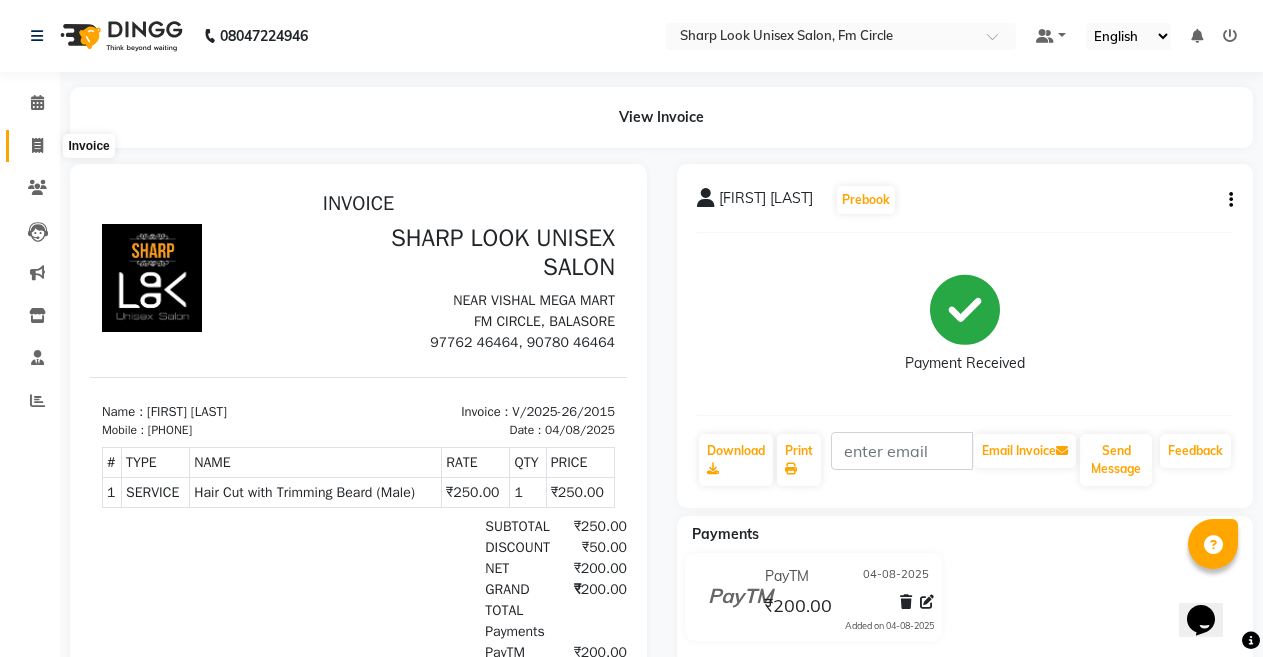 click 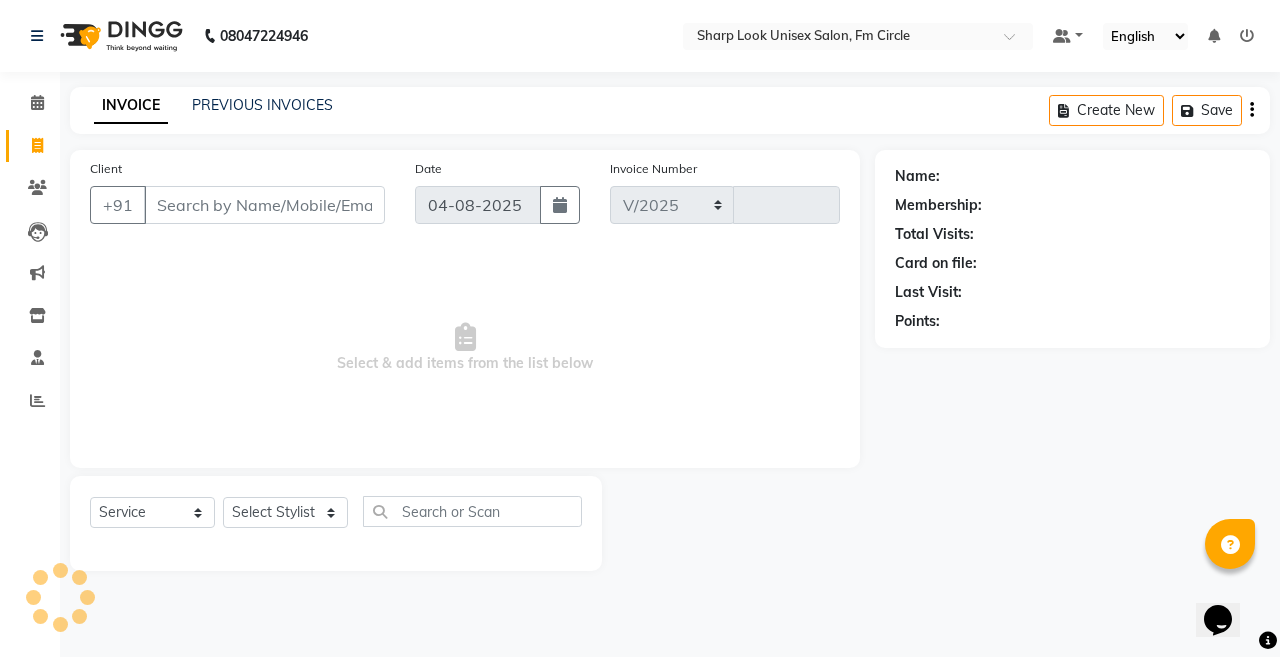 select on "804" 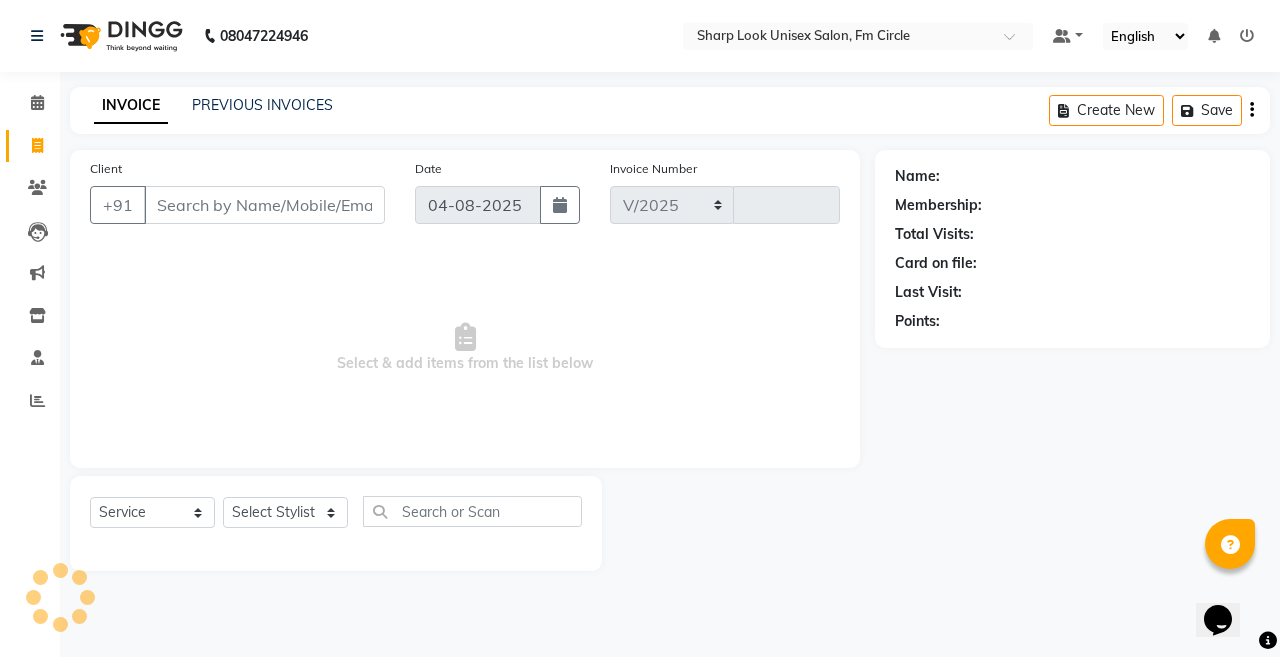 type on "2017" 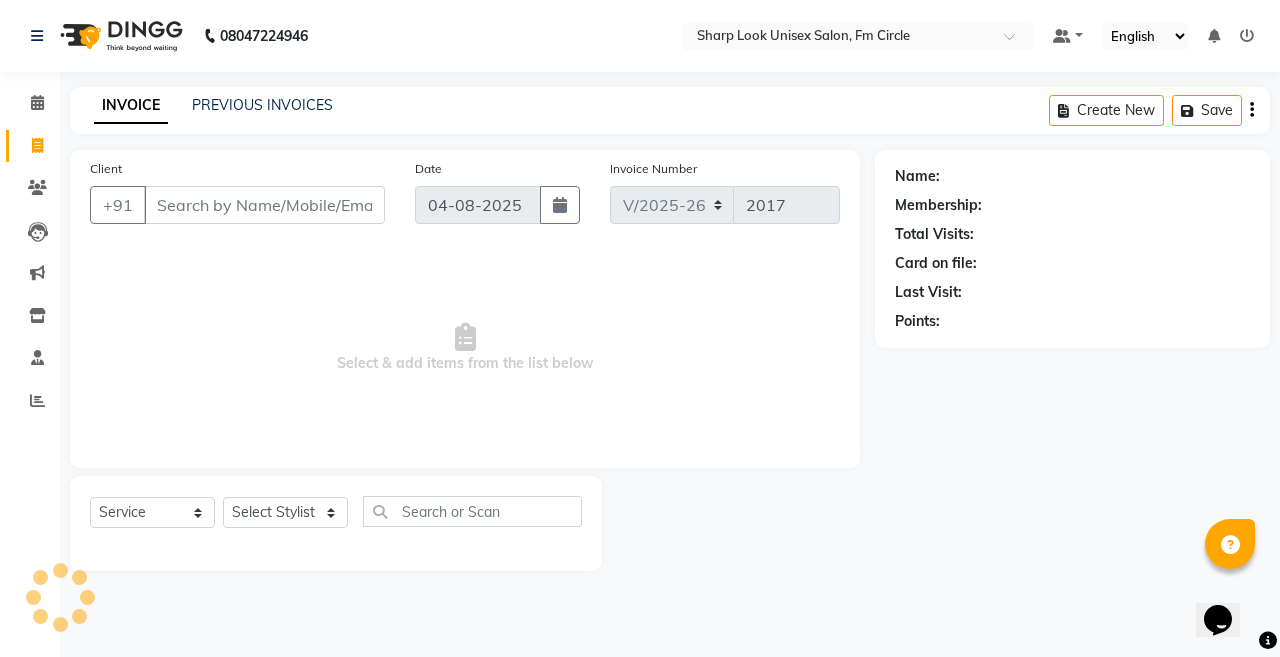 click on "Client" at bounding box center [264, 205] 